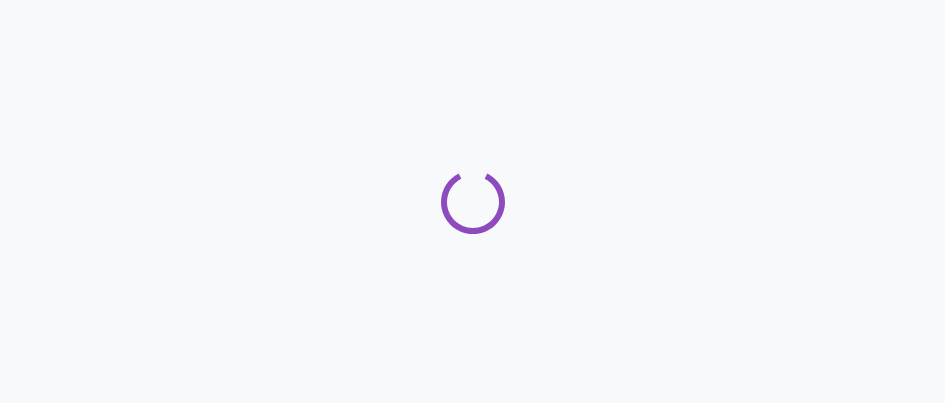 scroll, scrollTop: 0, scrollLeft: 0, axis: both 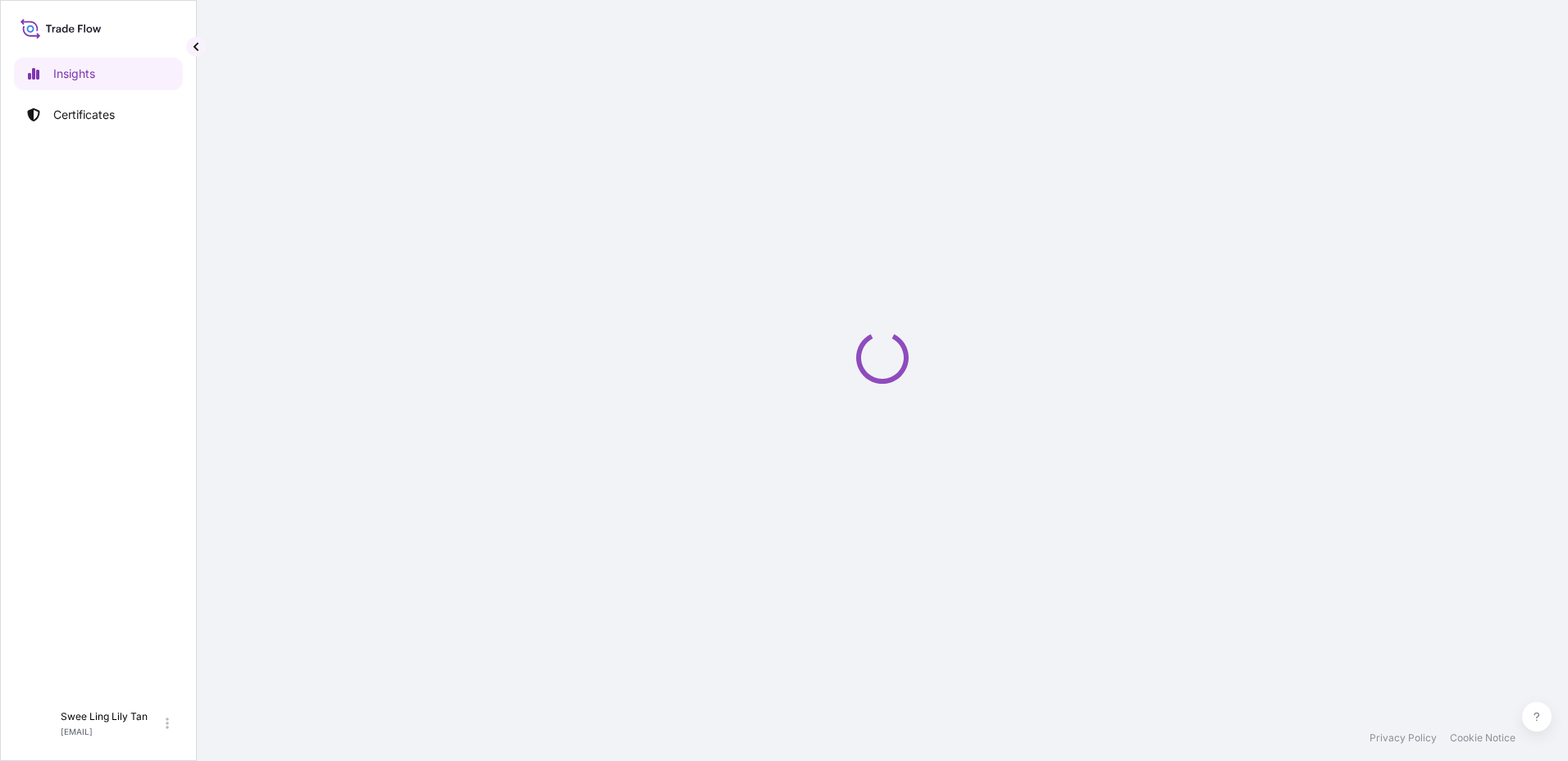 select on "2025" 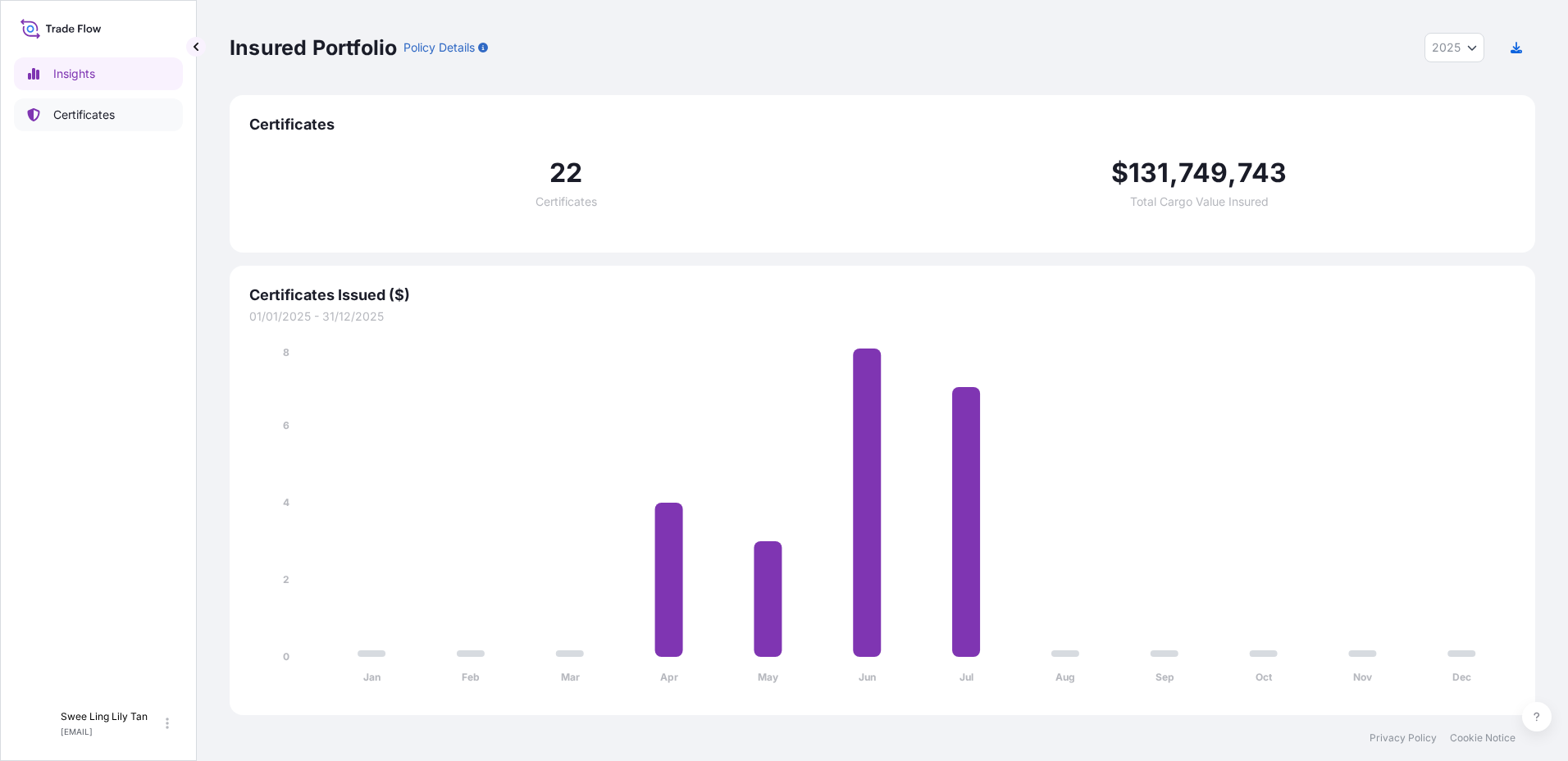 click on "Certificates" at bounding box center [98, 115] 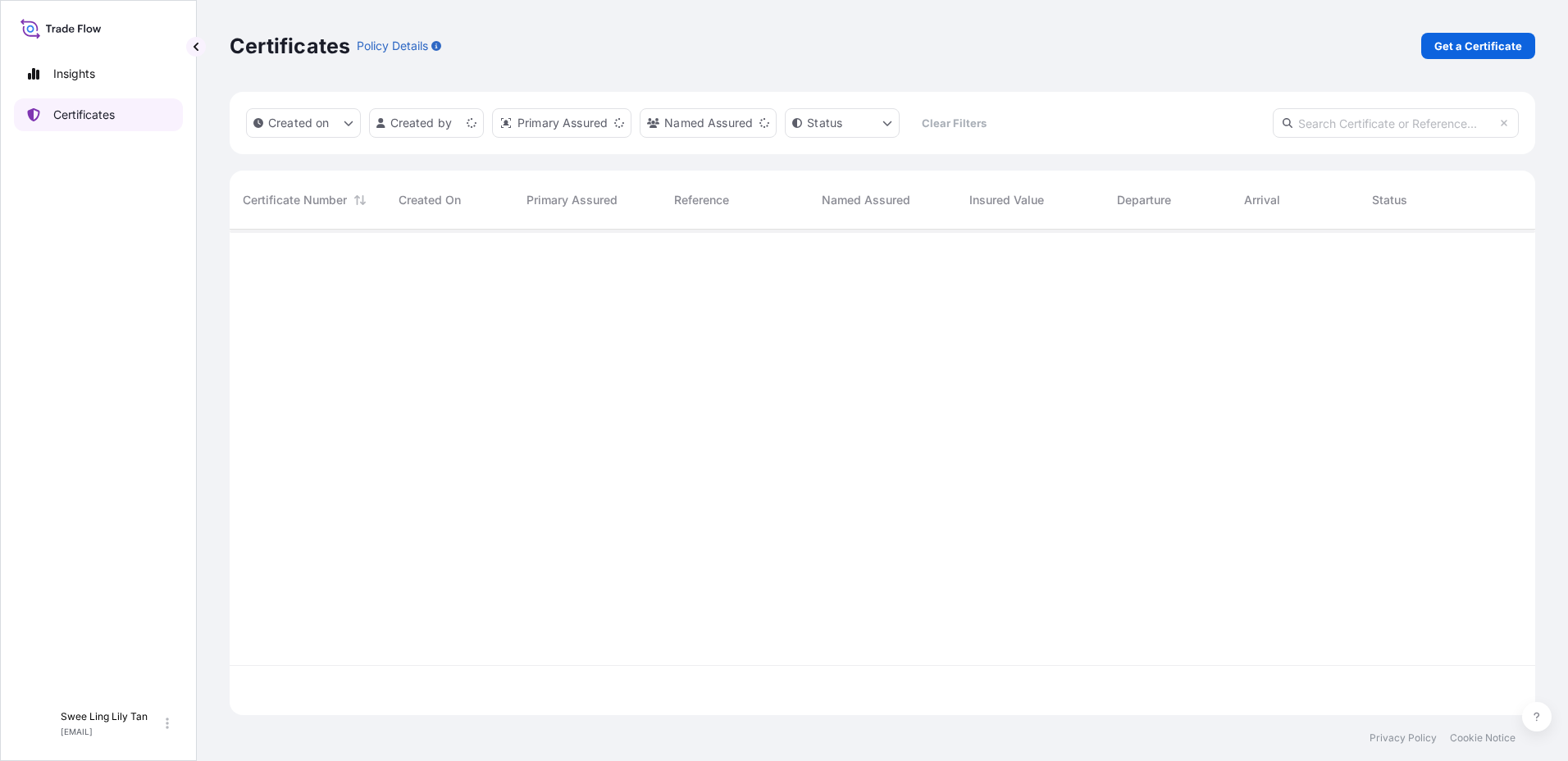 scroll, scrollTop: 13, scrollLeft: 13, axis: both 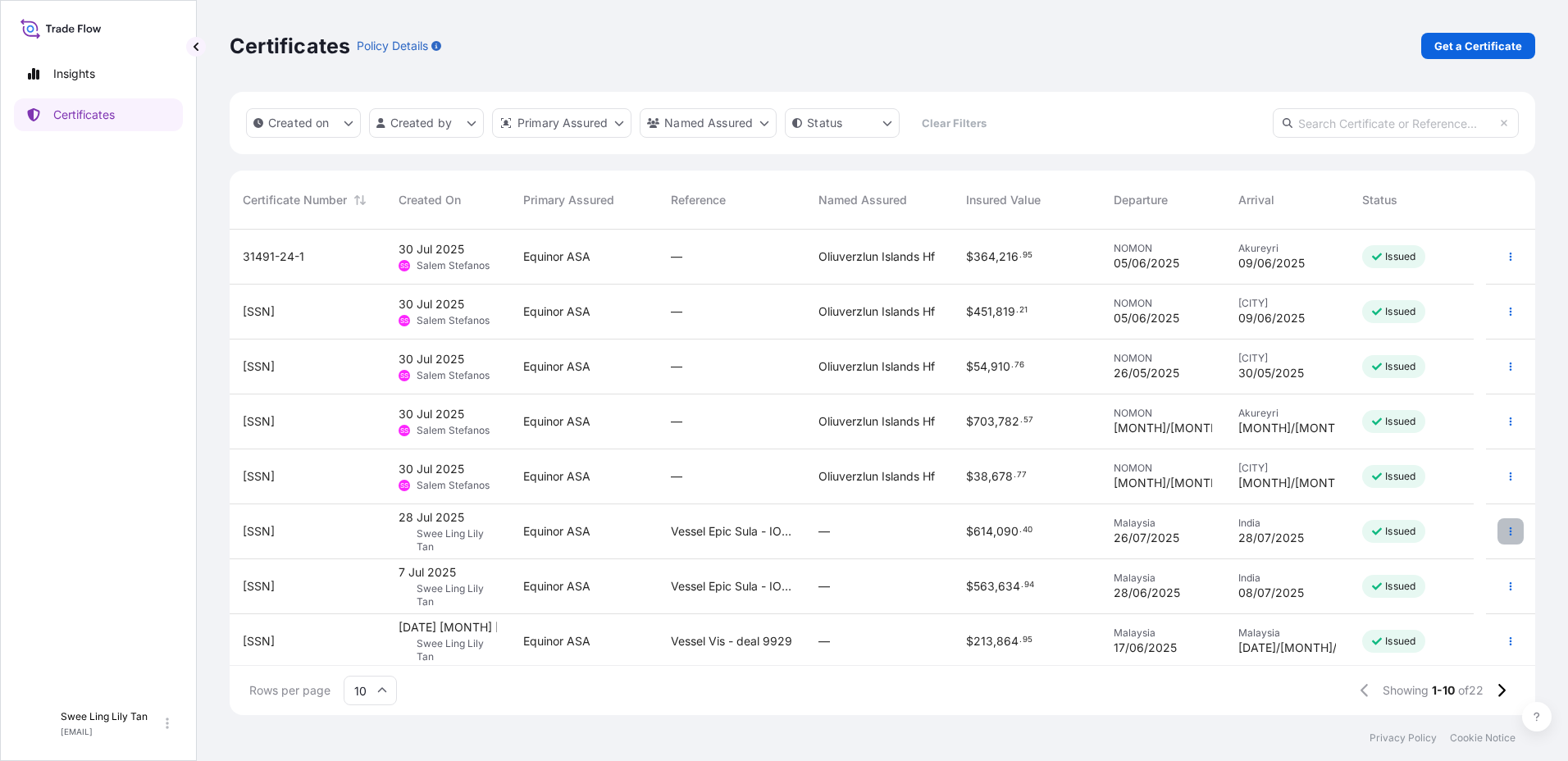 click 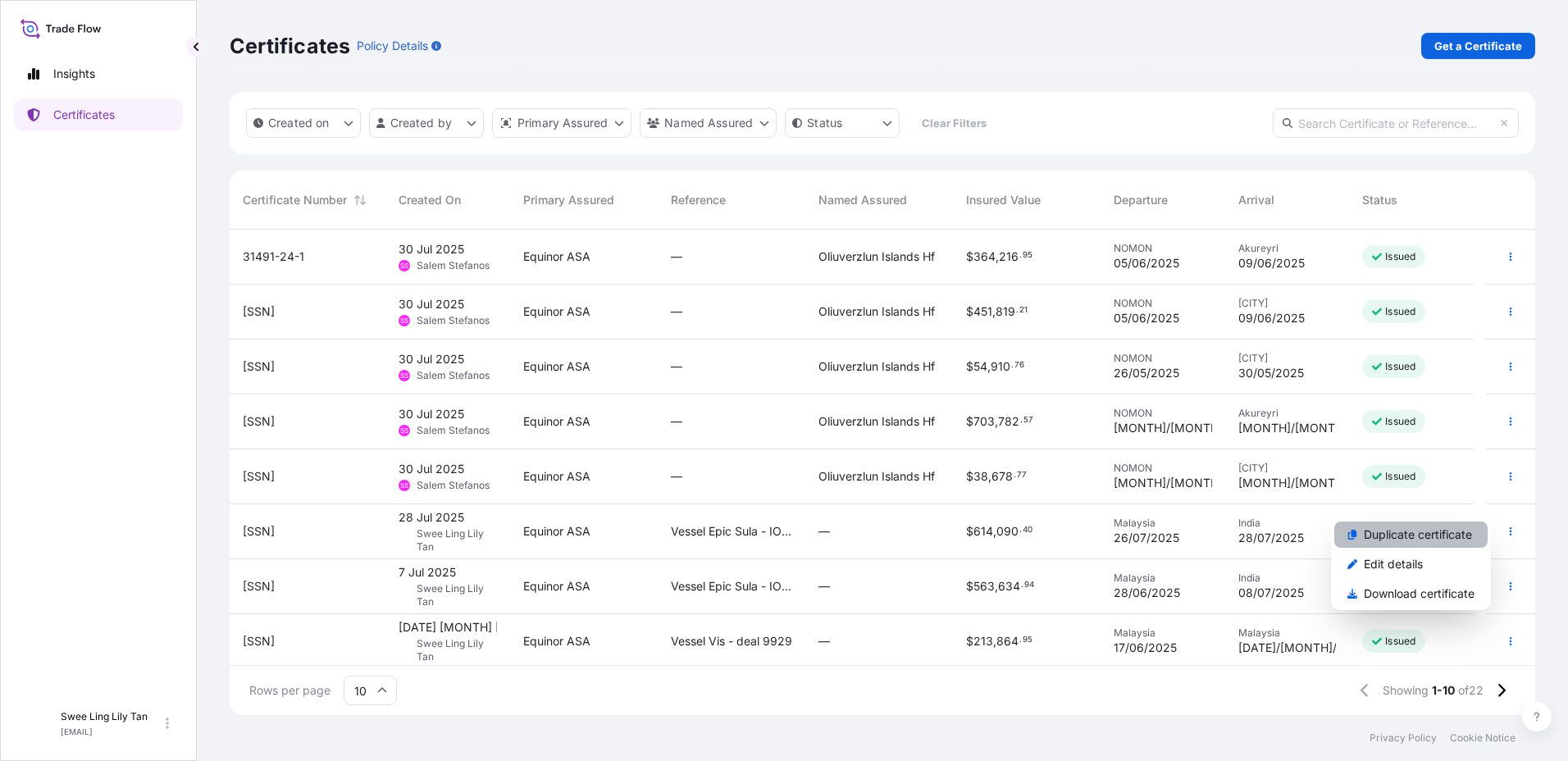 click on "Duplicate certificate" at bounding box center (1418, 535) 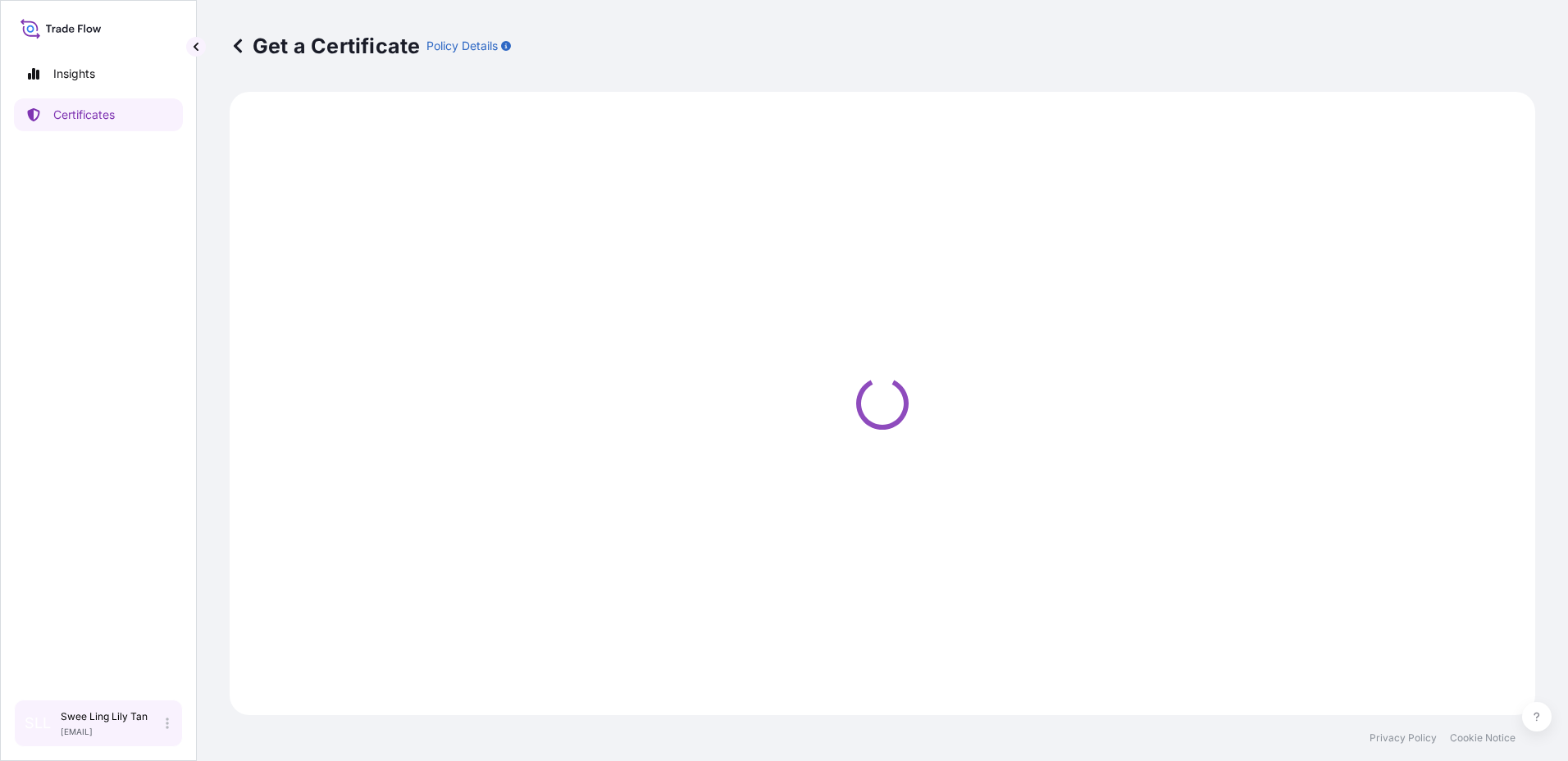 select on "Sea" 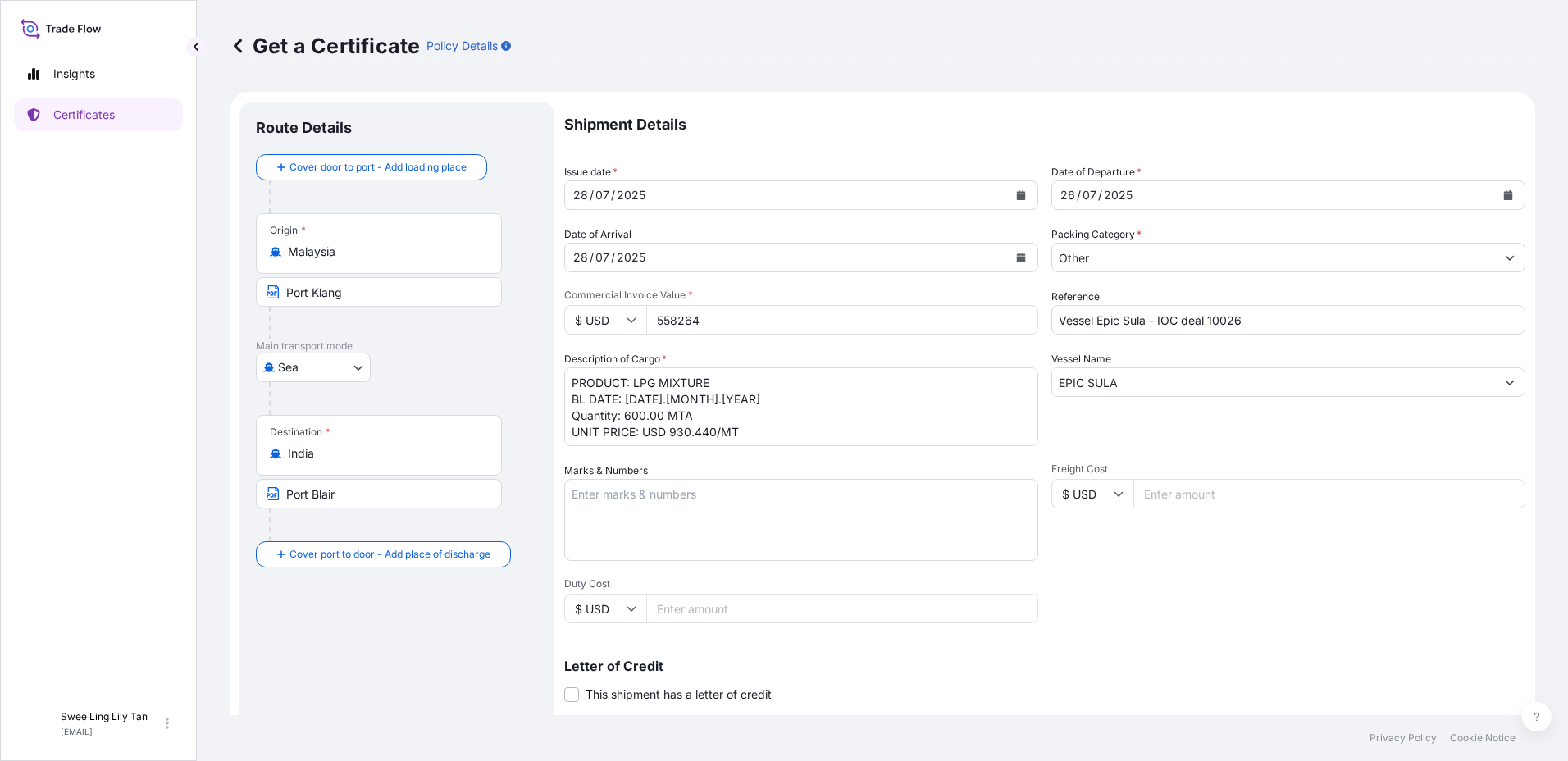 select on "31491" 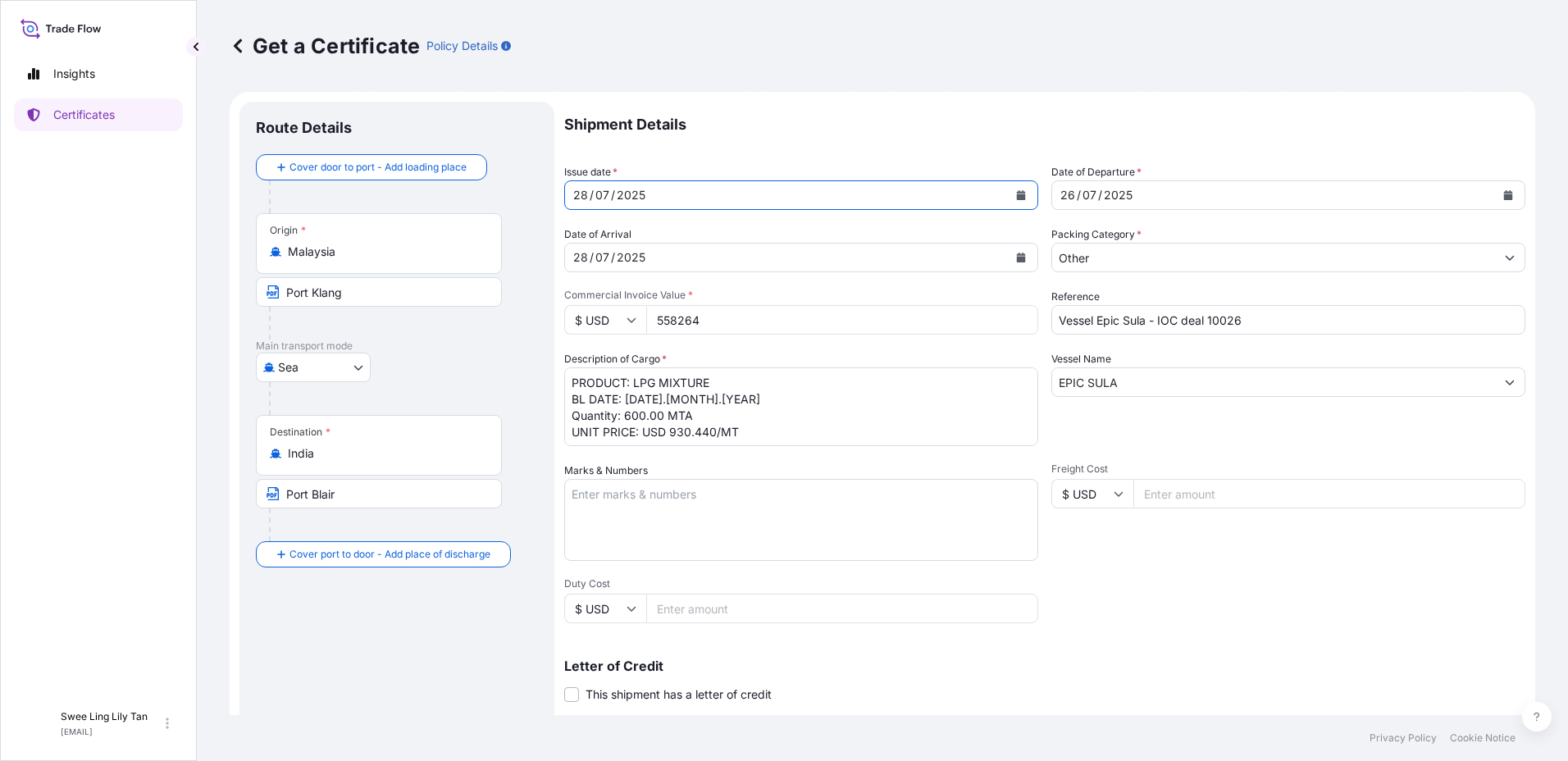 click 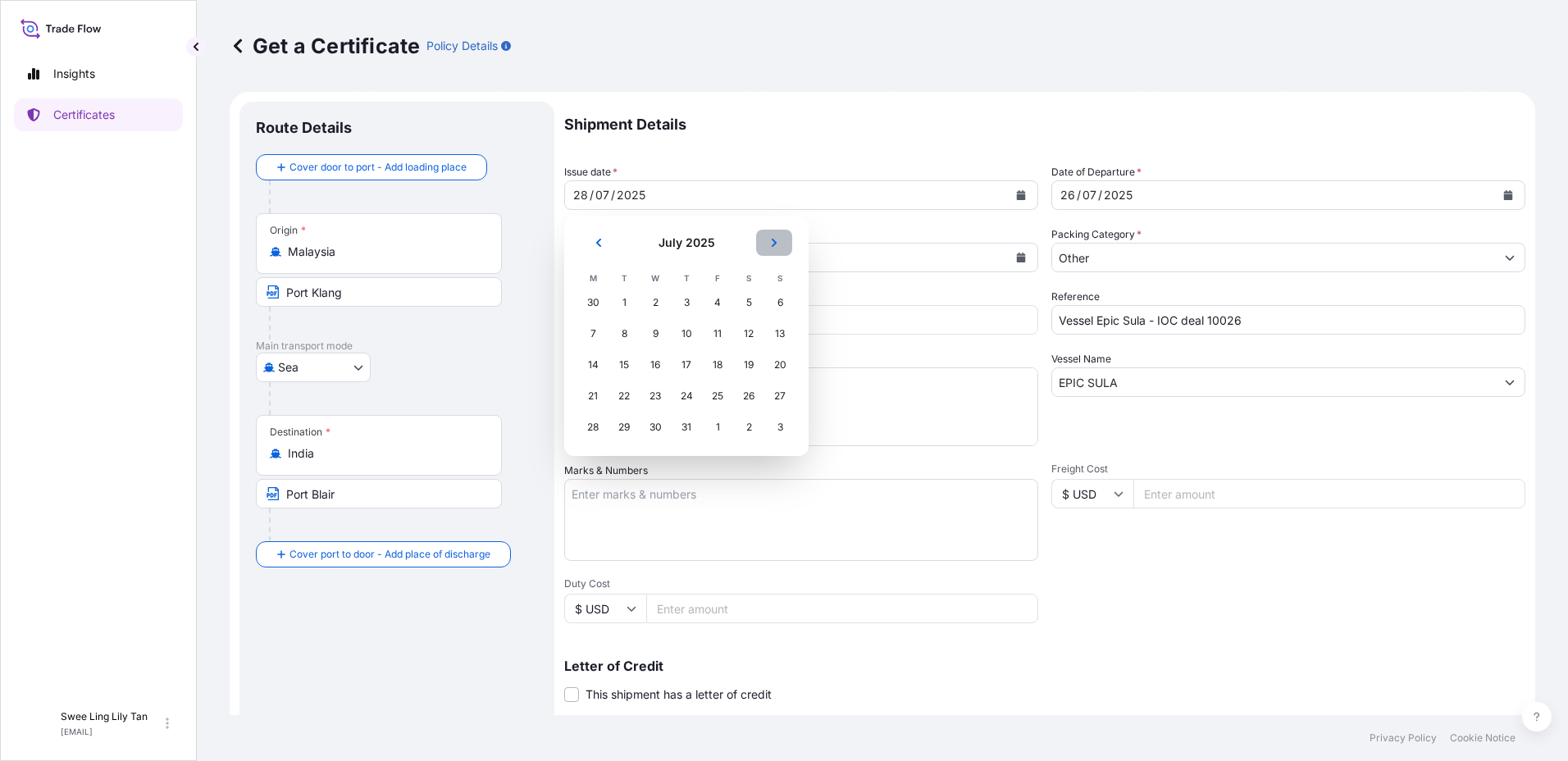 click 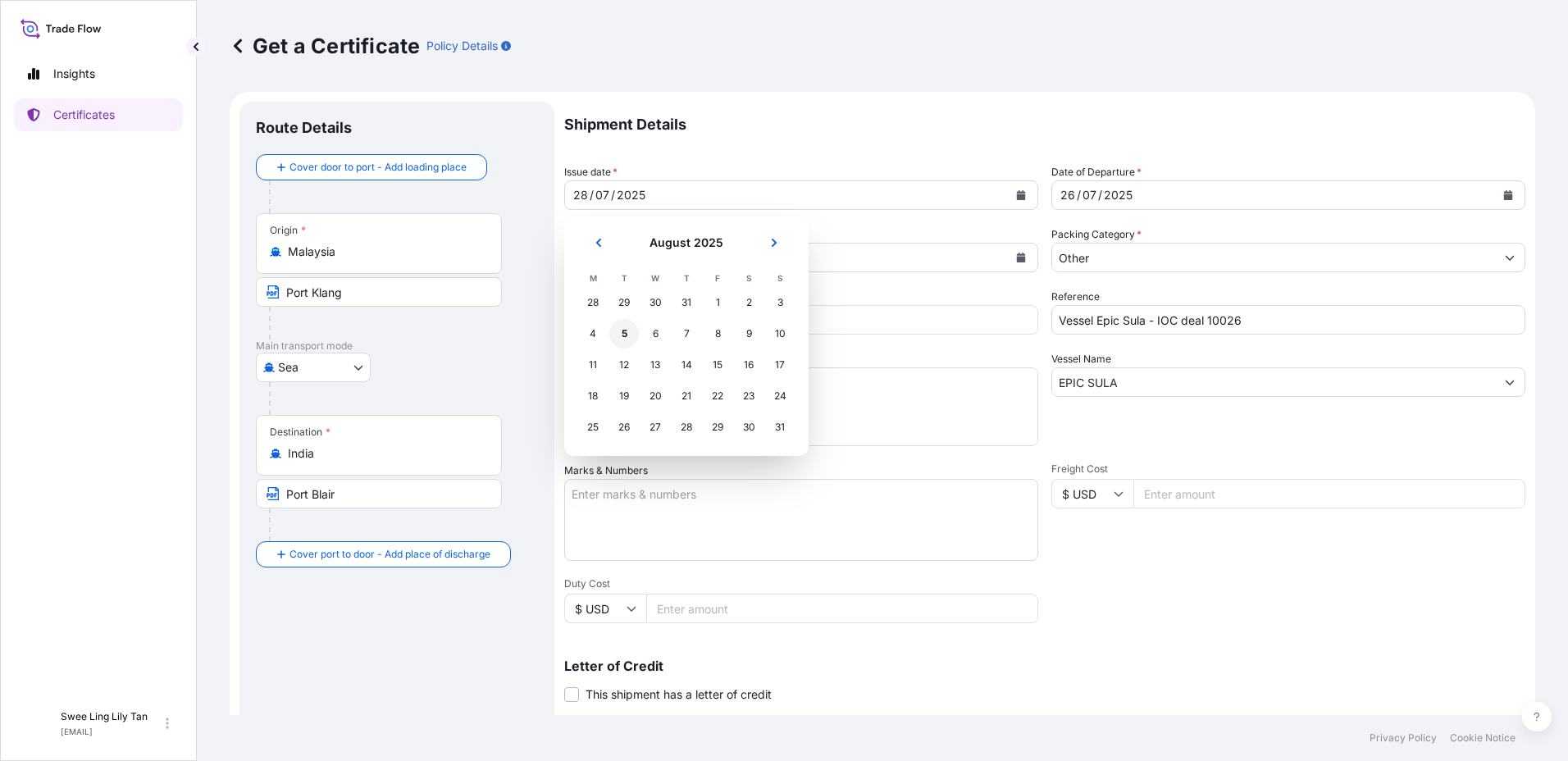 click on "5" at bounding box center [624, 334] 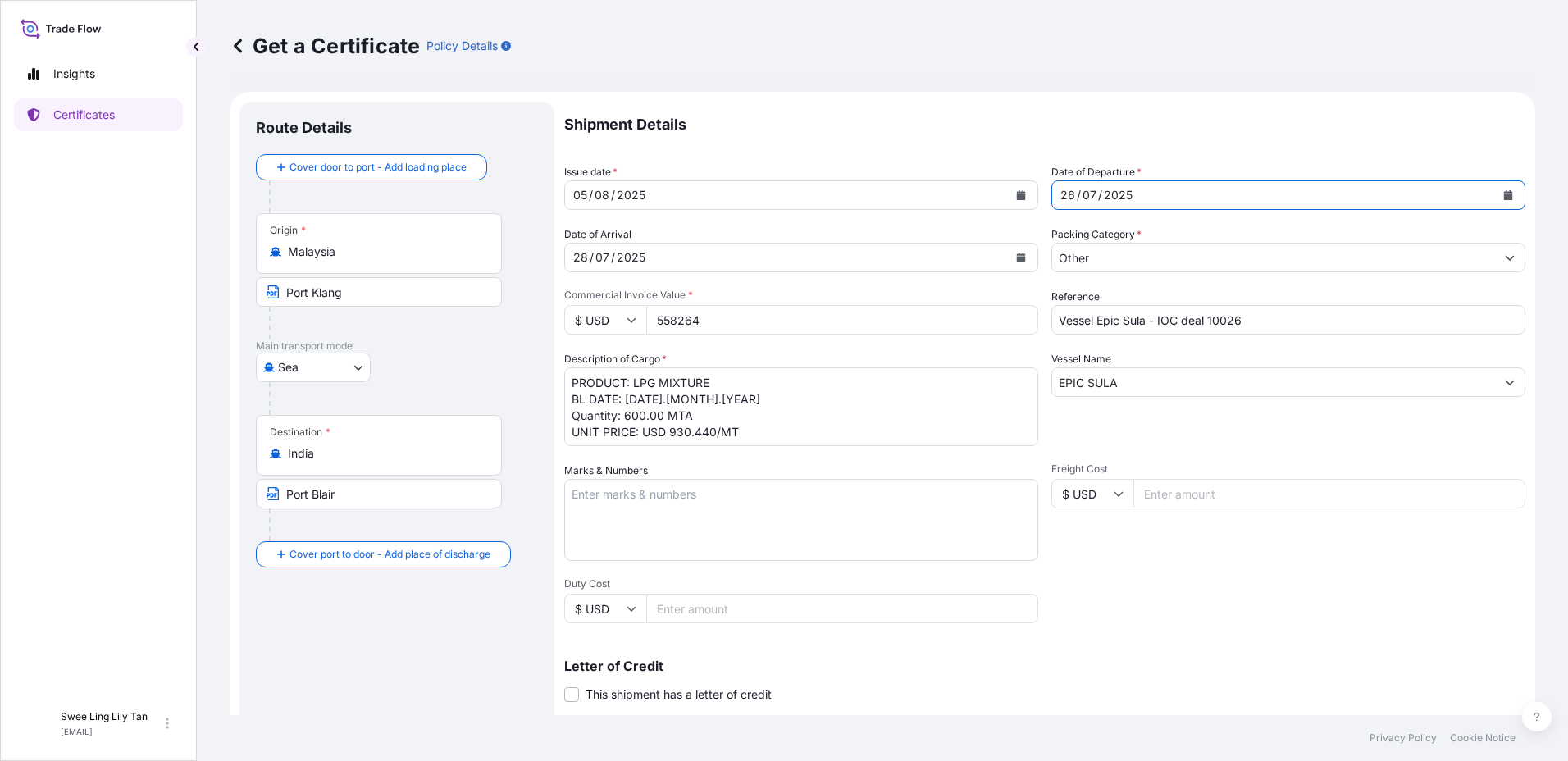 click on "2025" at bounding box center (1118, 195) 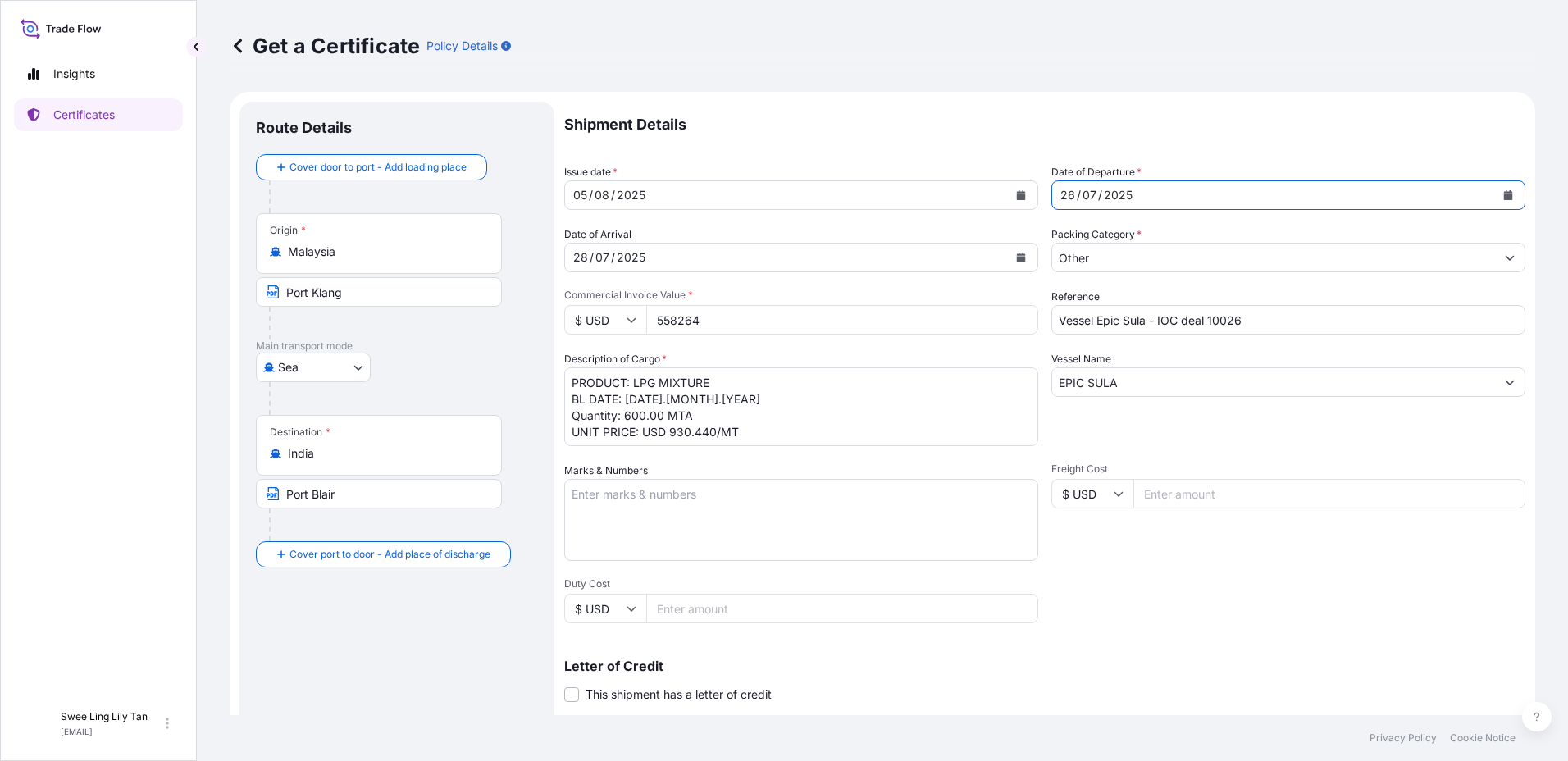 click on "Vessel Epic Sula - IOC deal 10026" at bounding box center [1288, 320] 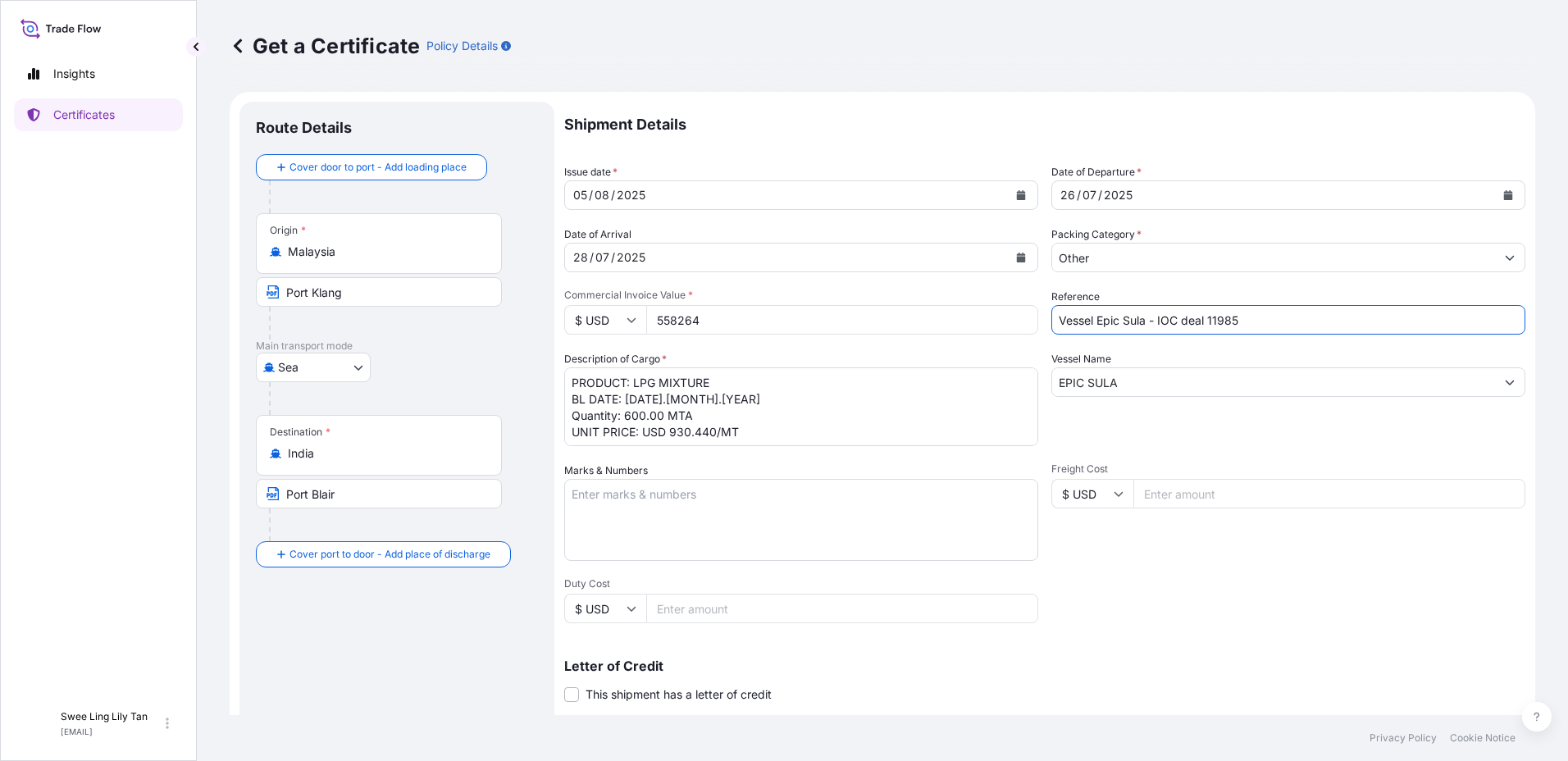 type on "Vessel Epic Sula - IOC deal 11985" 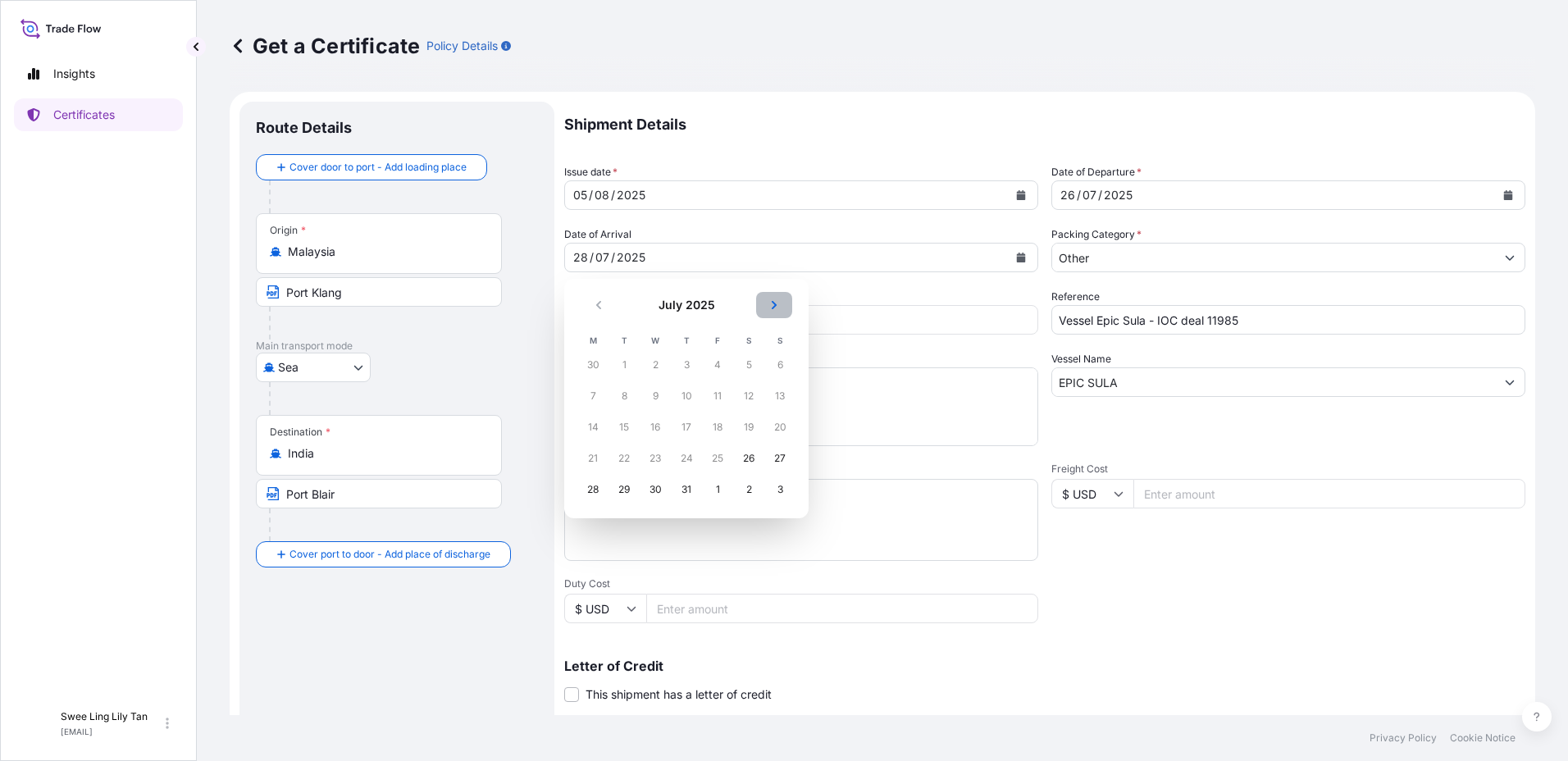 click 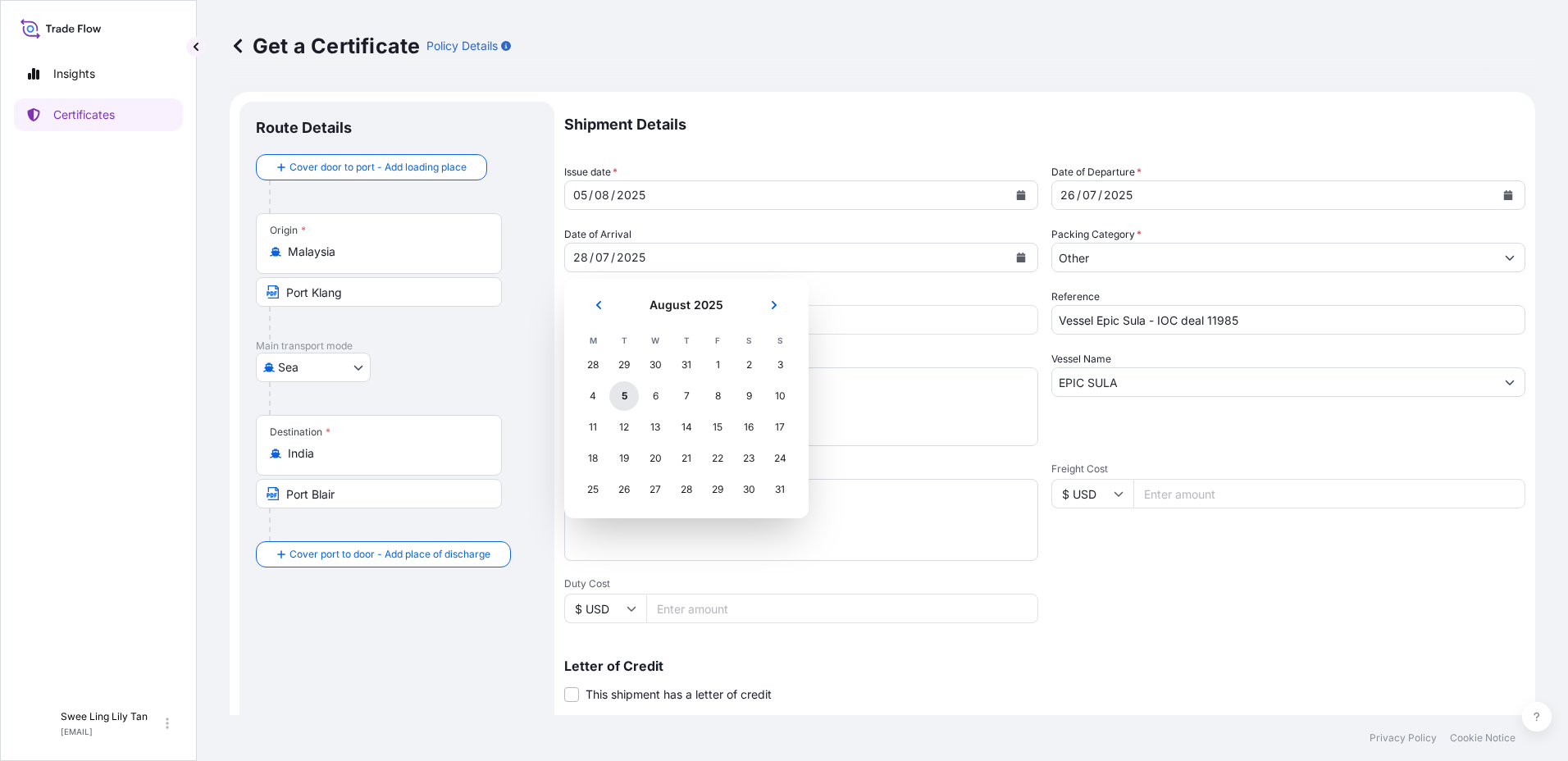 click on "5" at bounding box center [624, 396] 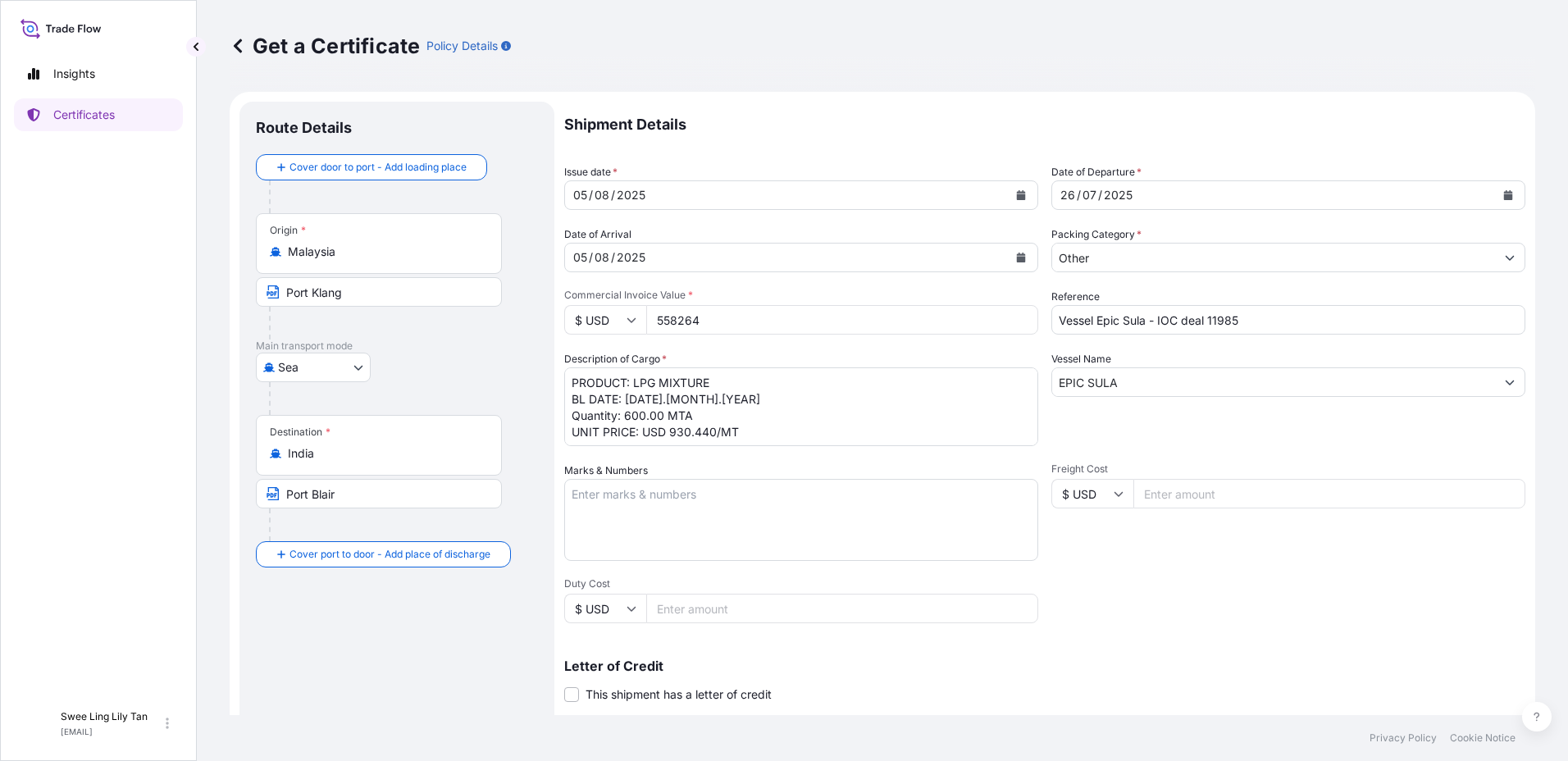 drag, startPoint x: 743, startPoint y: 320, endPoint x: 558, endPoint y: 316, distance: 185.04324 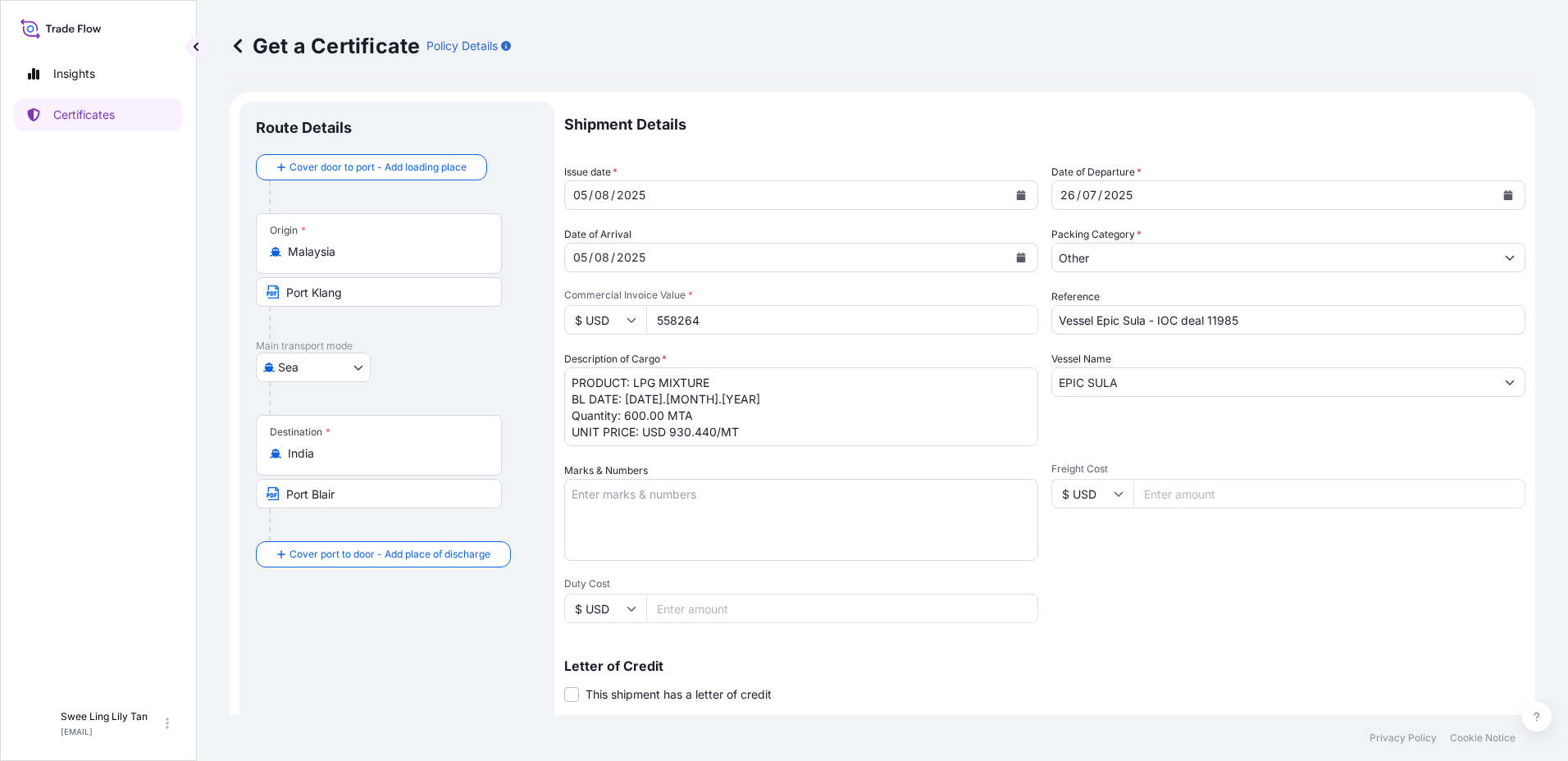 drag, startPoint x: 711, startPoint y: 320, endPoint x: 604, endPoint y: 323, distance: 107.04205 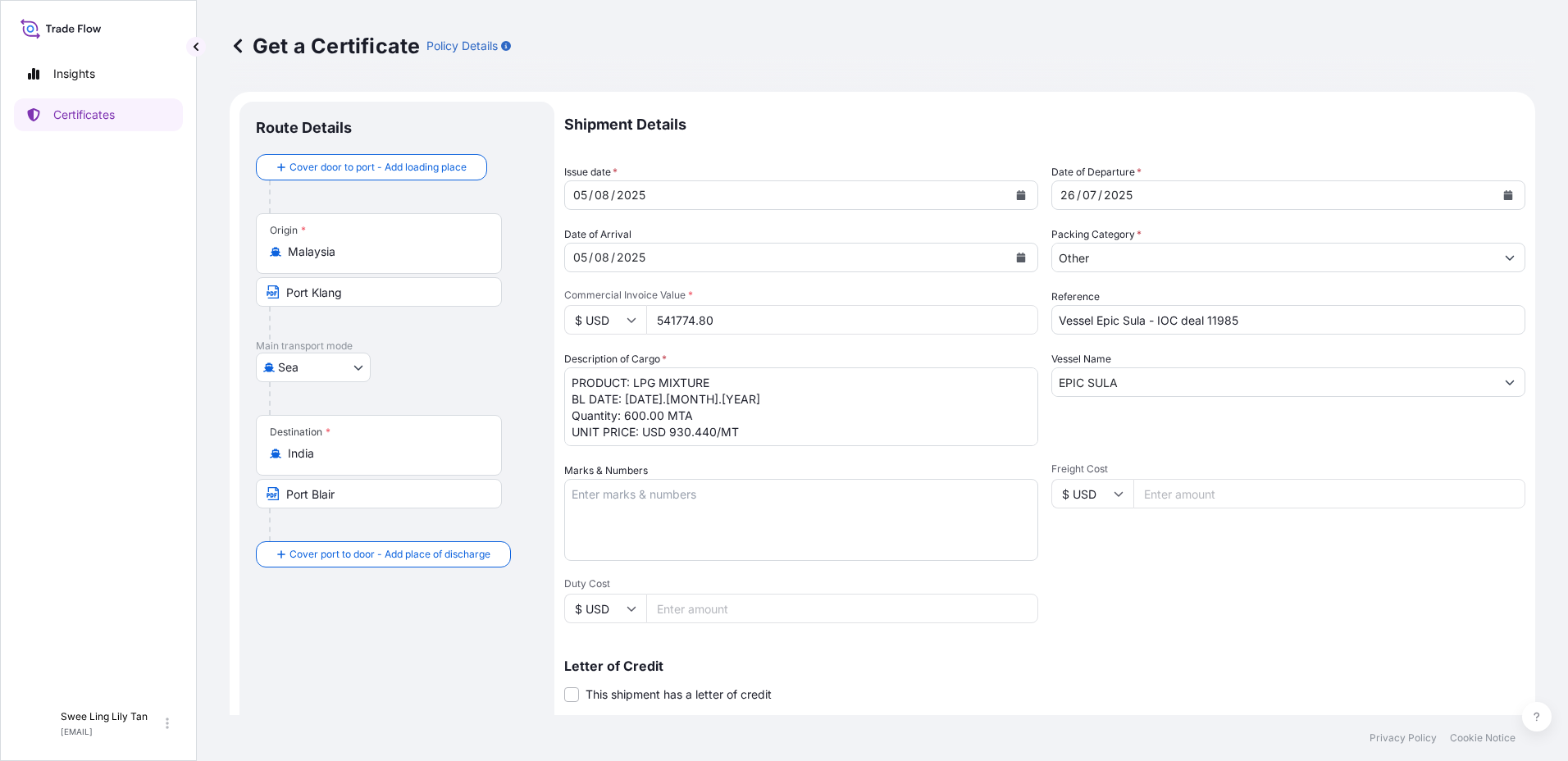 type on "541774.80" 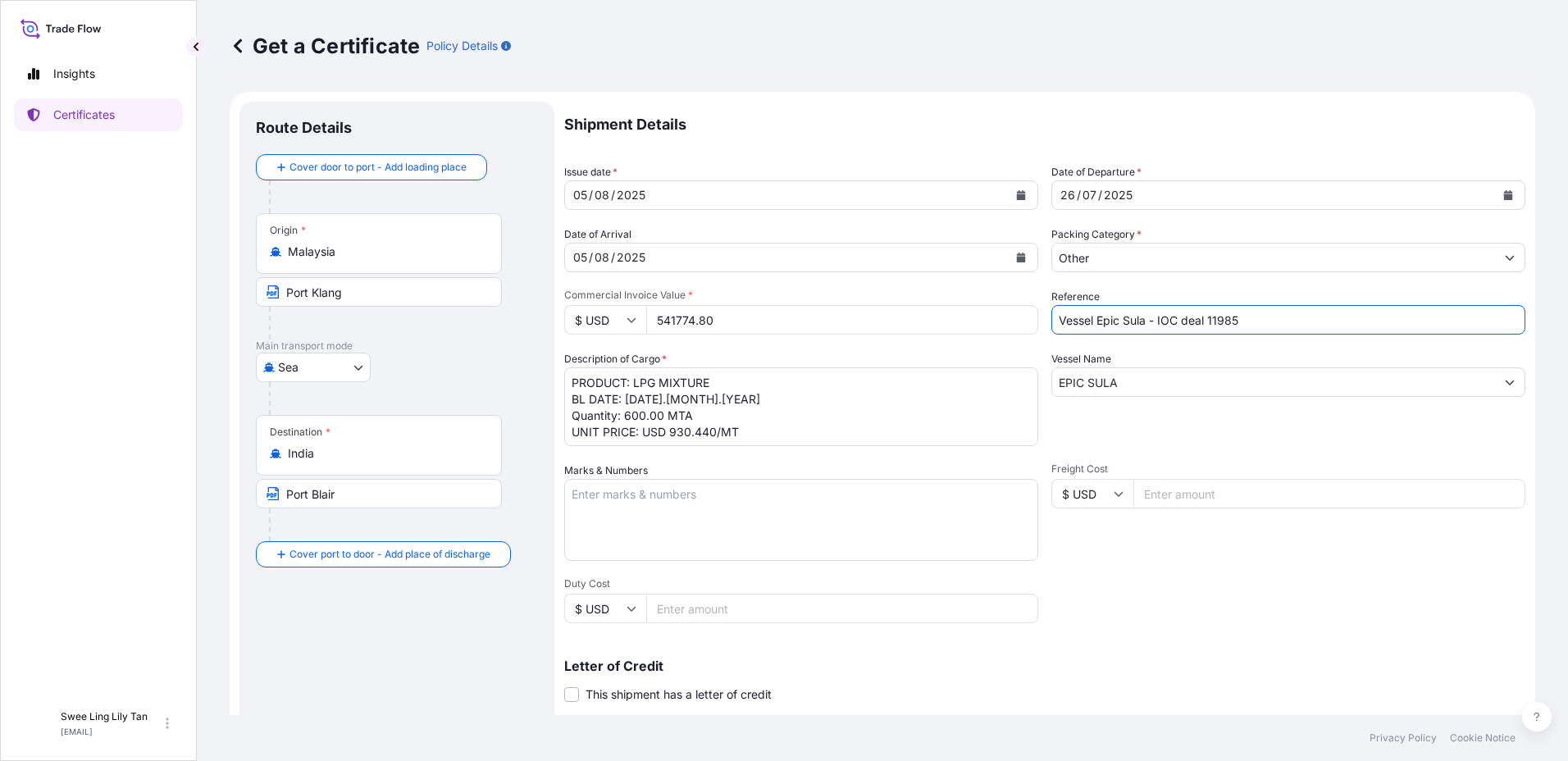 click on "PRODUCT: LPG MIXTURE
BL DATE: [DATE]
Quantity: 600.00 MTA
UNIT PRICE: USD 930.440/MT" at bounding box center [801, 407] 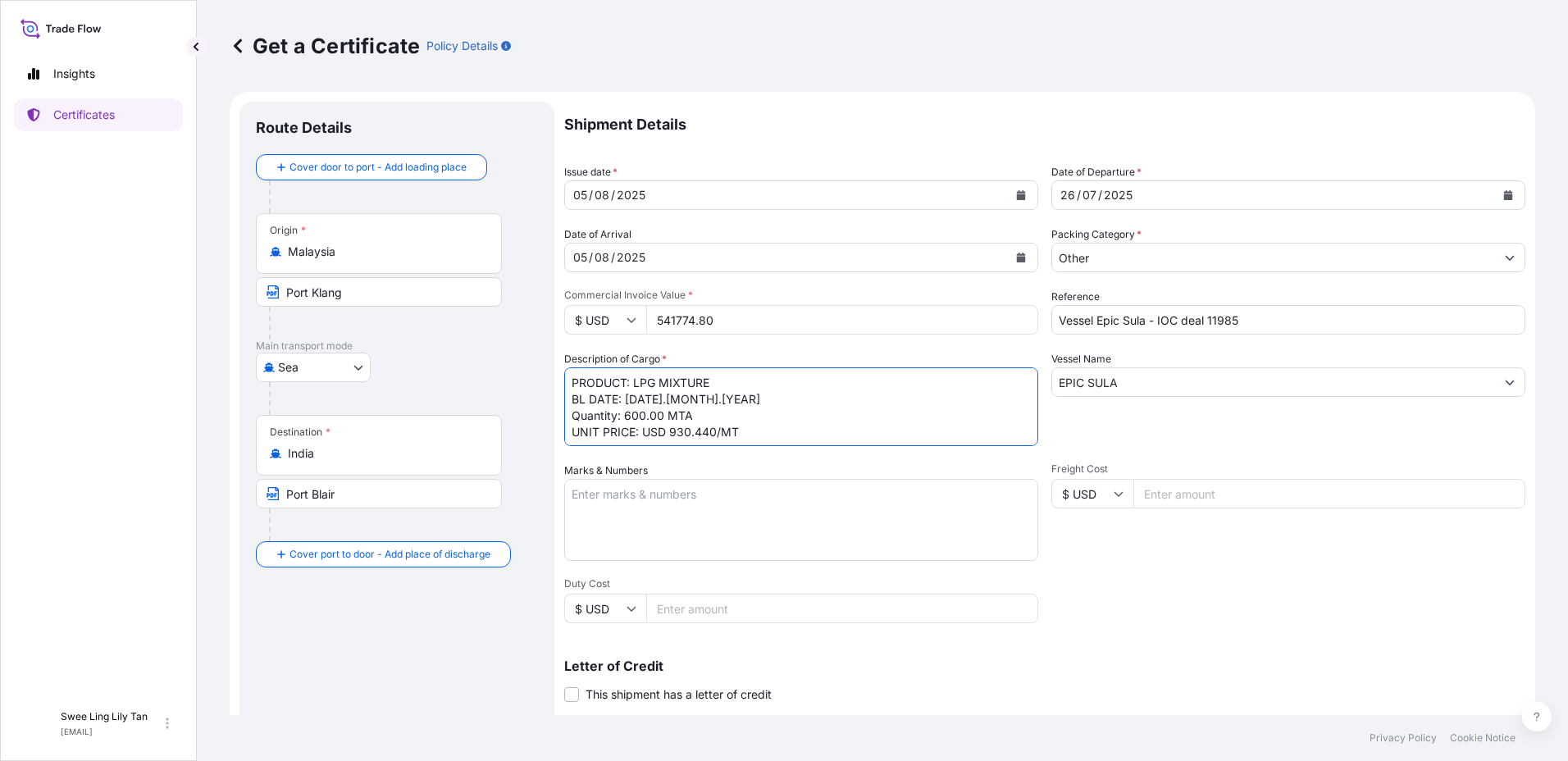 drag, startPoint x: 709, startPoint y: 400, endPoint x: 659, endPoint y: 393, distance: 50.48762 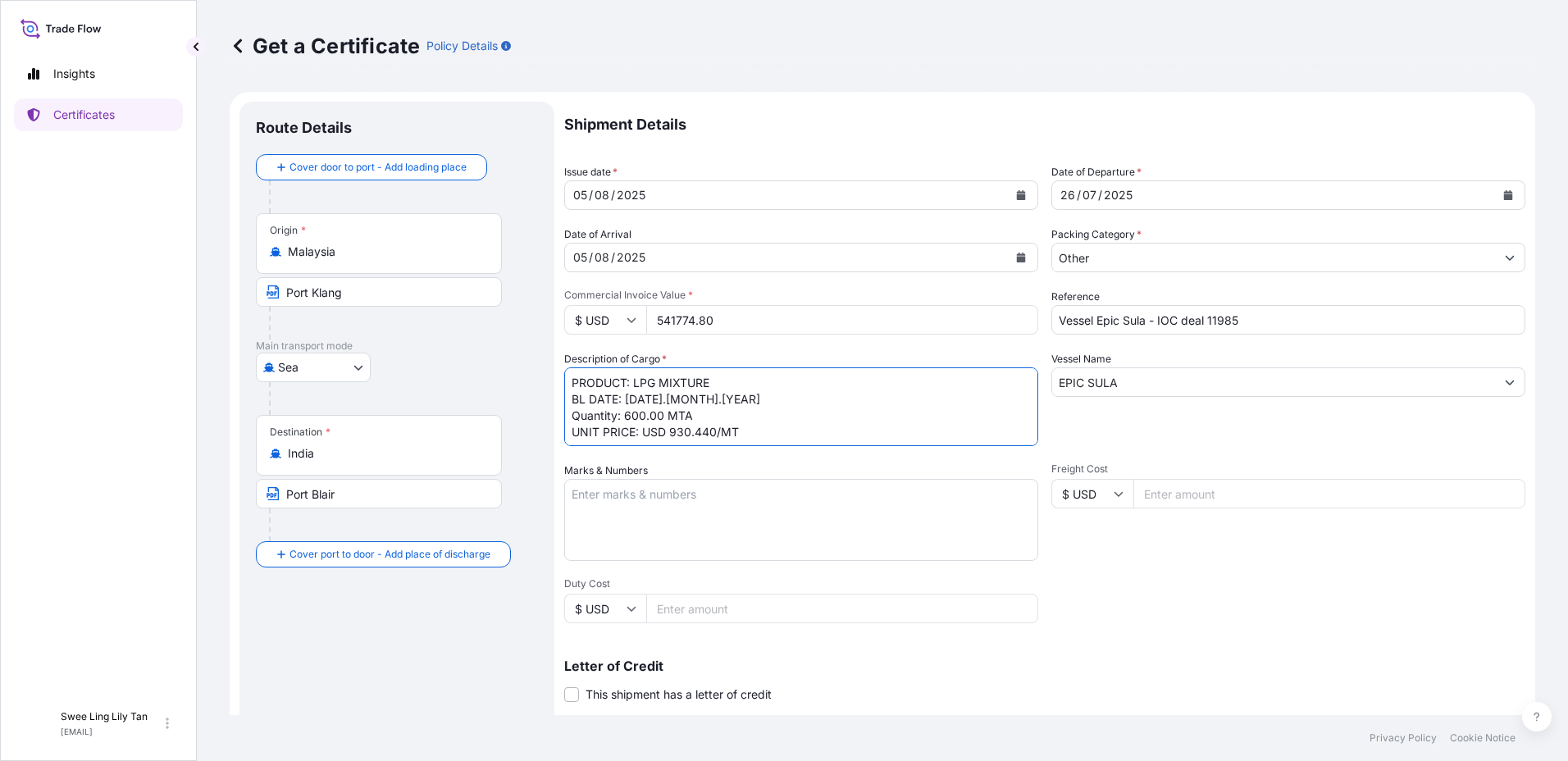 click on "PRODUCT: LPG MIXTURE
BL DATE: [DATE]
Quantity: 600.00 MTA
UNIT PRICE: USD 930.440/MT" at bounding box center [801, 407] 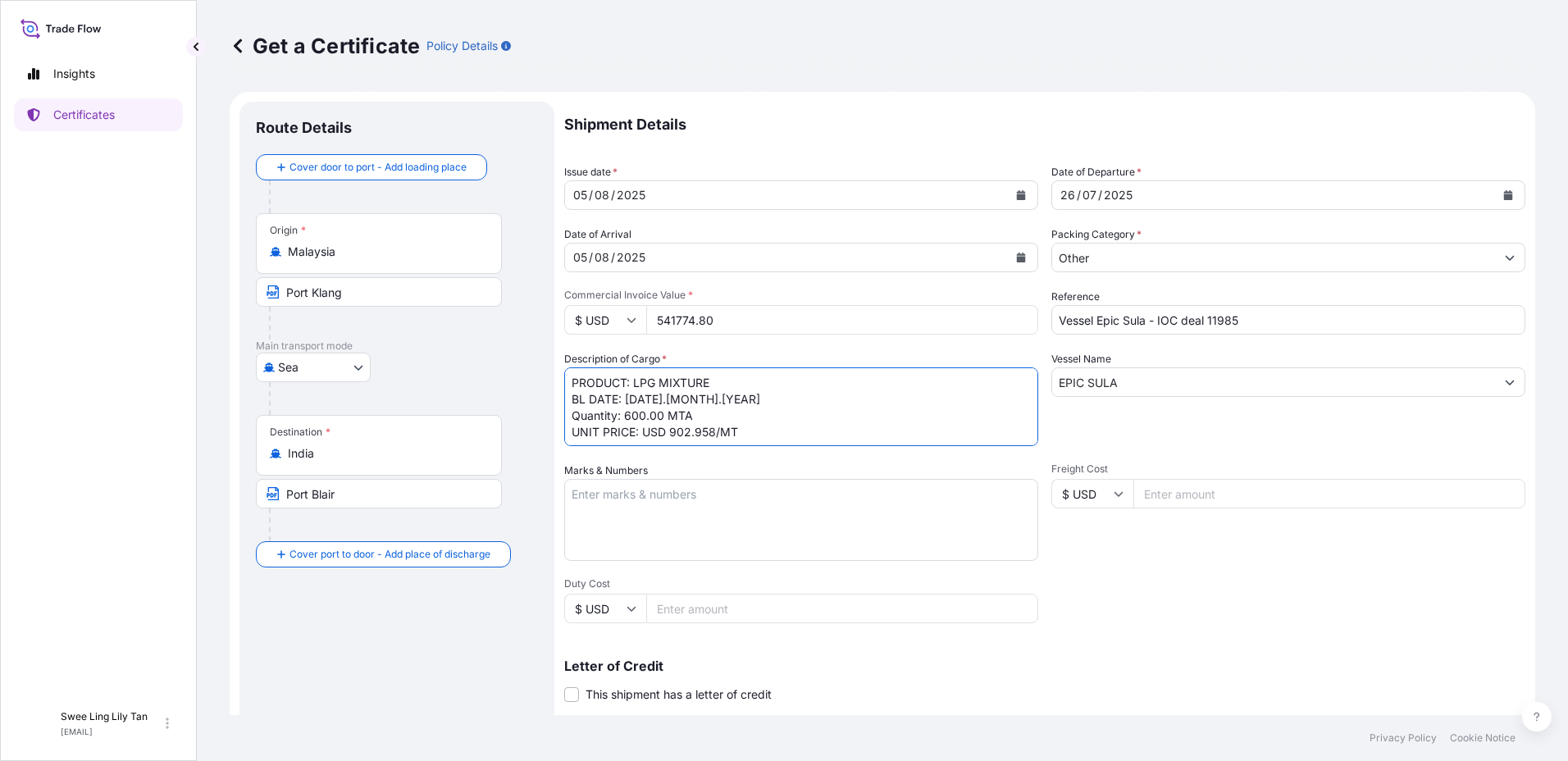 click on "PRODUCT: LPG MIXTURE
BL DATE: [DATE]
Quantity: 600.00 MTA
UNIT PRICE: USD 930.440/MT" at bounding box center (801, 407) 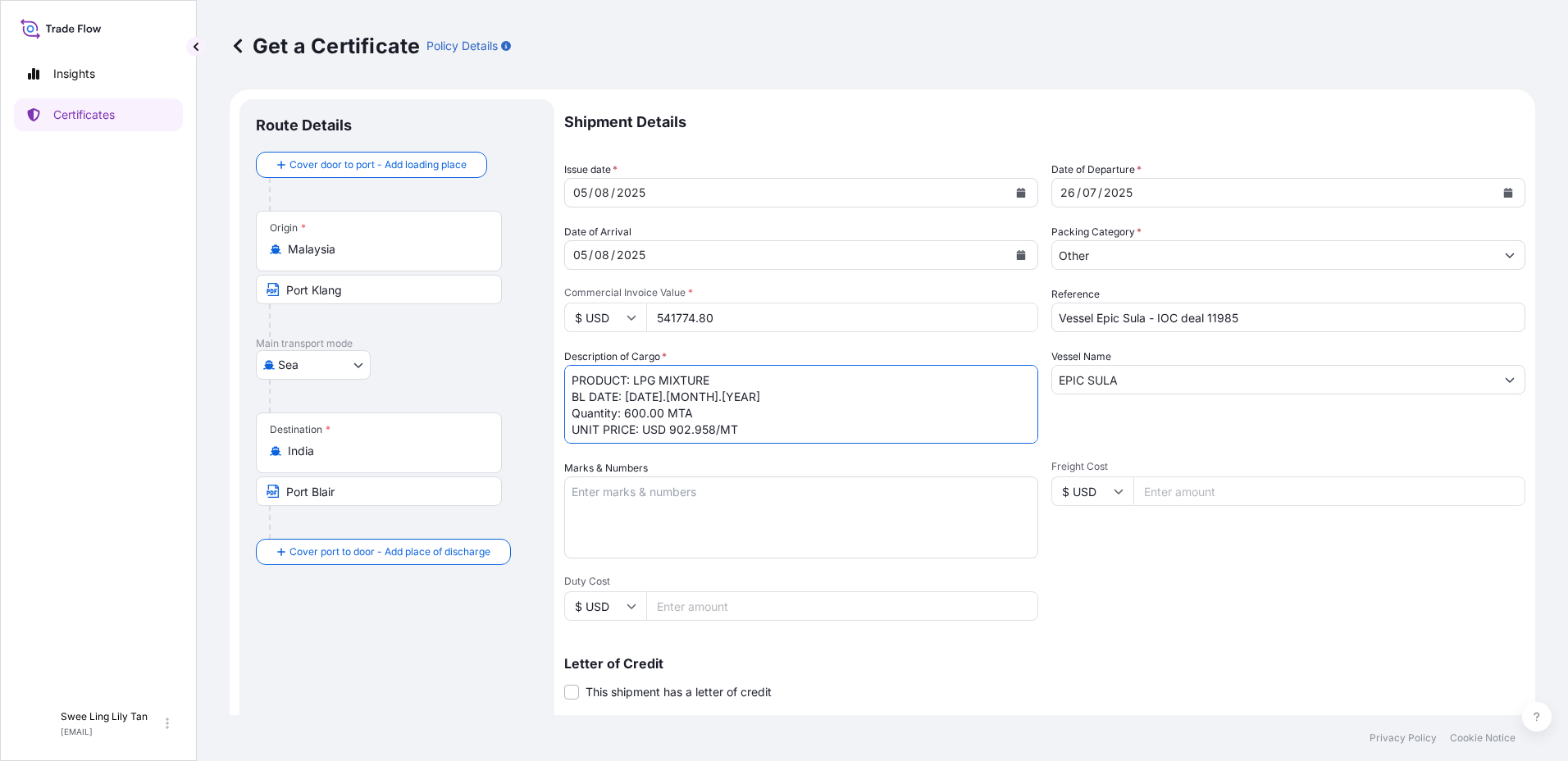 scroll, scrollTop: 0, scrollLeft: 0, axis: both 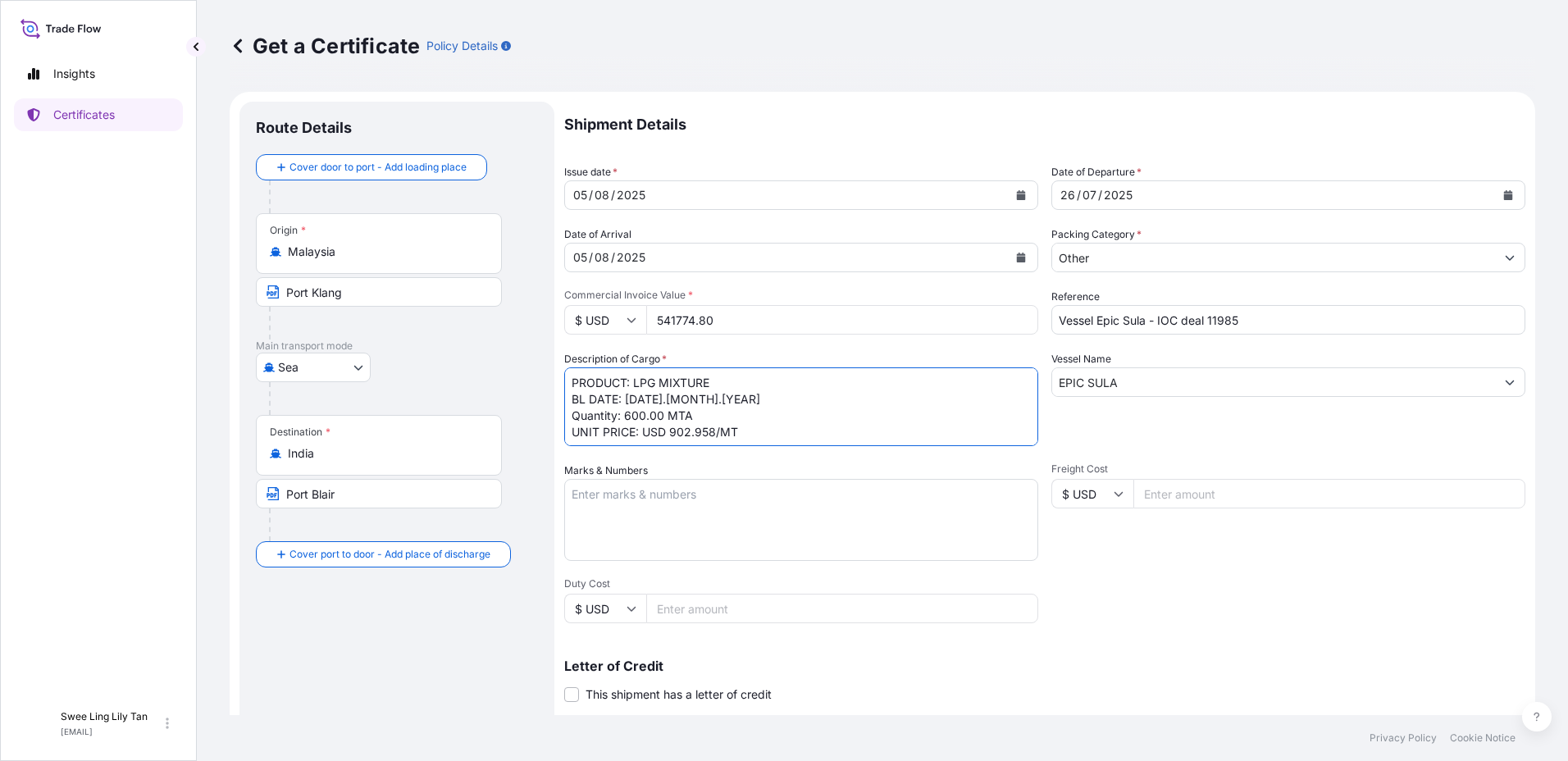 type on "PRODUCT: LPG MIXTURE
BL DATE: 26.07.2025
Quantity: 600.00 MTA
UNIT PRICE: USD 902.958/MT" 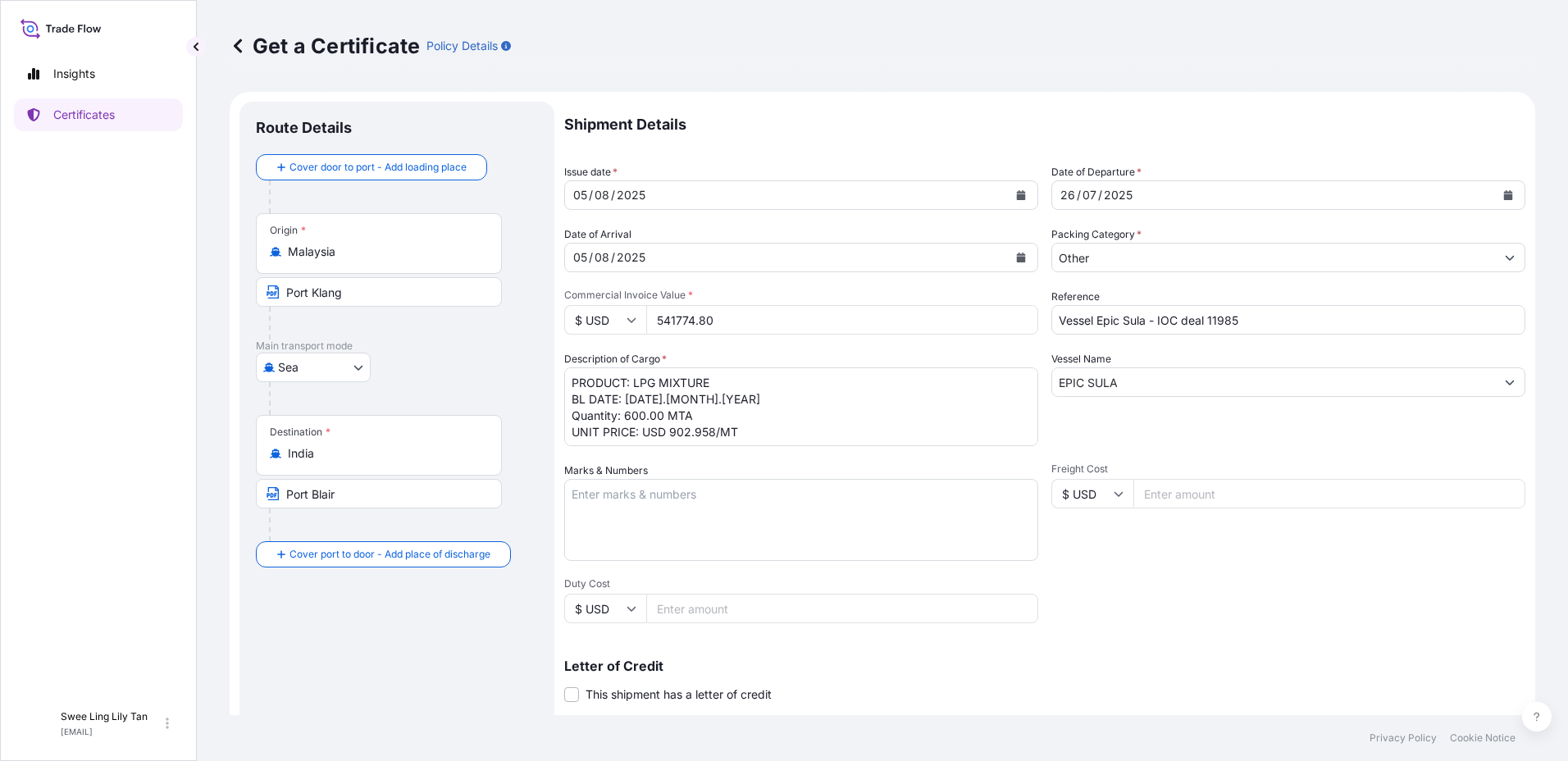 click on "Vessel Name EPIC SULA" at bounding box center (1288, 399) 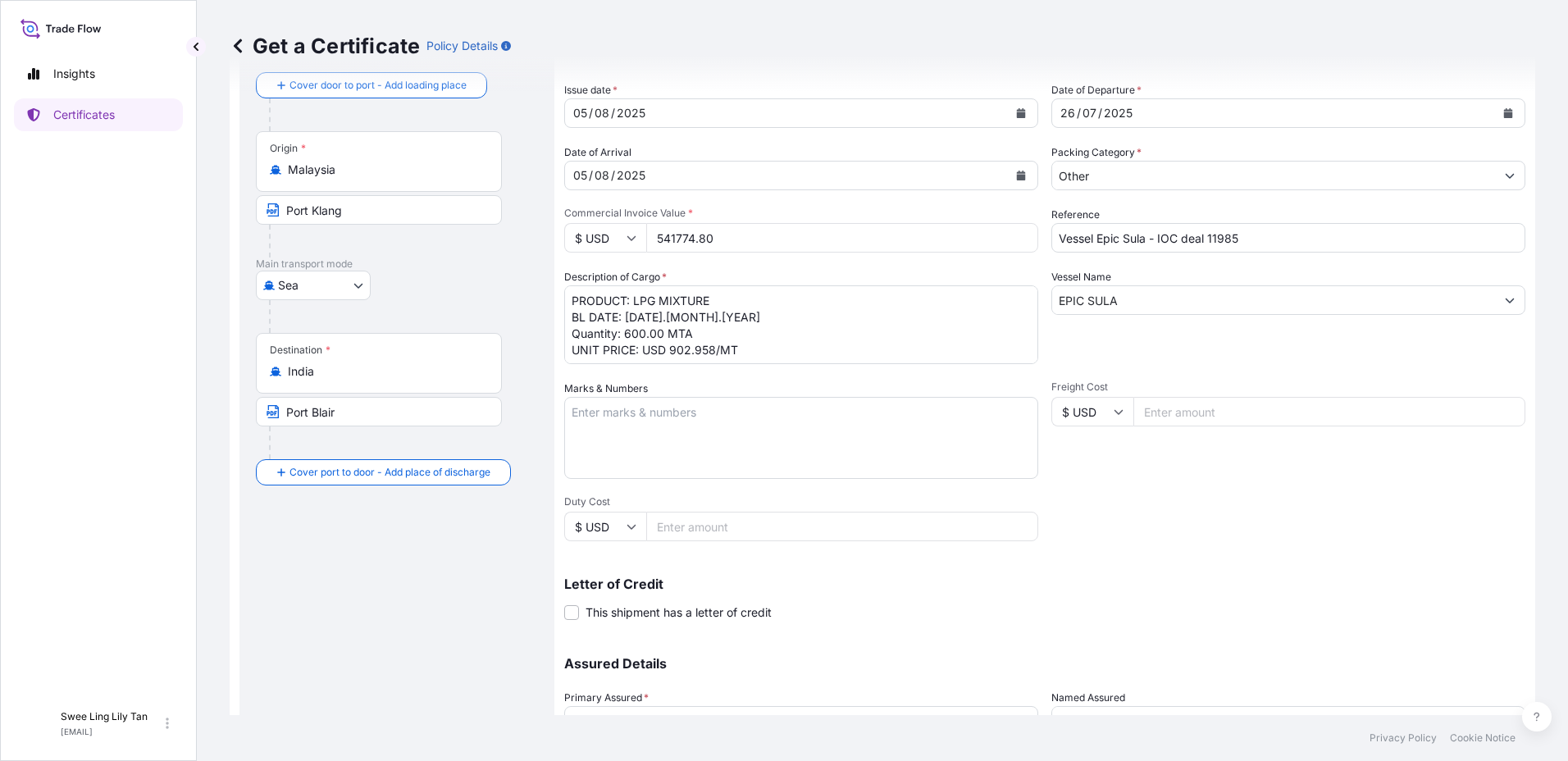 scroll, scrollTop: 224, scrollLeft: 0, axis: vertical 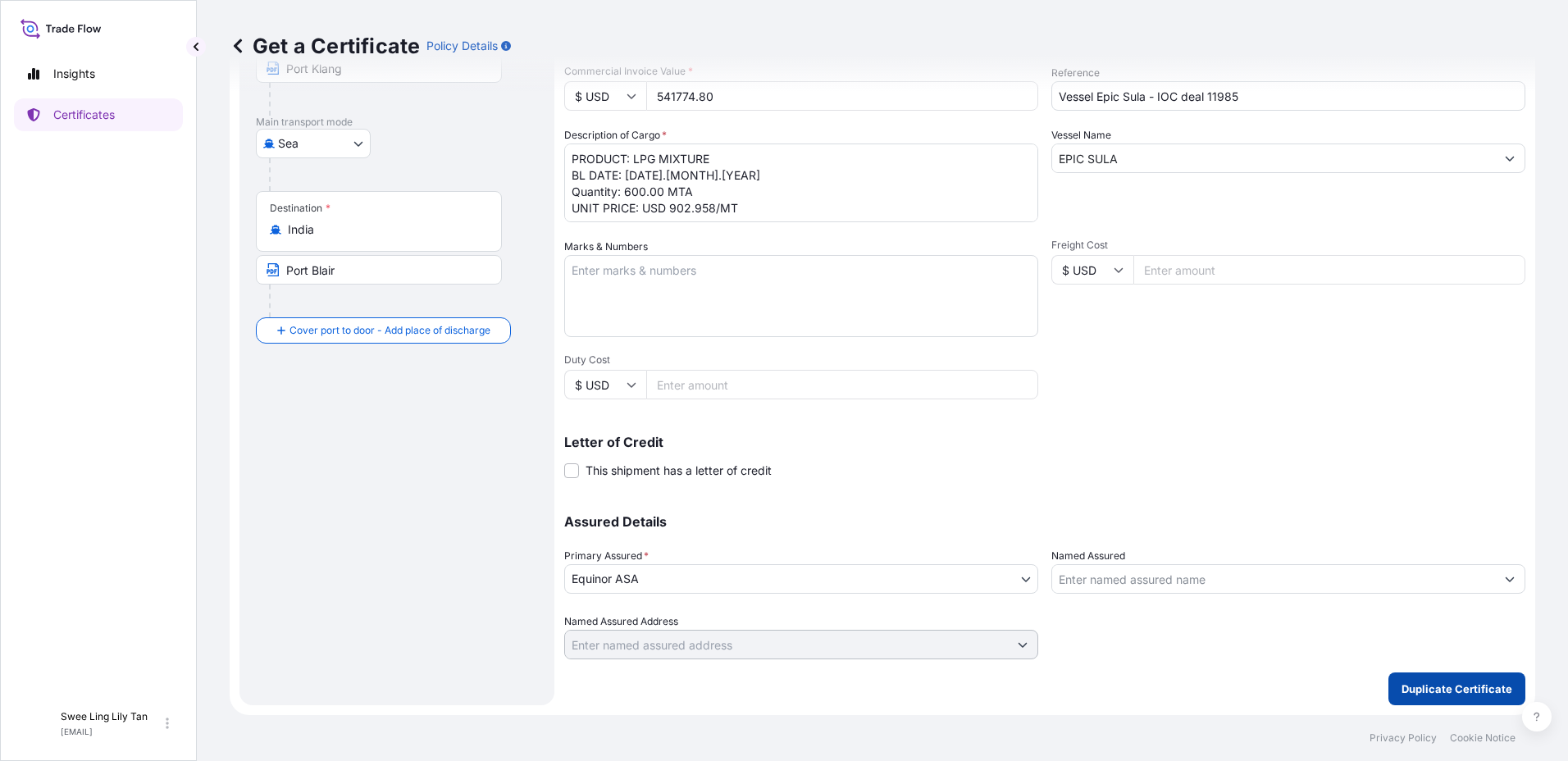 click on "Duplicate Certificate" at bounding box center [1456, 689] 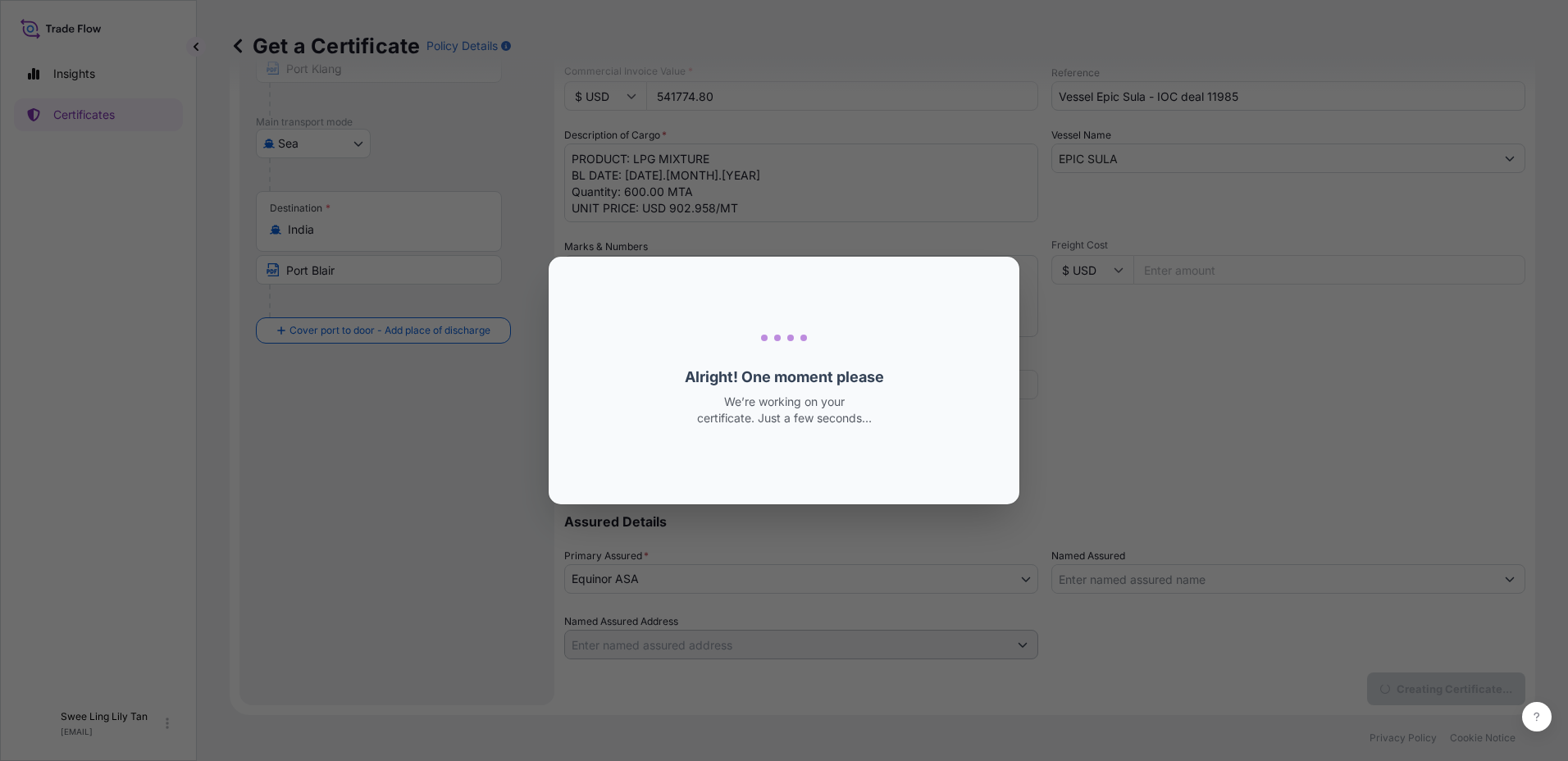 scroll, scrollTop: 0, scrollLeft: 0, axis: both 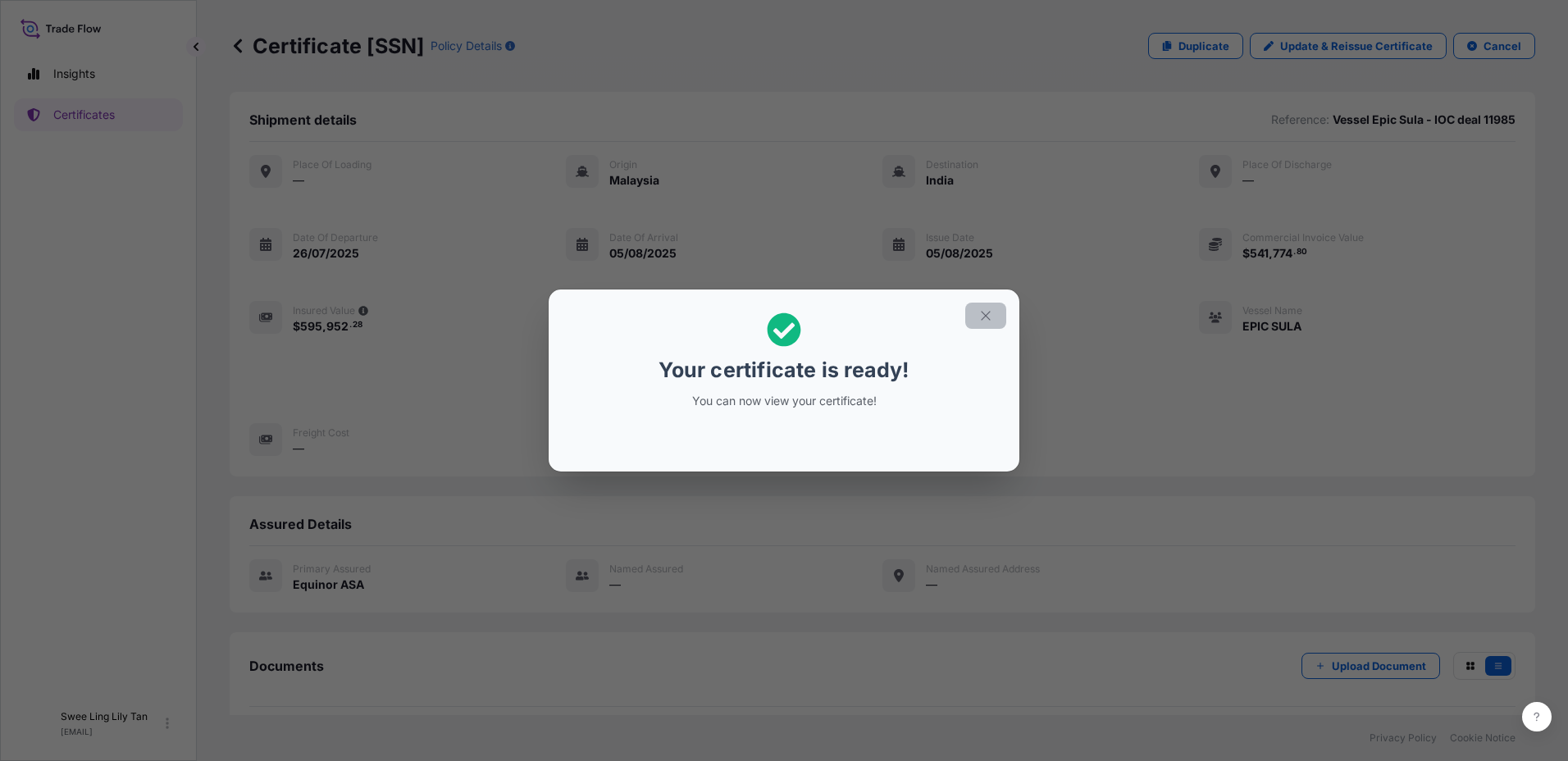 click 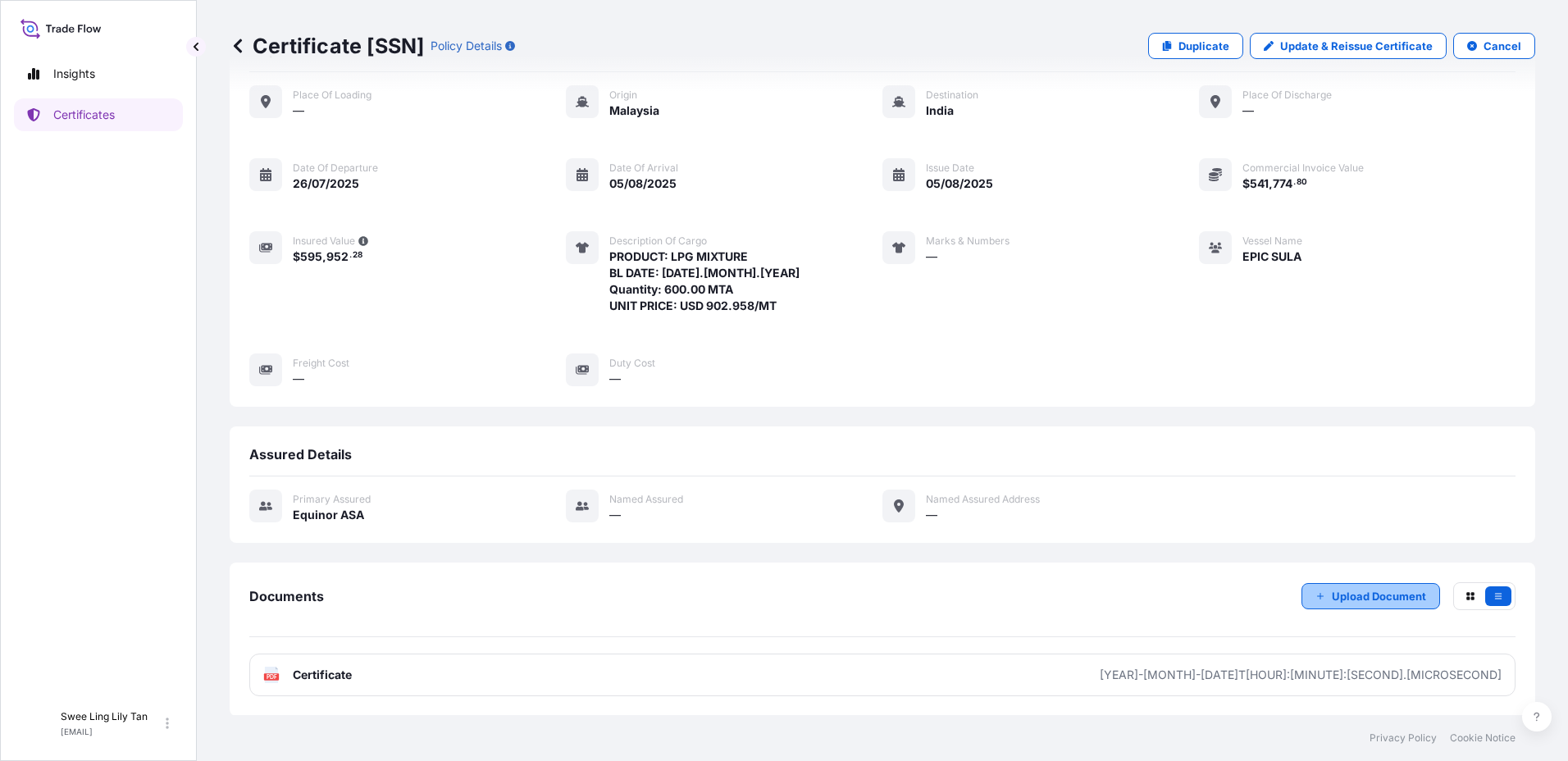 scroll, scrollTop: 71, scrollLeft: 0, axis: vertical 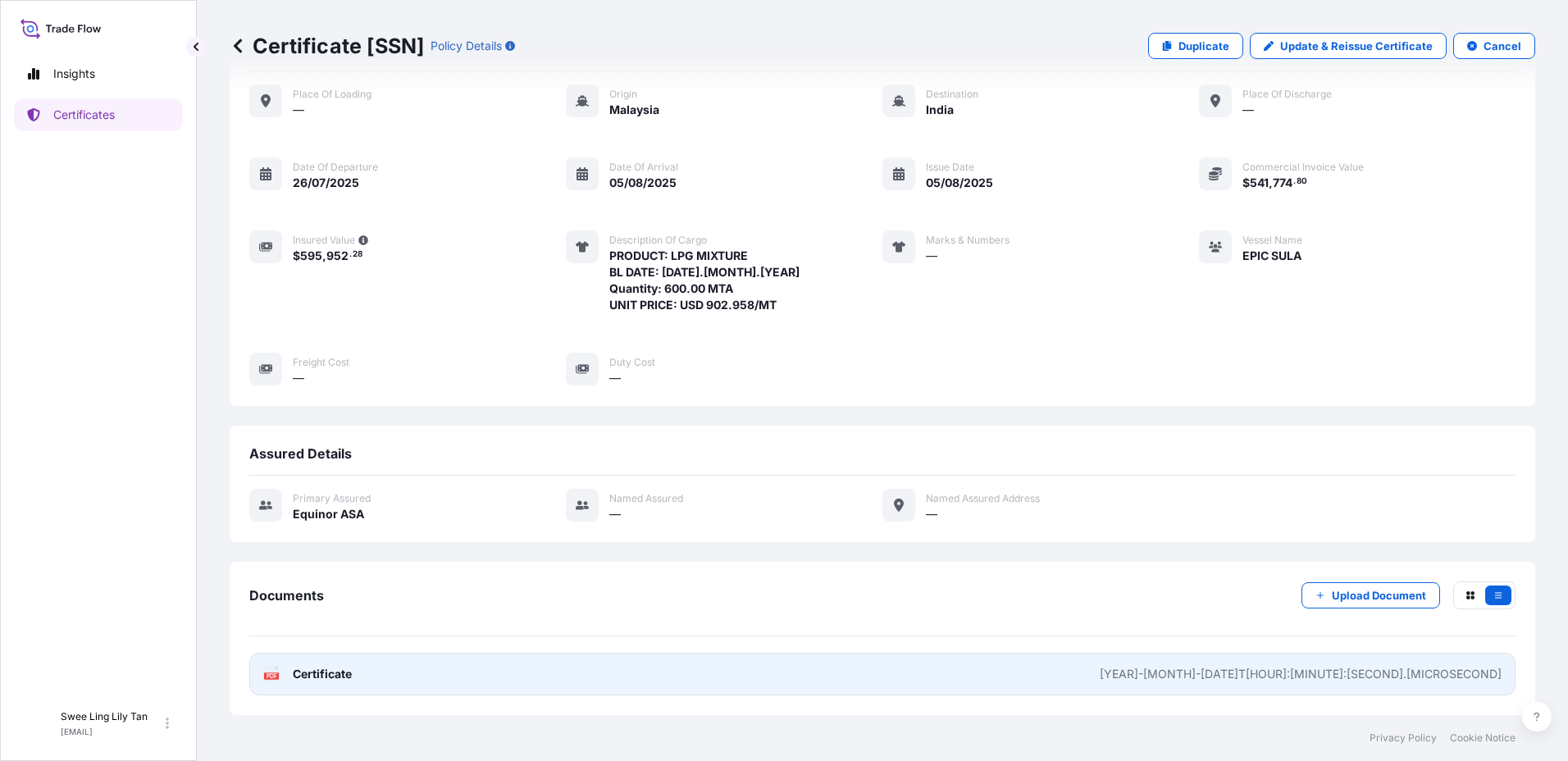 click on "Certificate" at bounding box center (322, 674) 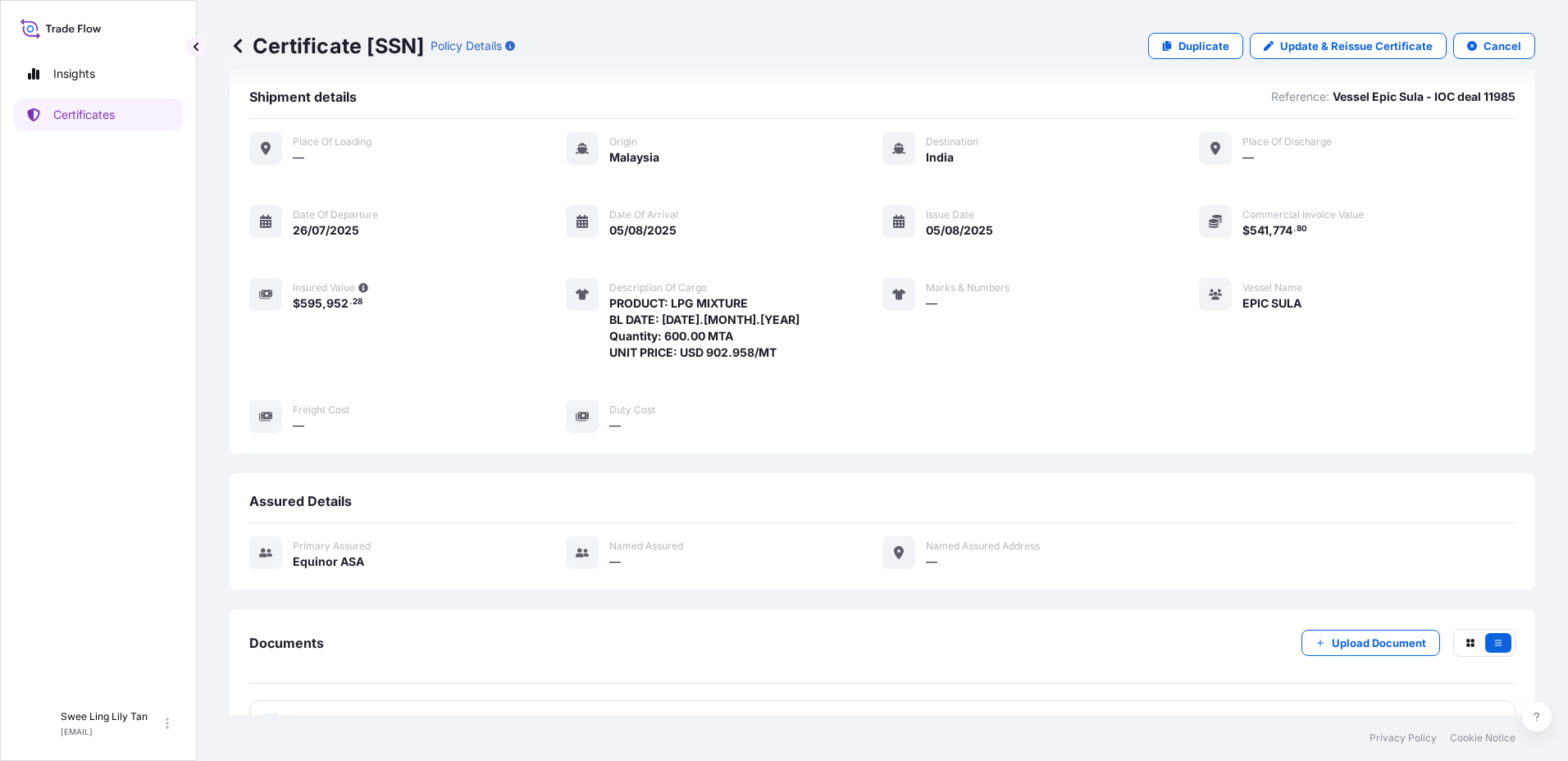 scroll, scrollTop: 0, scrollLeft: 0, axis: both 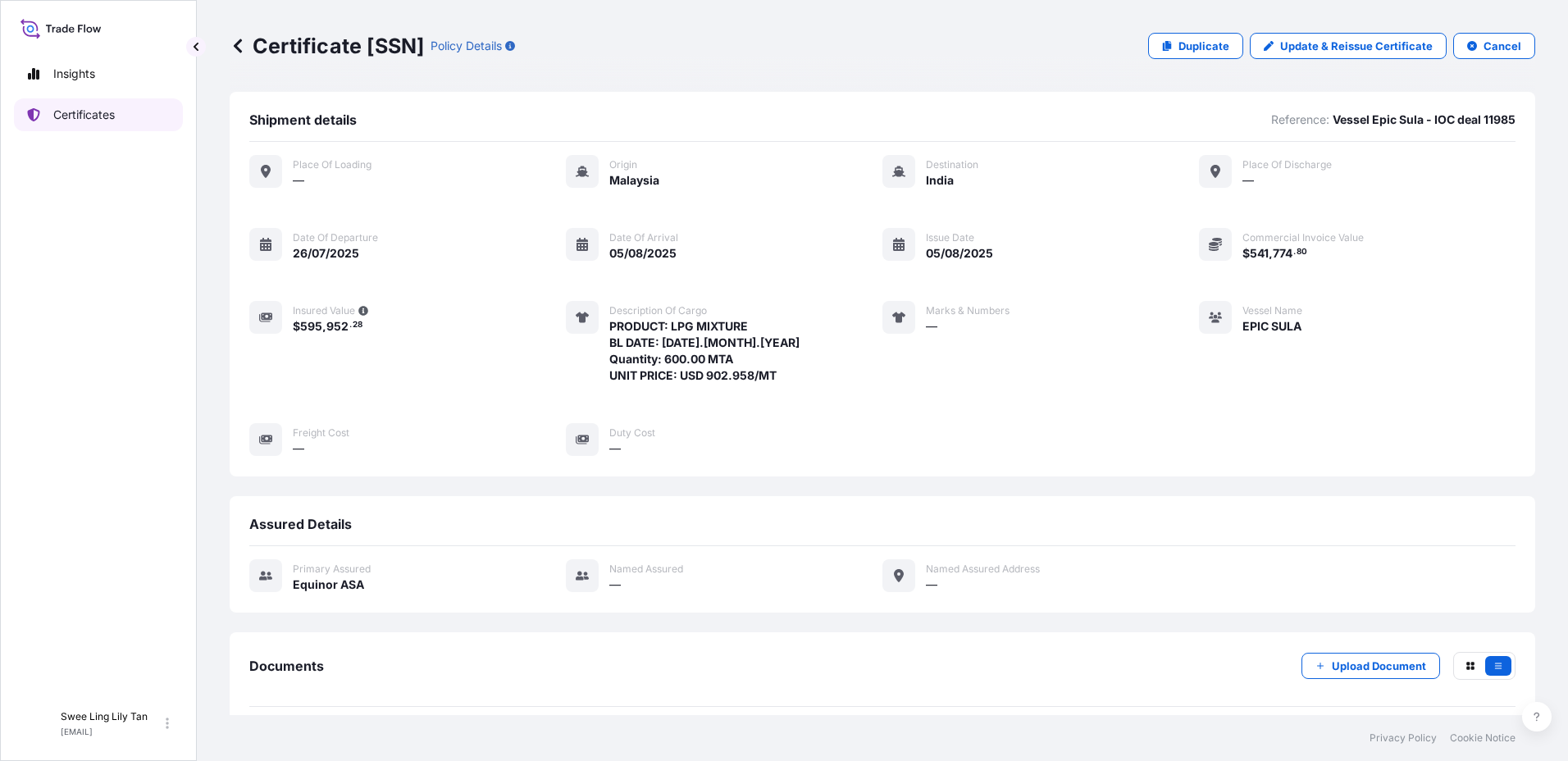 click on "Certificates" at bounding box center [84, 115] 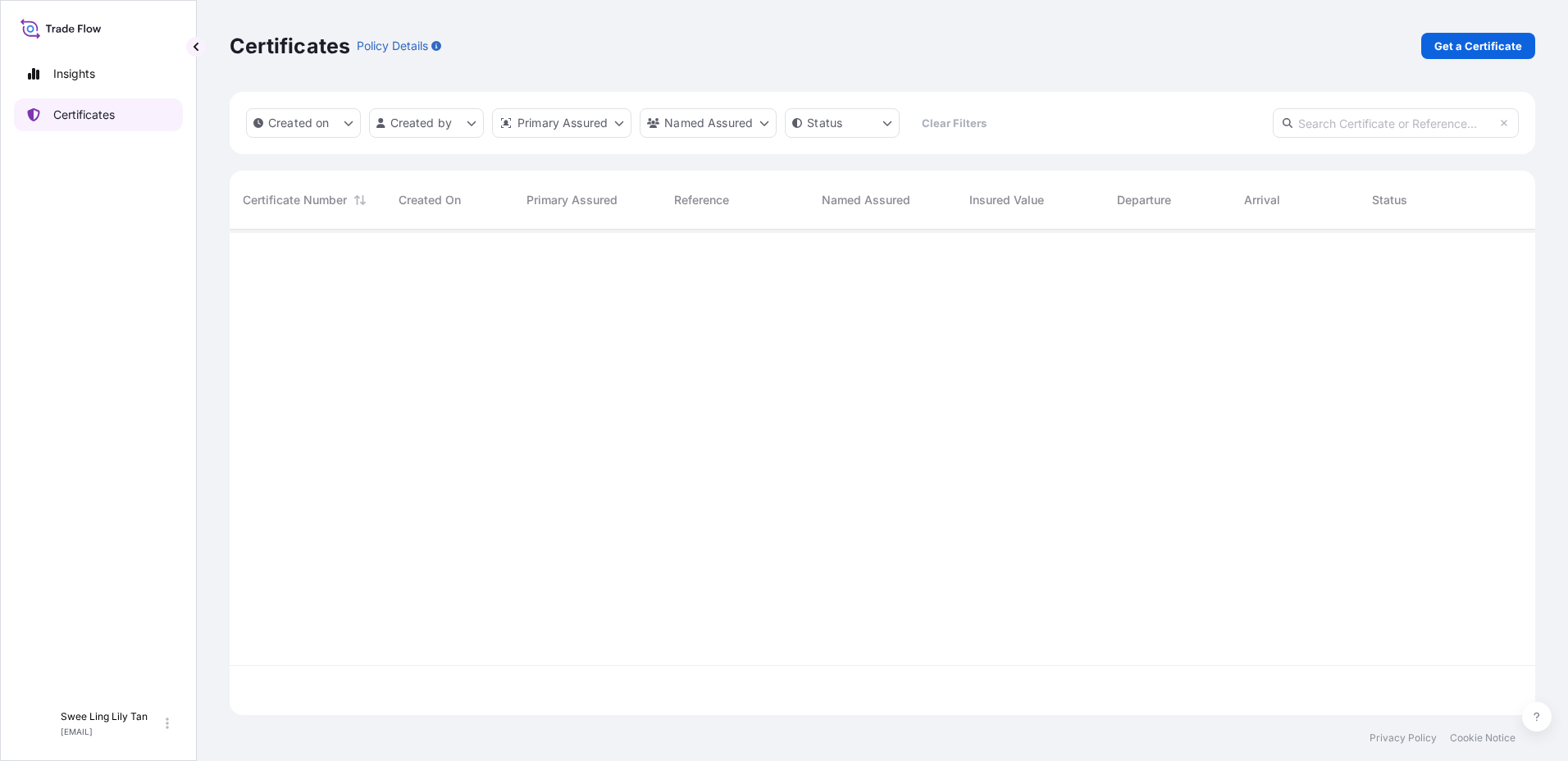 scroll, scrollTop: 13, scrollLeft: 13, axis: both 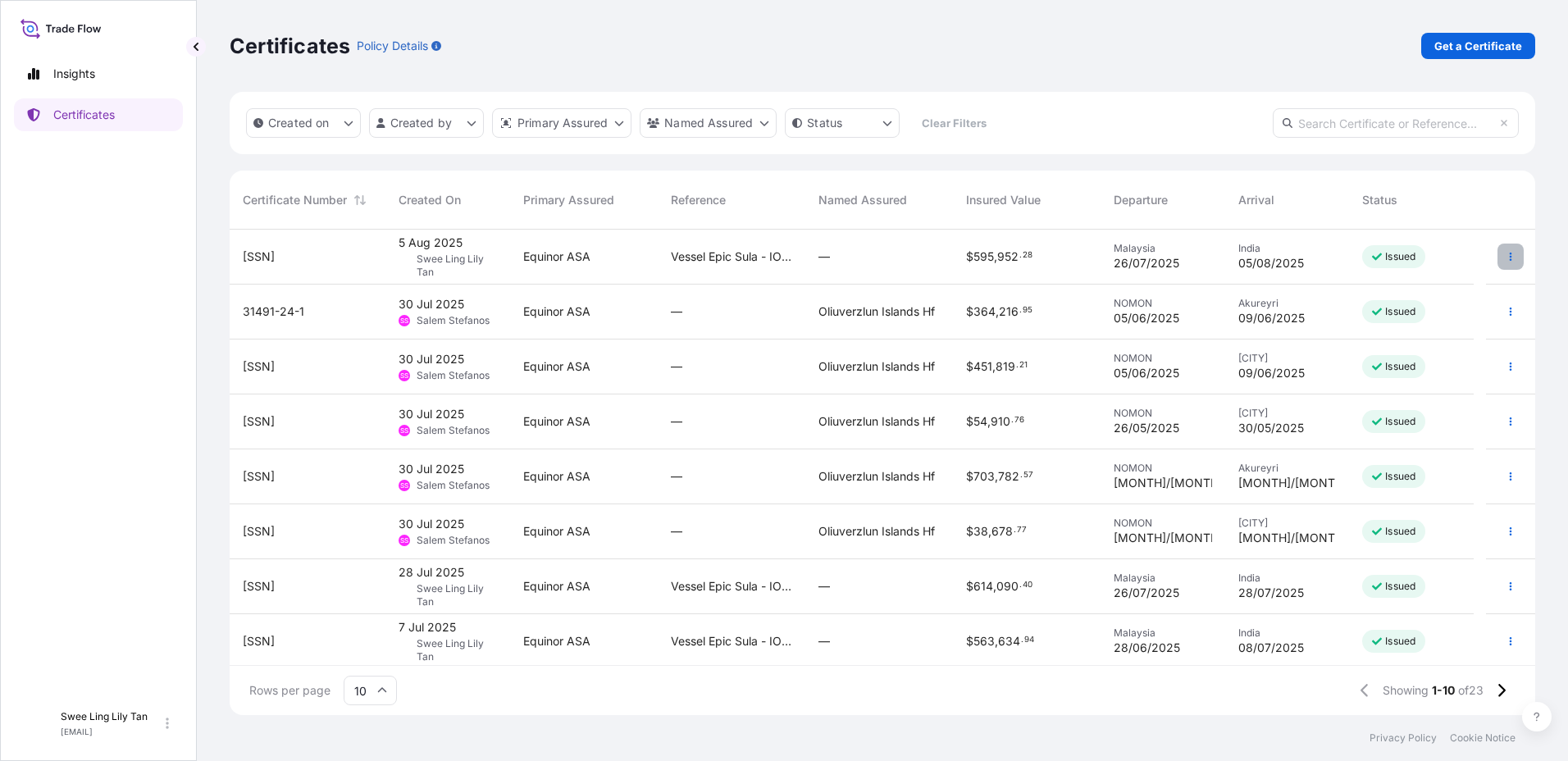 click 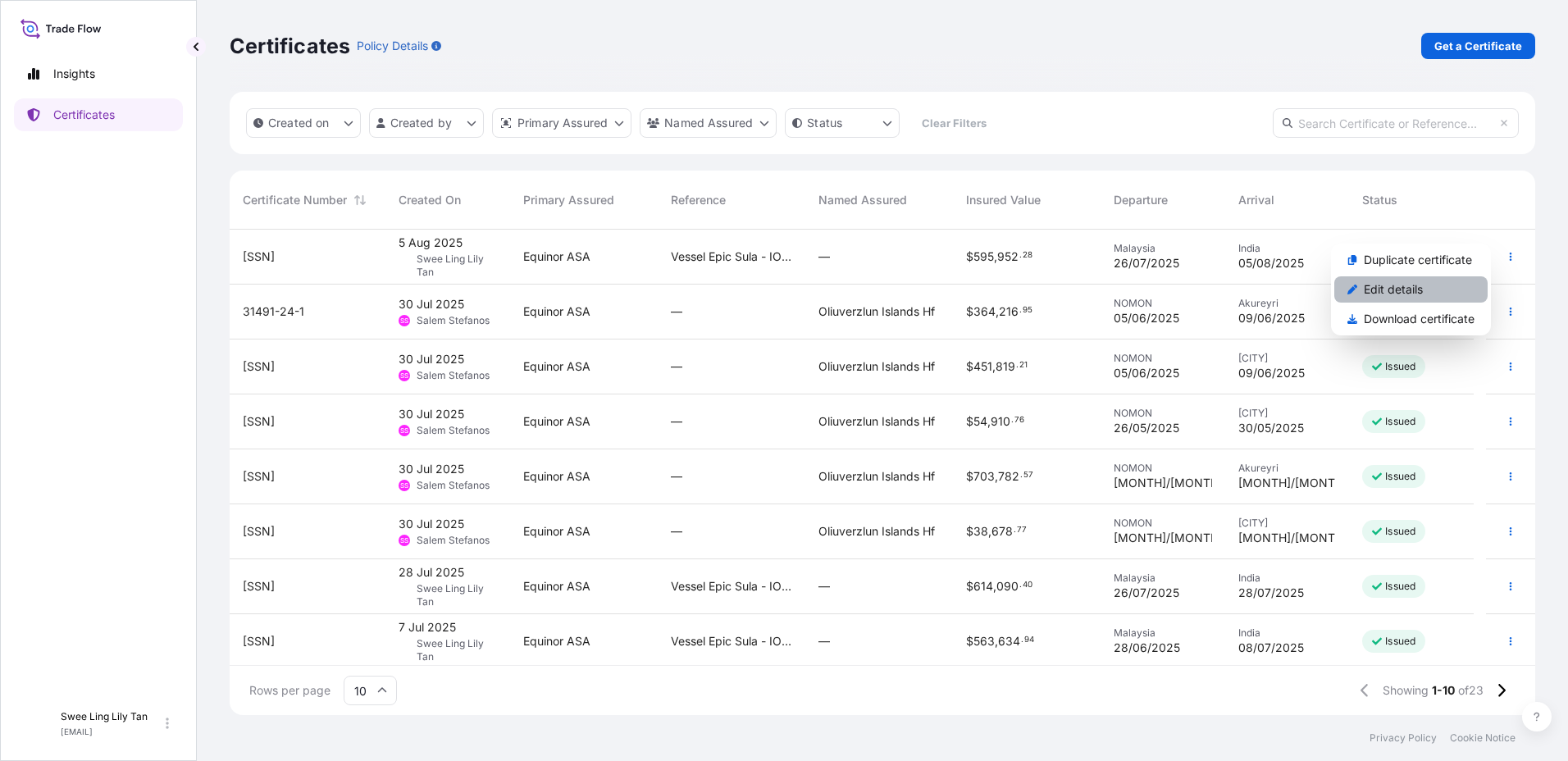 click on "Edit details" at bounding box center [1393, 289] 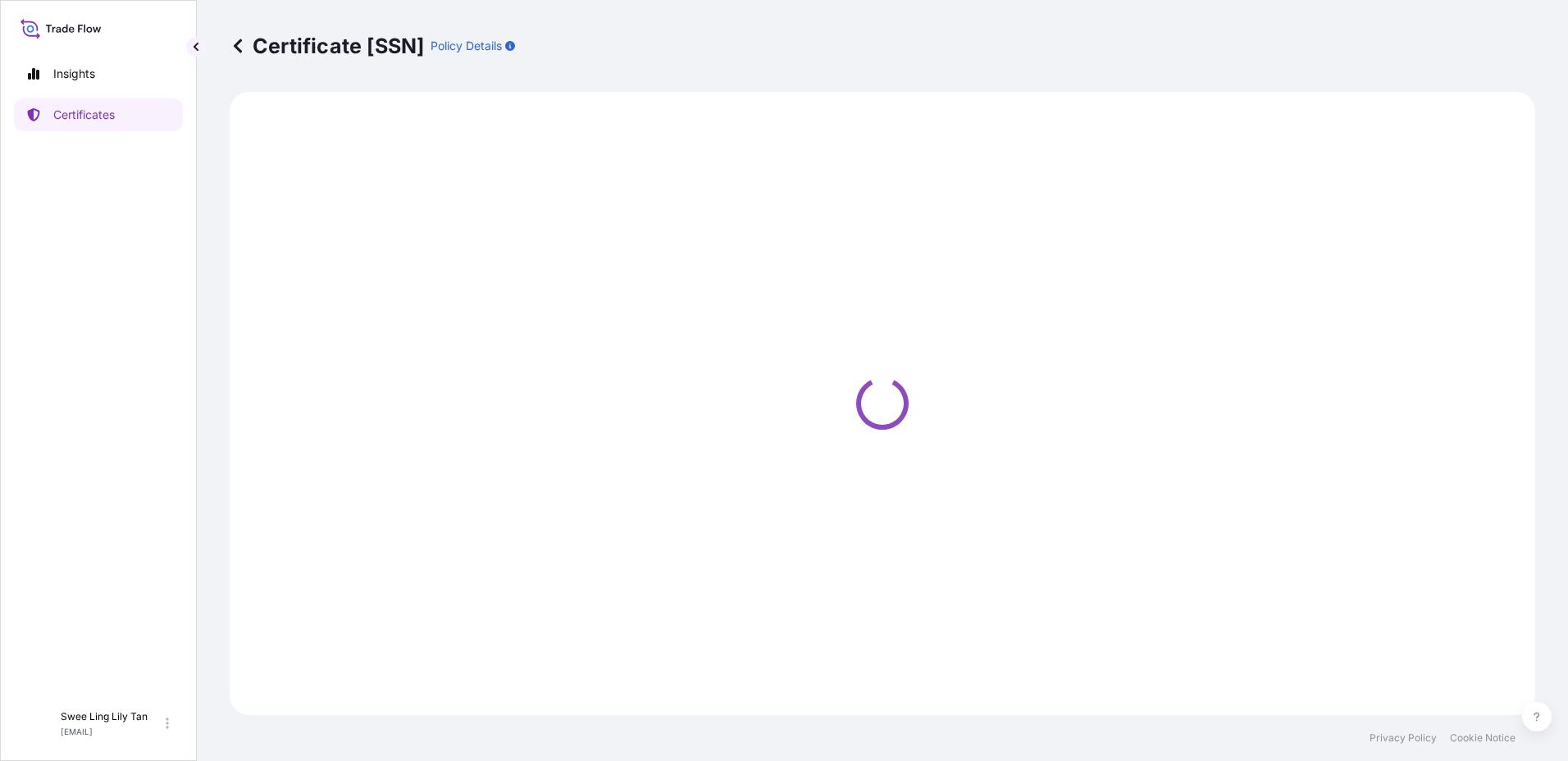 select on "Sea" 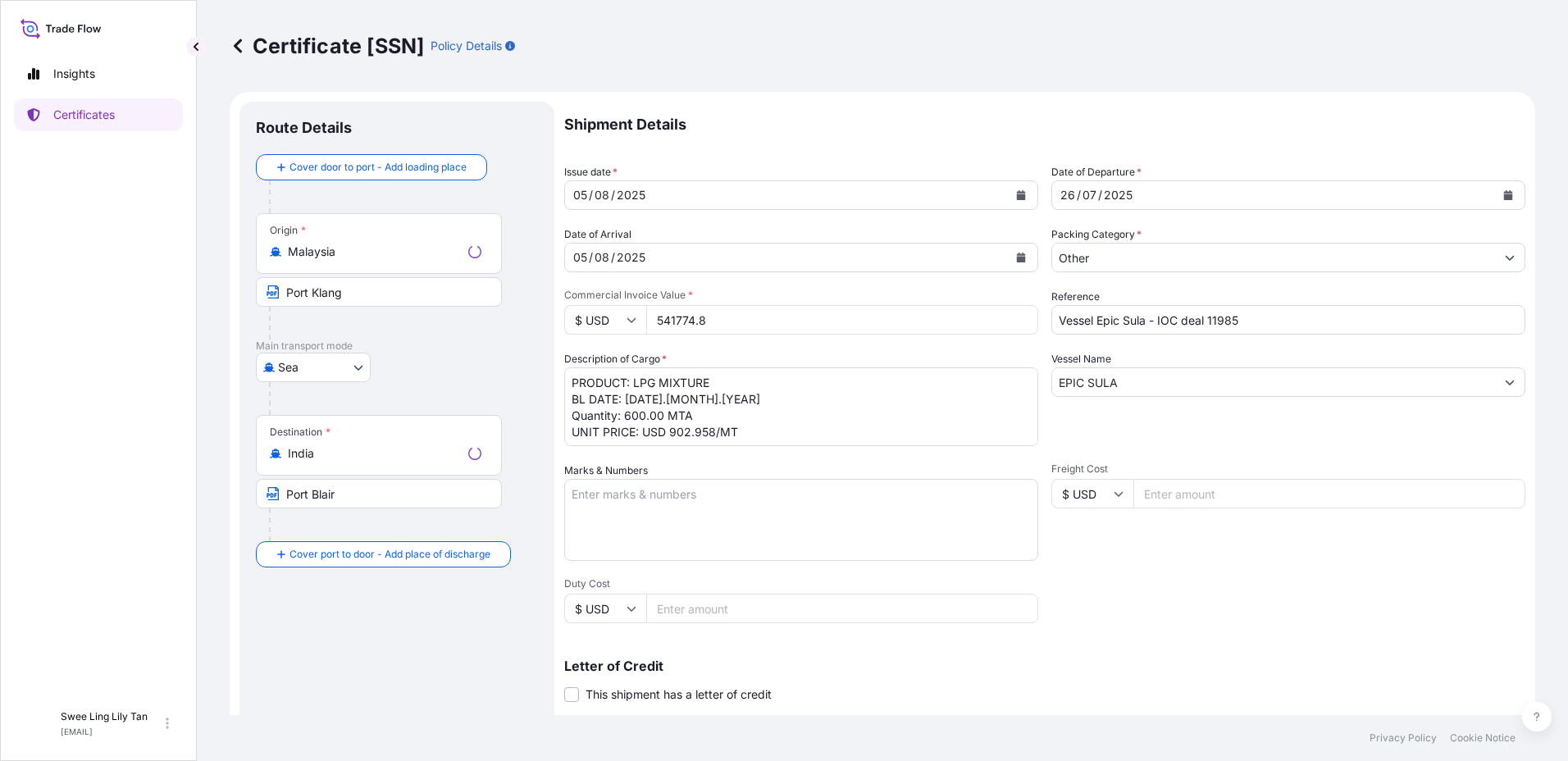select on "31491" 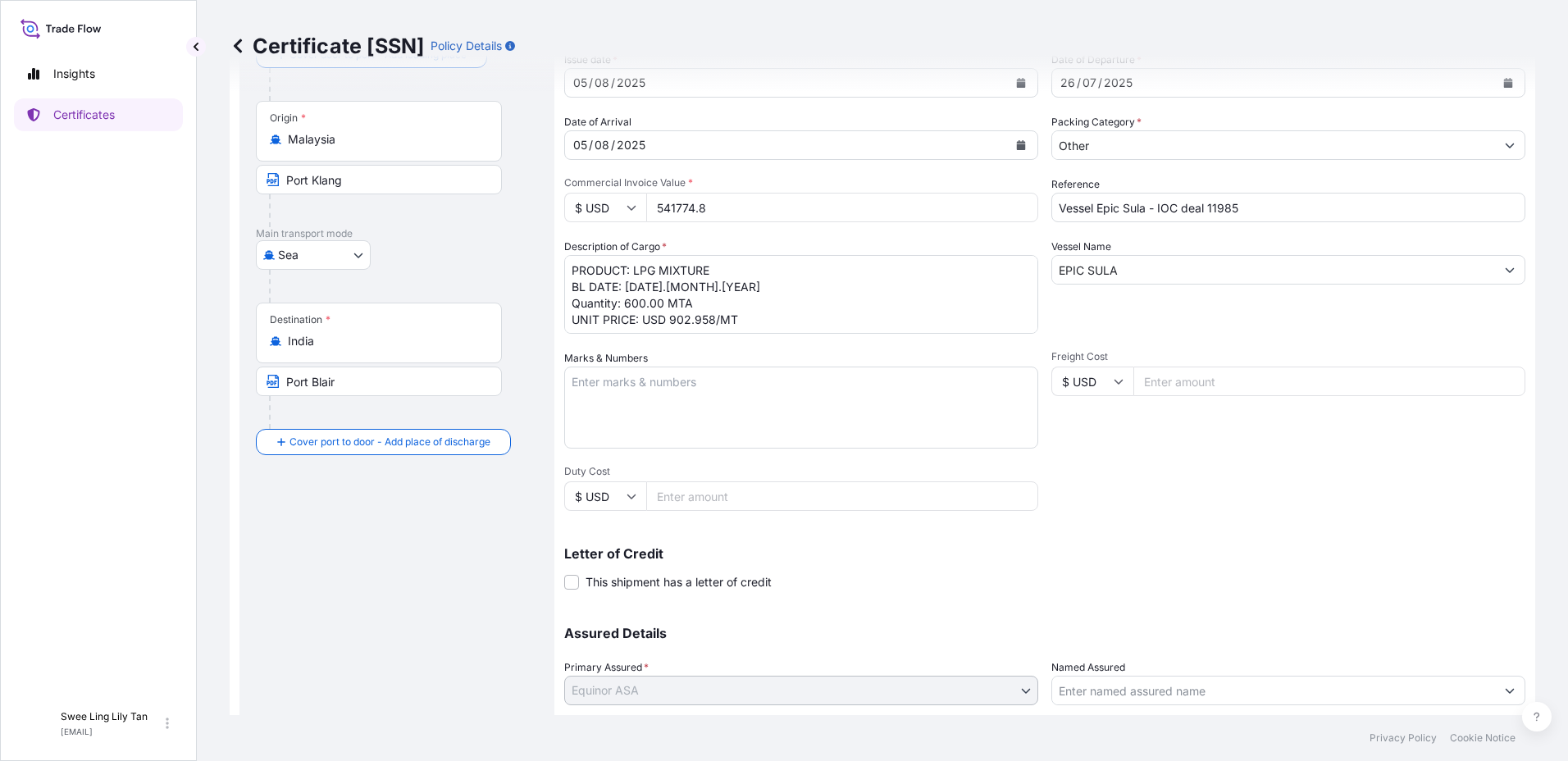 scroll, scrollTop: 0, scrollLeft: 0, axis: both 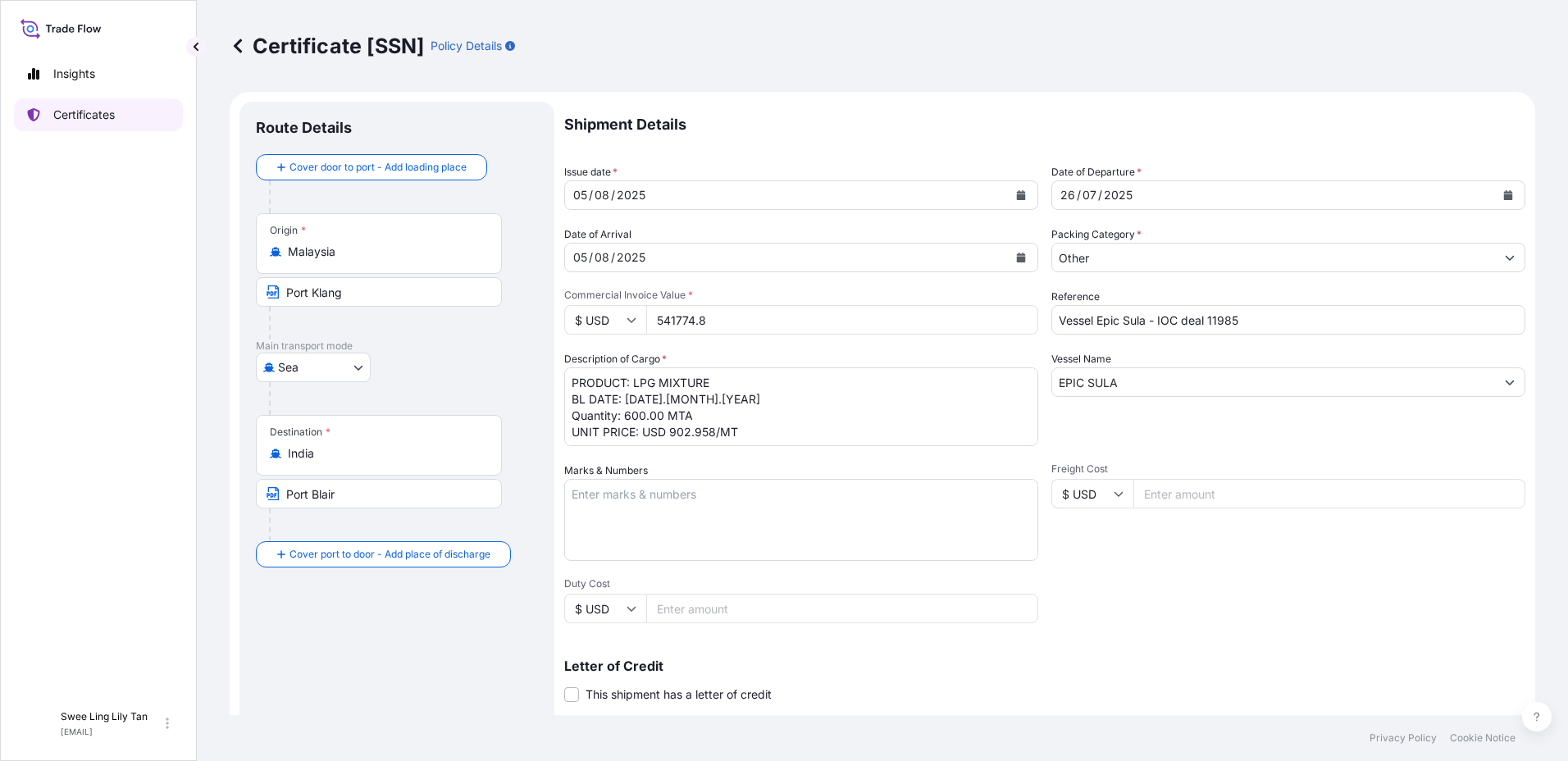 click on "Certificates" at bounding box center [84, 115] 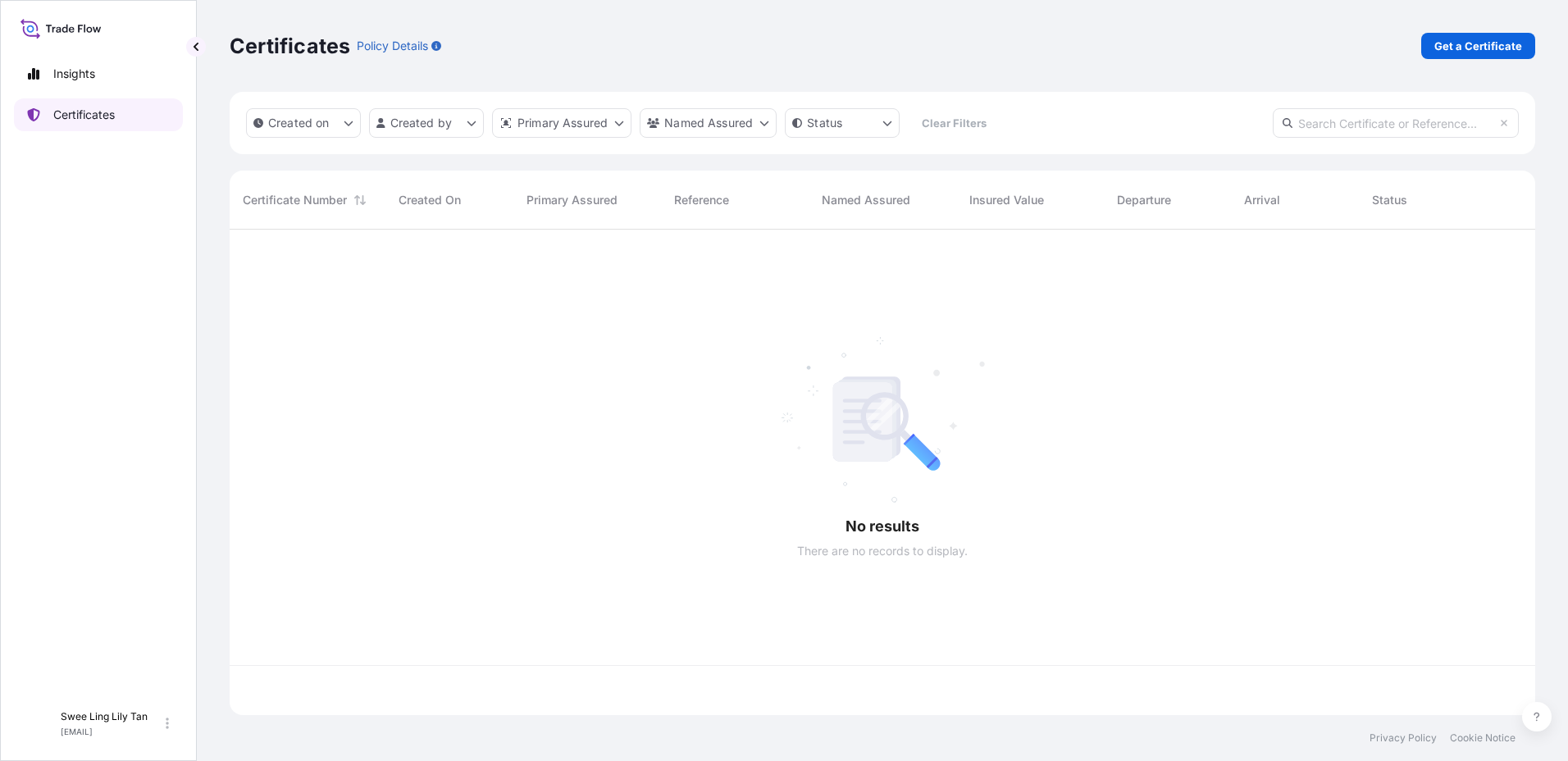 scroll, scrollTop: 13, scrollLeft: 13, axis: both 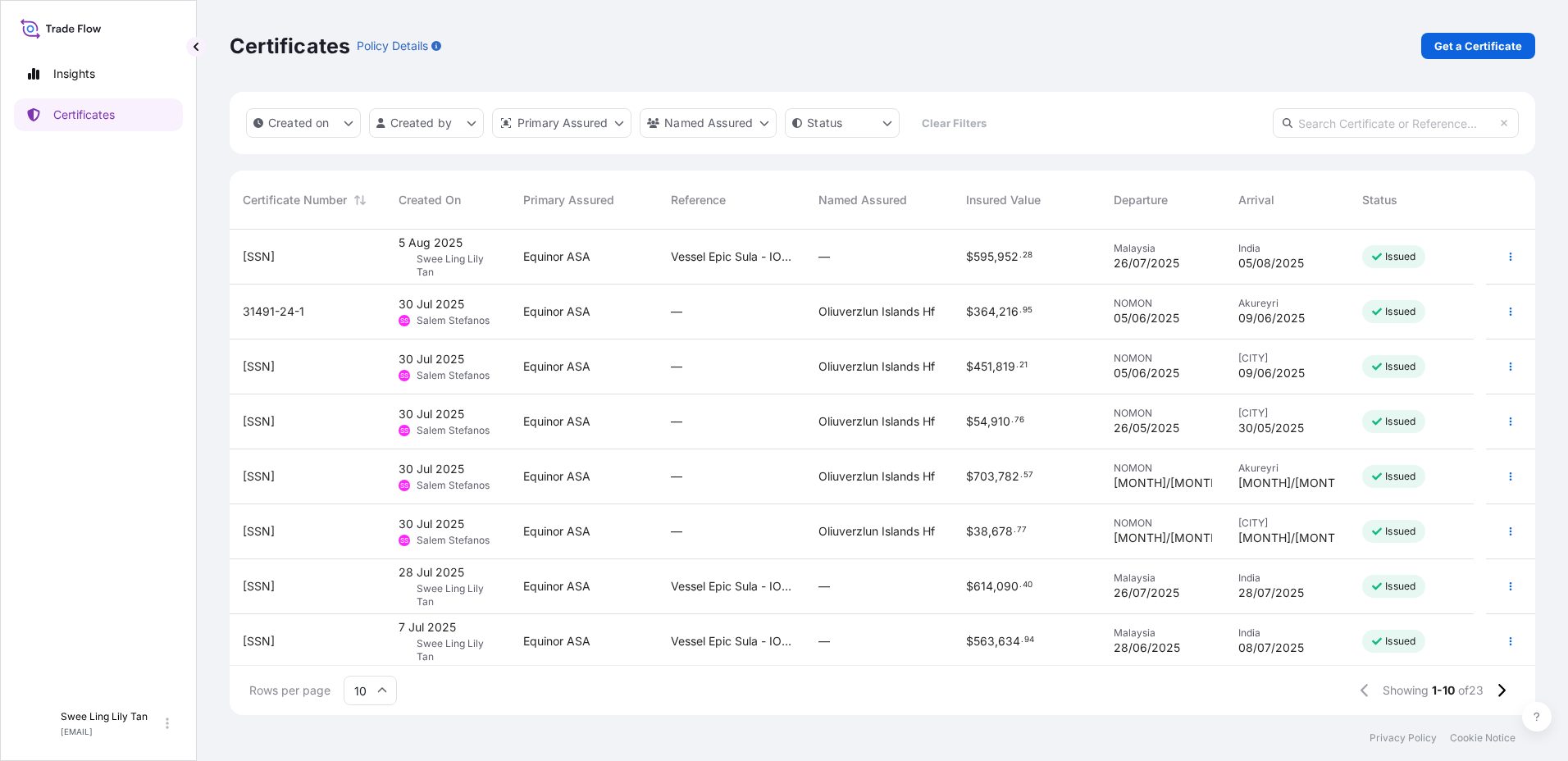 click on "SLLT Swee Ling Lily Tan" at bounding box center (448, 266) 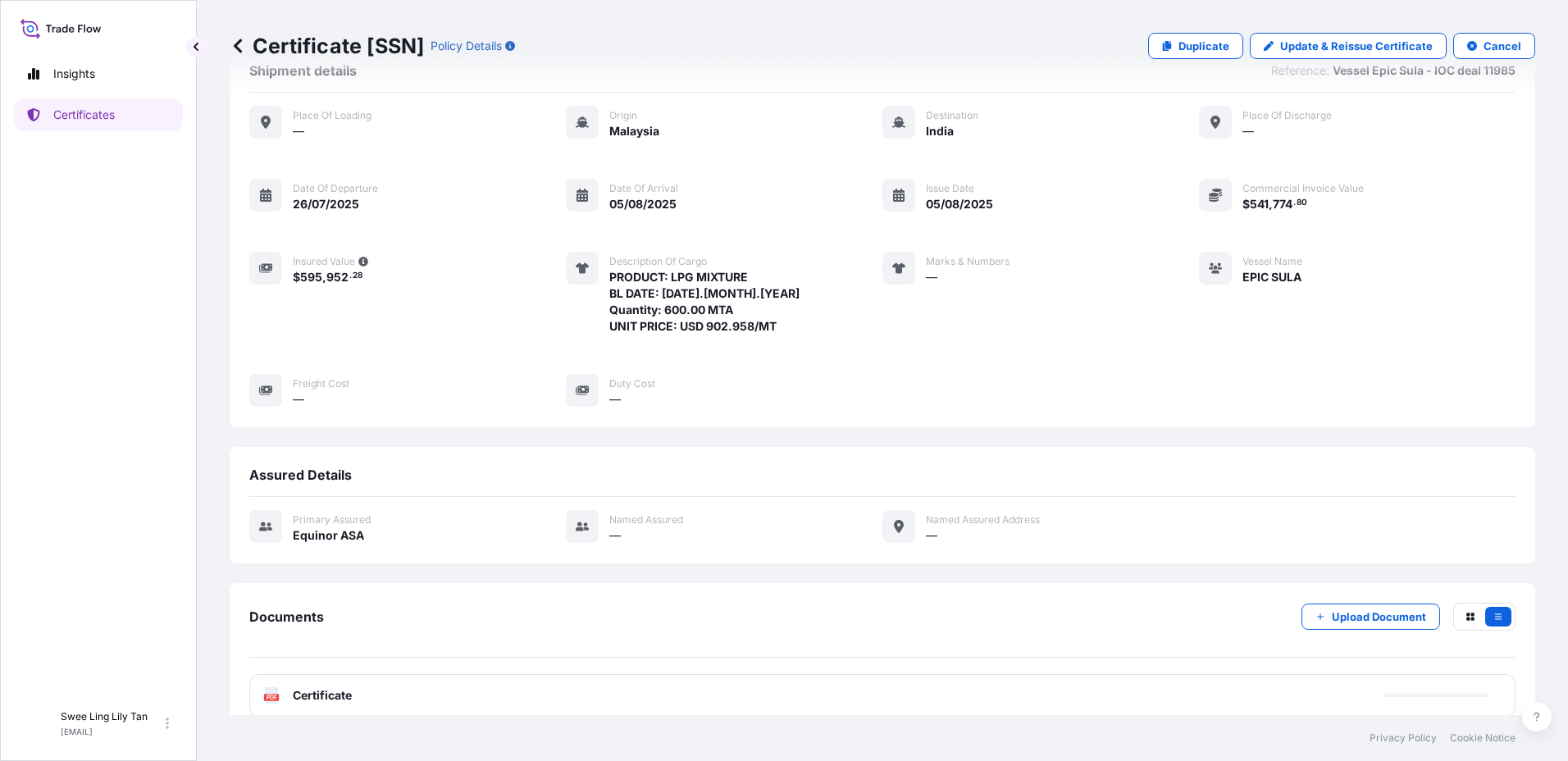 scroll, scrollTop: 71, scrollLeft: 0, axis: vertical 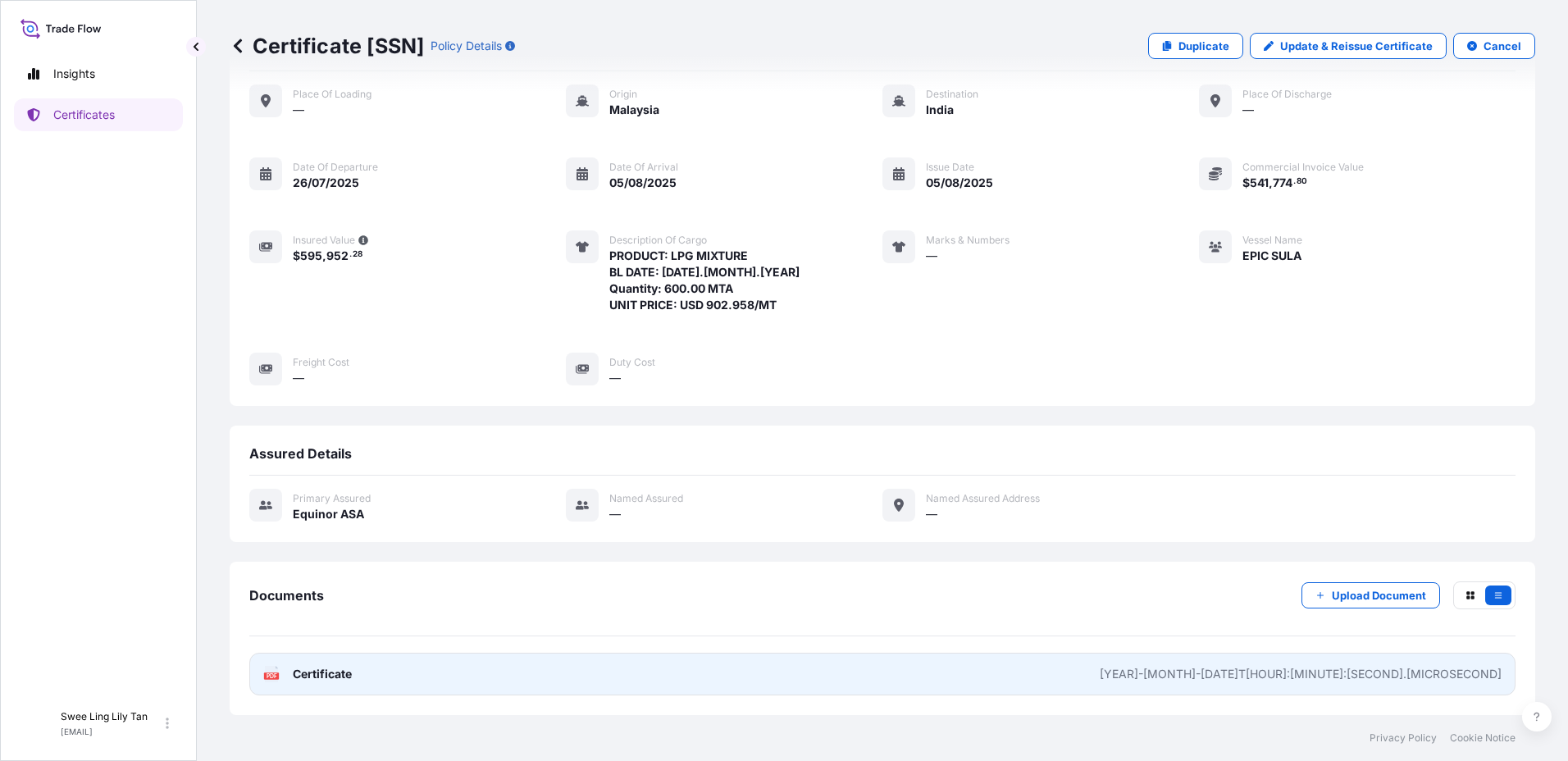 click on "Certificate" at bounding box center (322, 674) 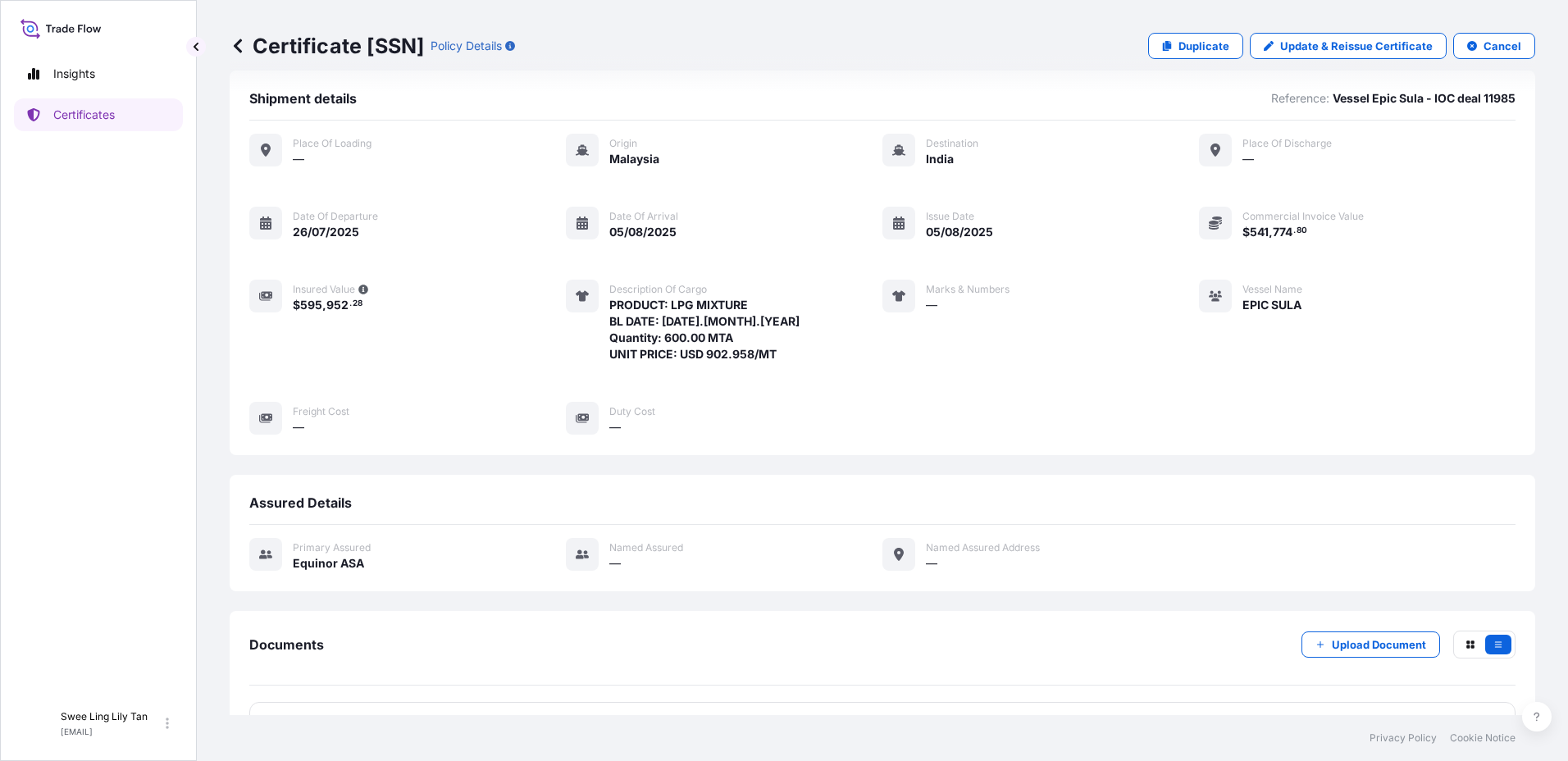 scroll, scrollTop: 0, scrollLeft: 0, axis: both 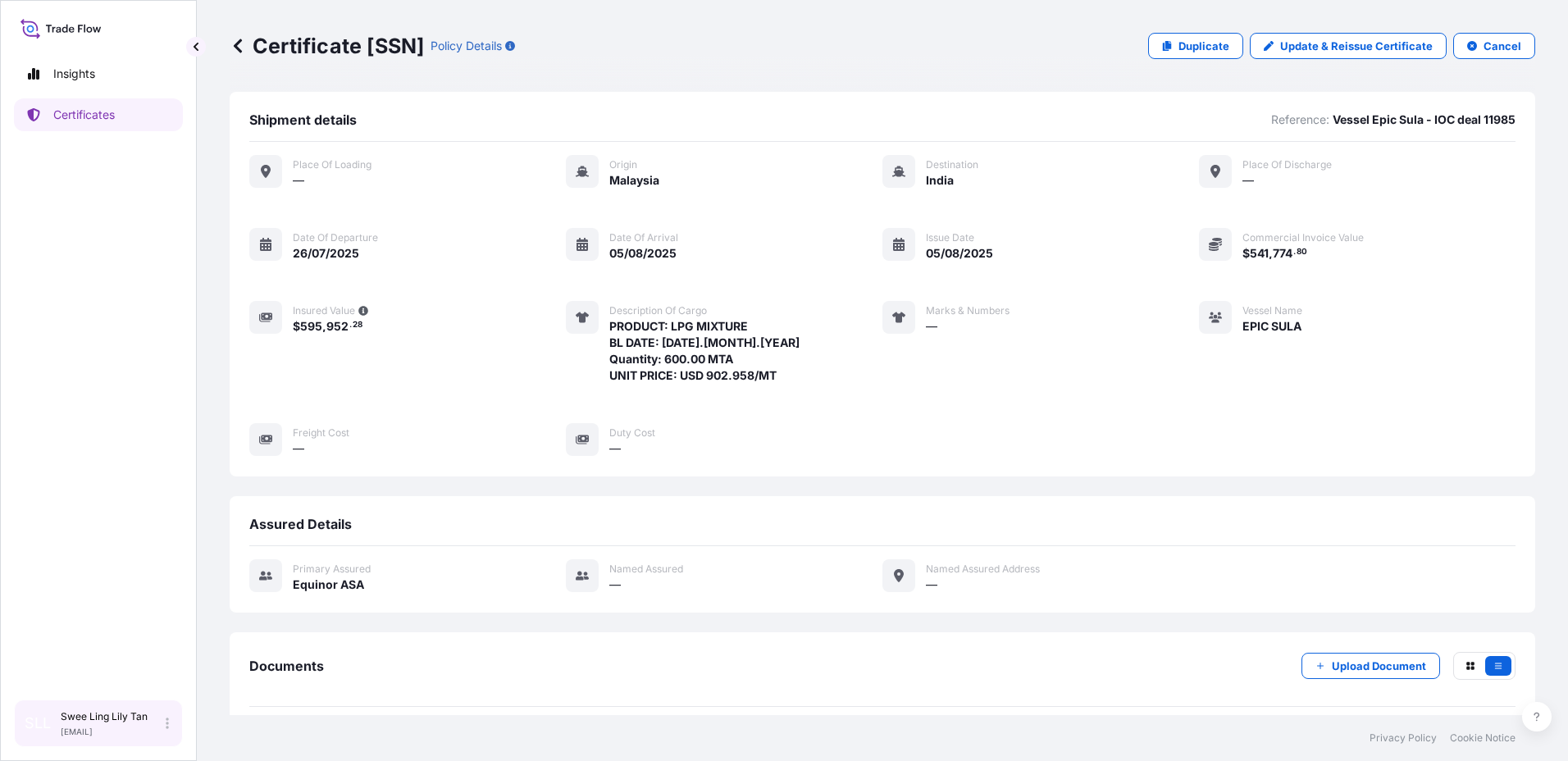 click on "SLL Swee Ling Lily   Tan [EMAIL]" at bounding box center (98, 723) 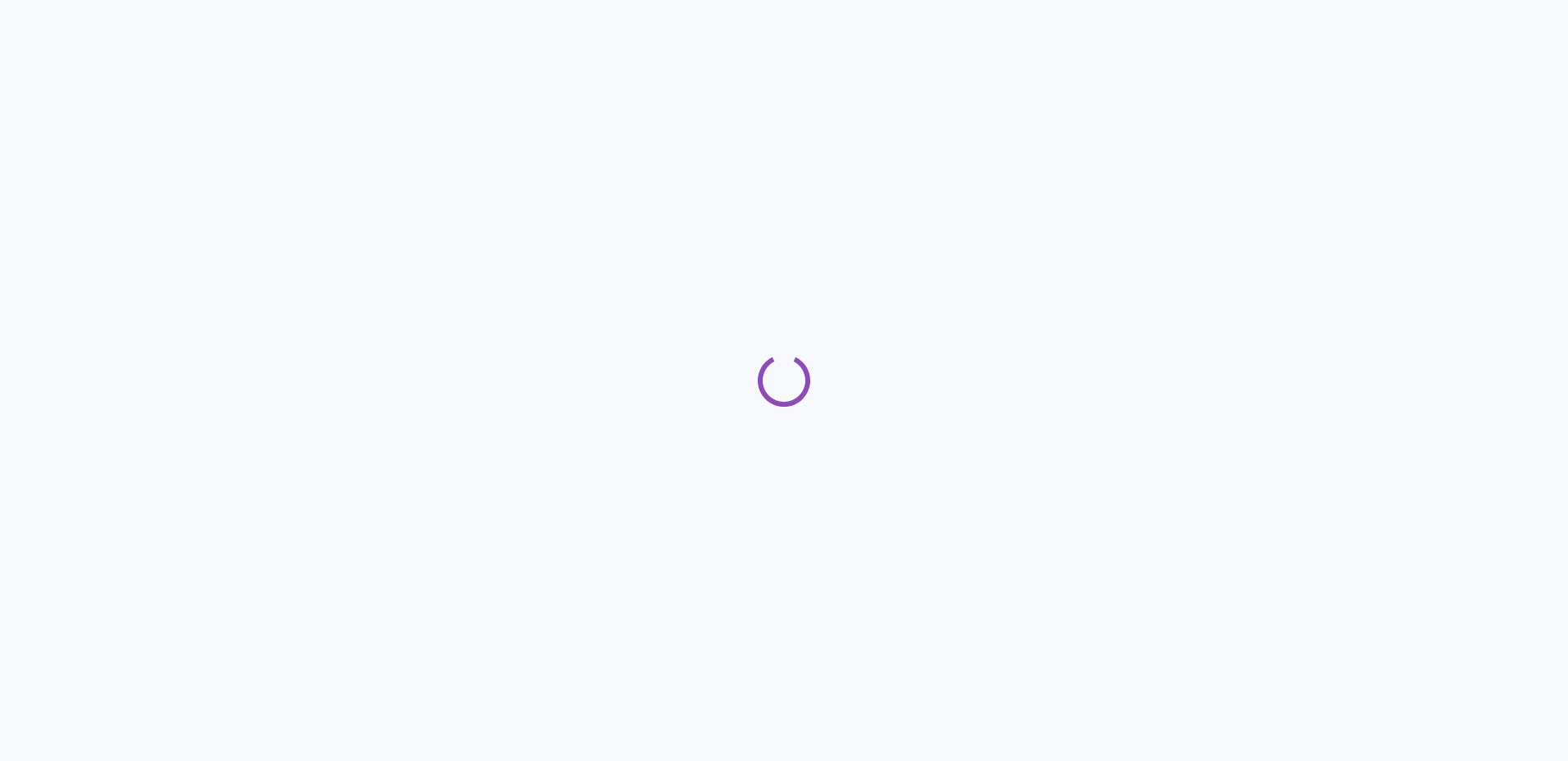 scroll, scrollTop: 0, scrollLeft: 0, axis: both 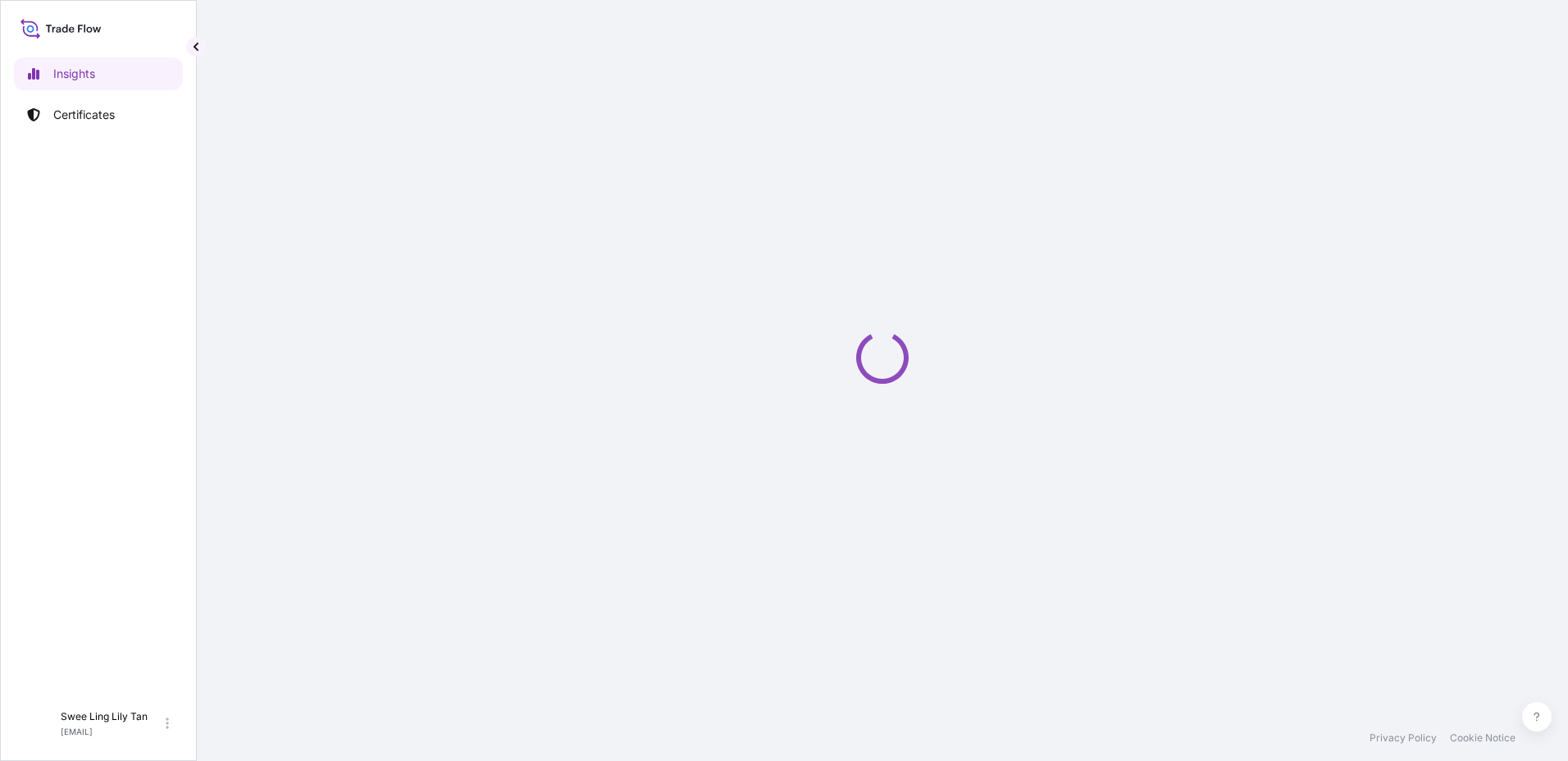 select on "2025" 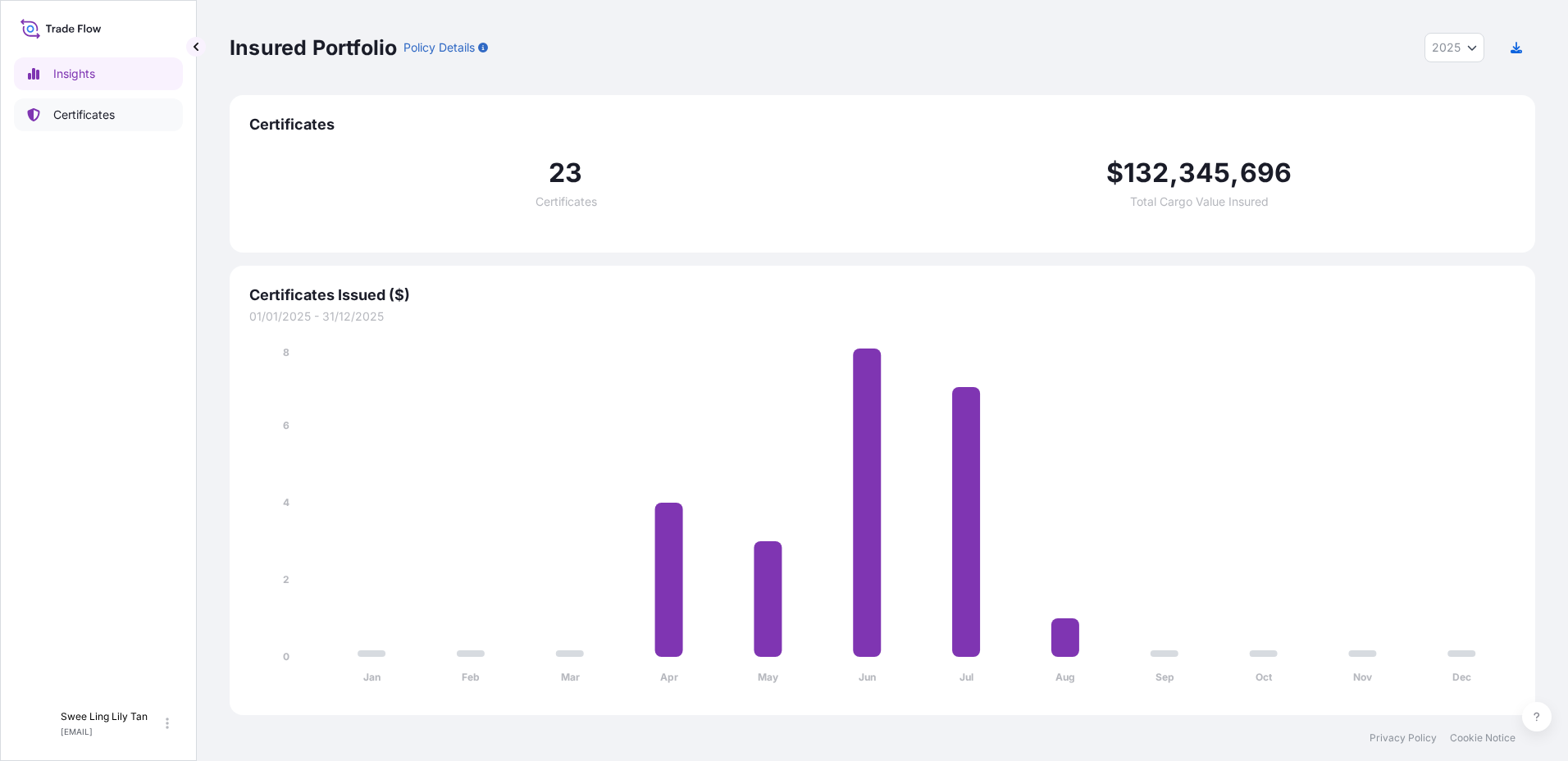 click on "Certificates" at bounding box center (84, 115) 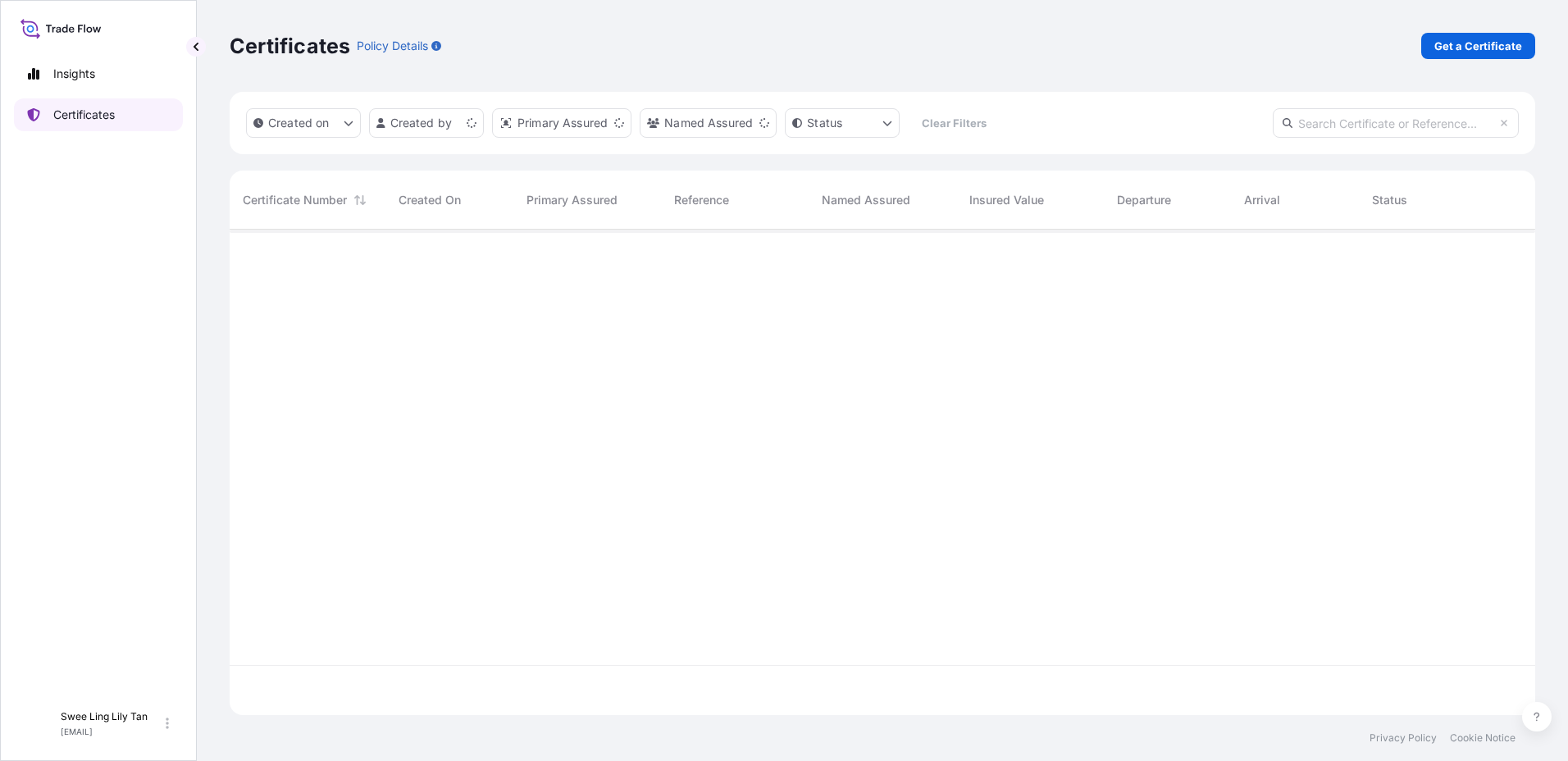 scroll, scrollTop: 13, scrollLeft: 13, axis: both 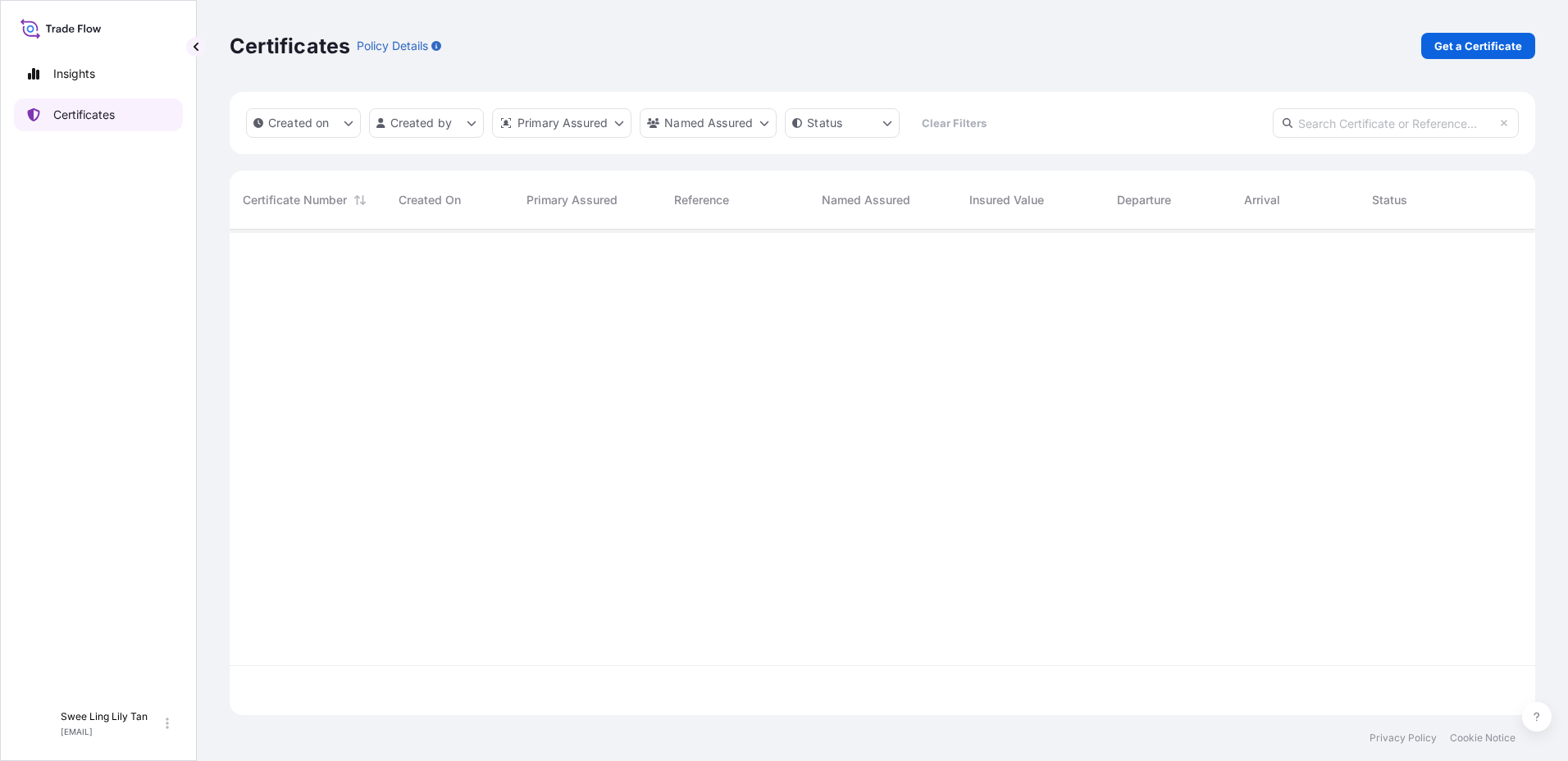 click 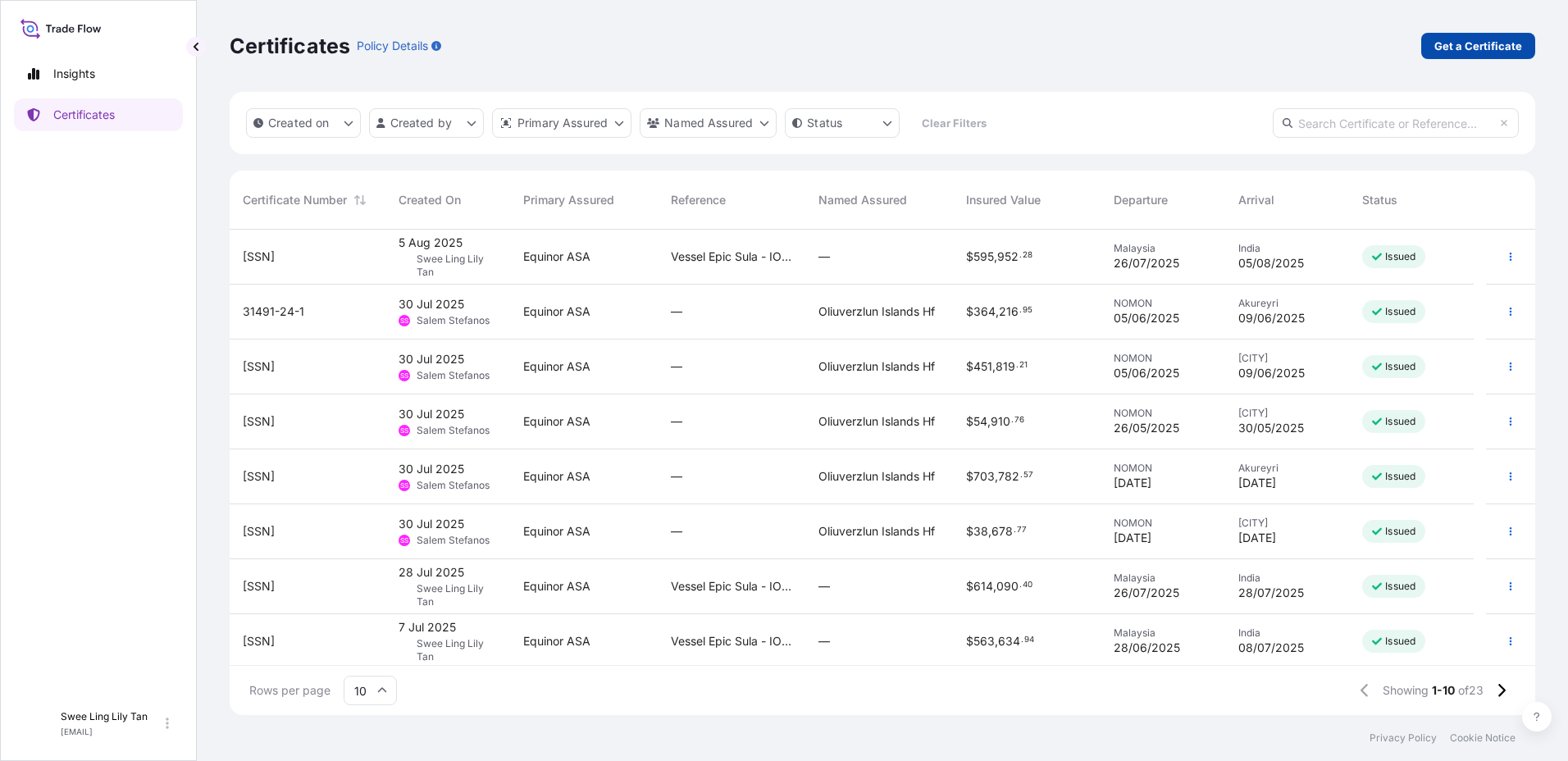 click on "Get a Certificate" at bounding box center (1478, 46) 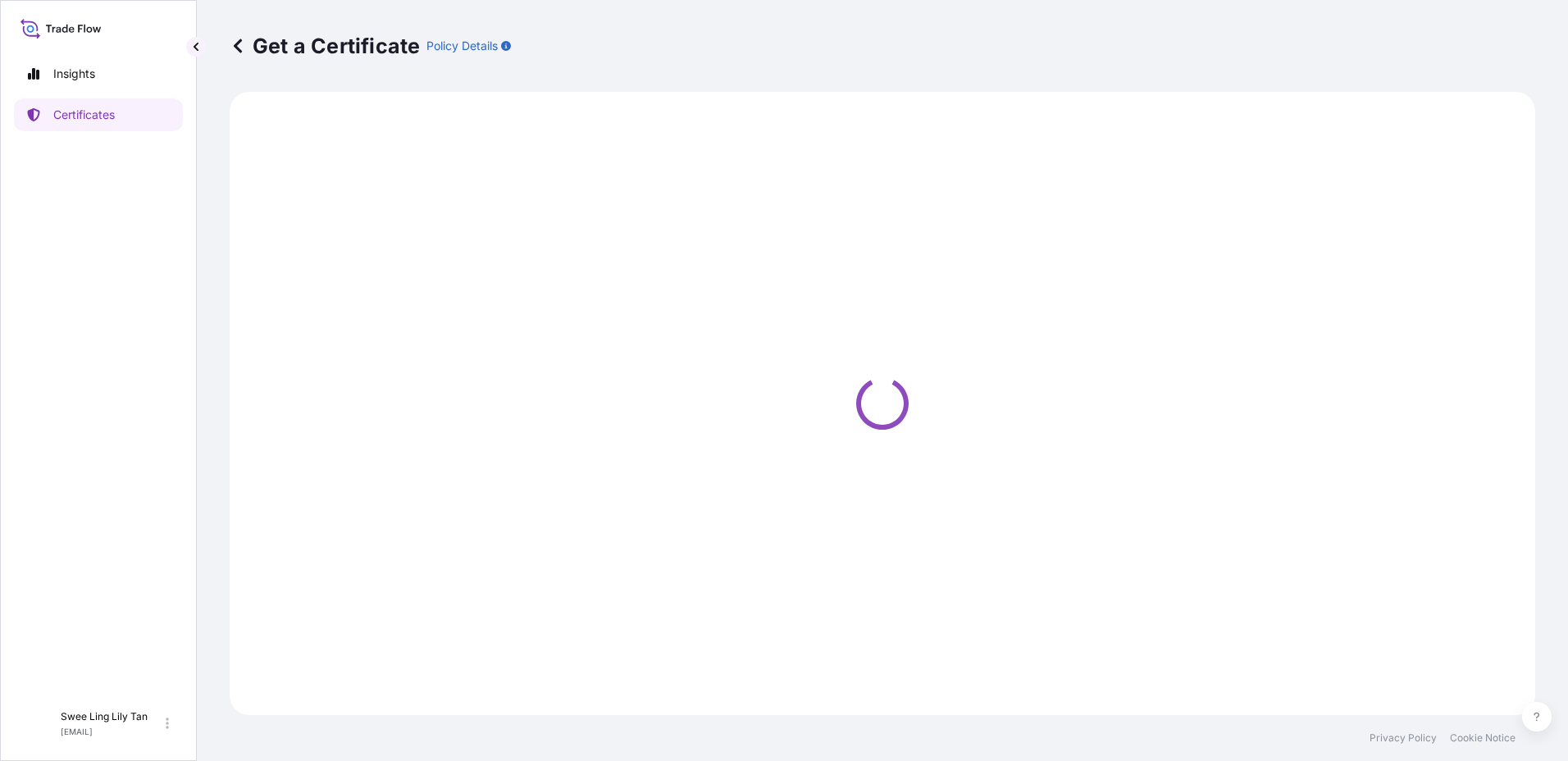 select on "Sea" 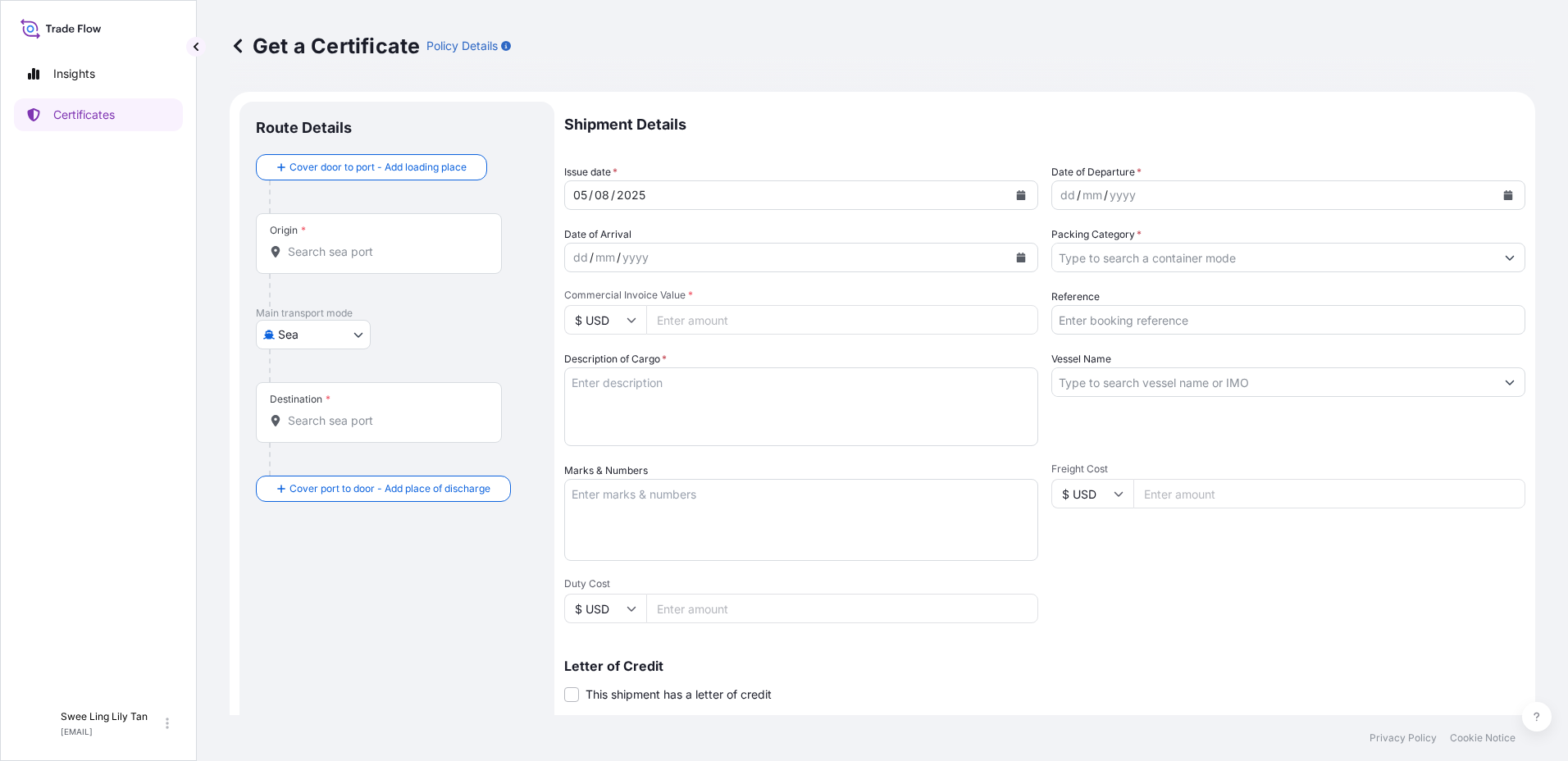 click on "Date of Departure * dd / mm / yyyy" at bounding box center [1288, 187] 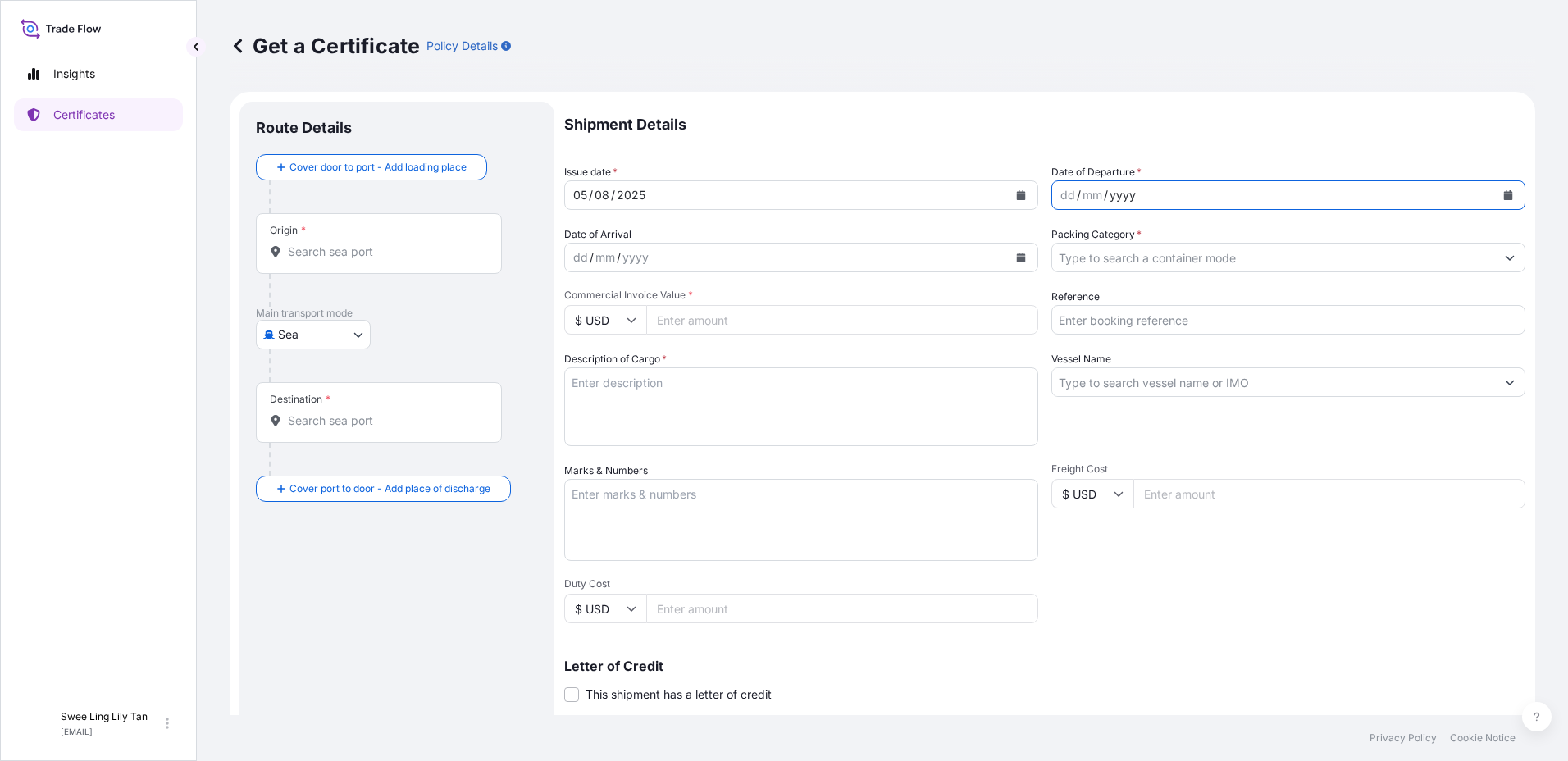 click on "dd / mm / yyyy" at bounding box center (1288, 195) 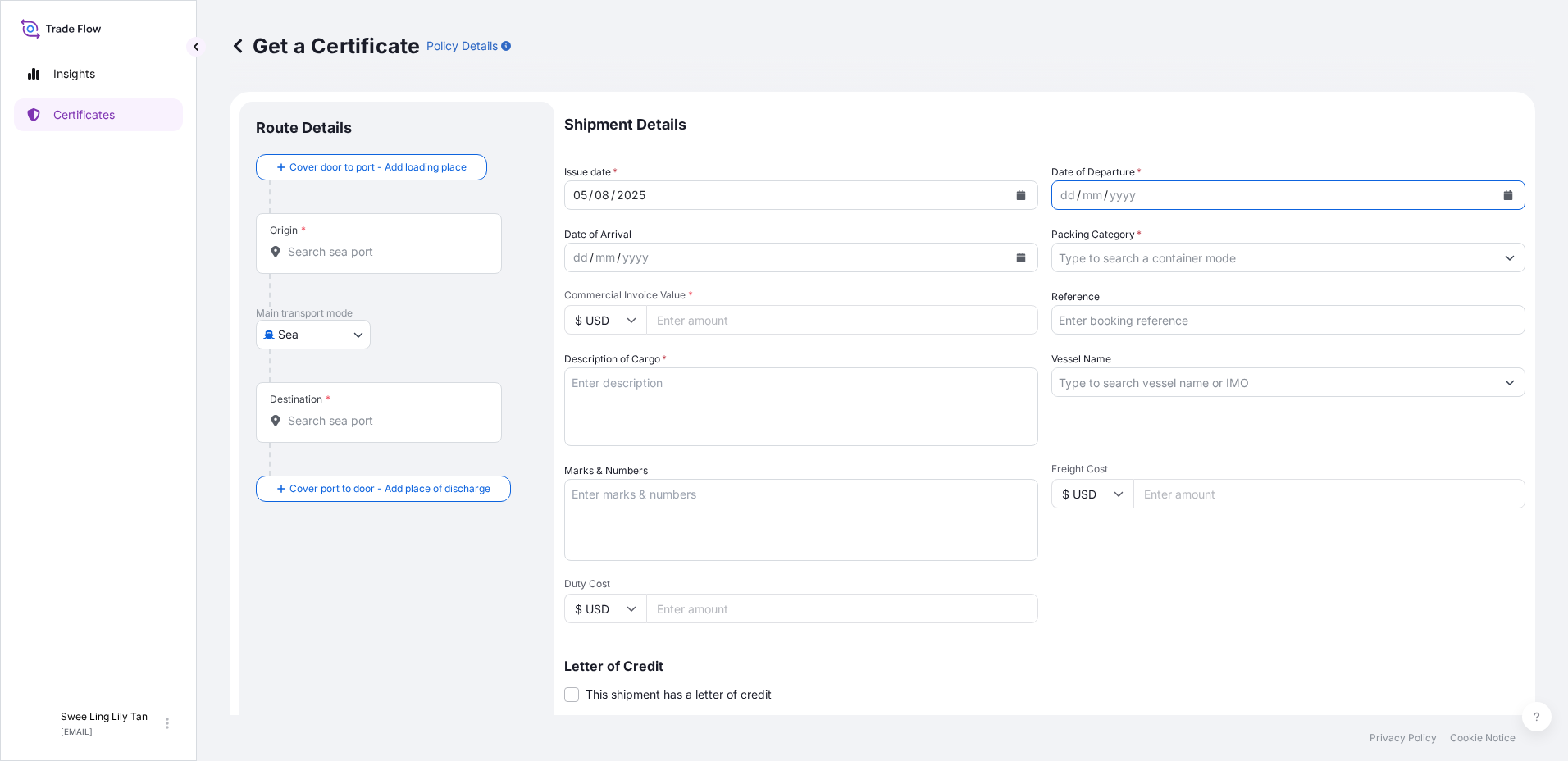 click on "dd / mm / yyyy" at bounding box center [1274, 195] 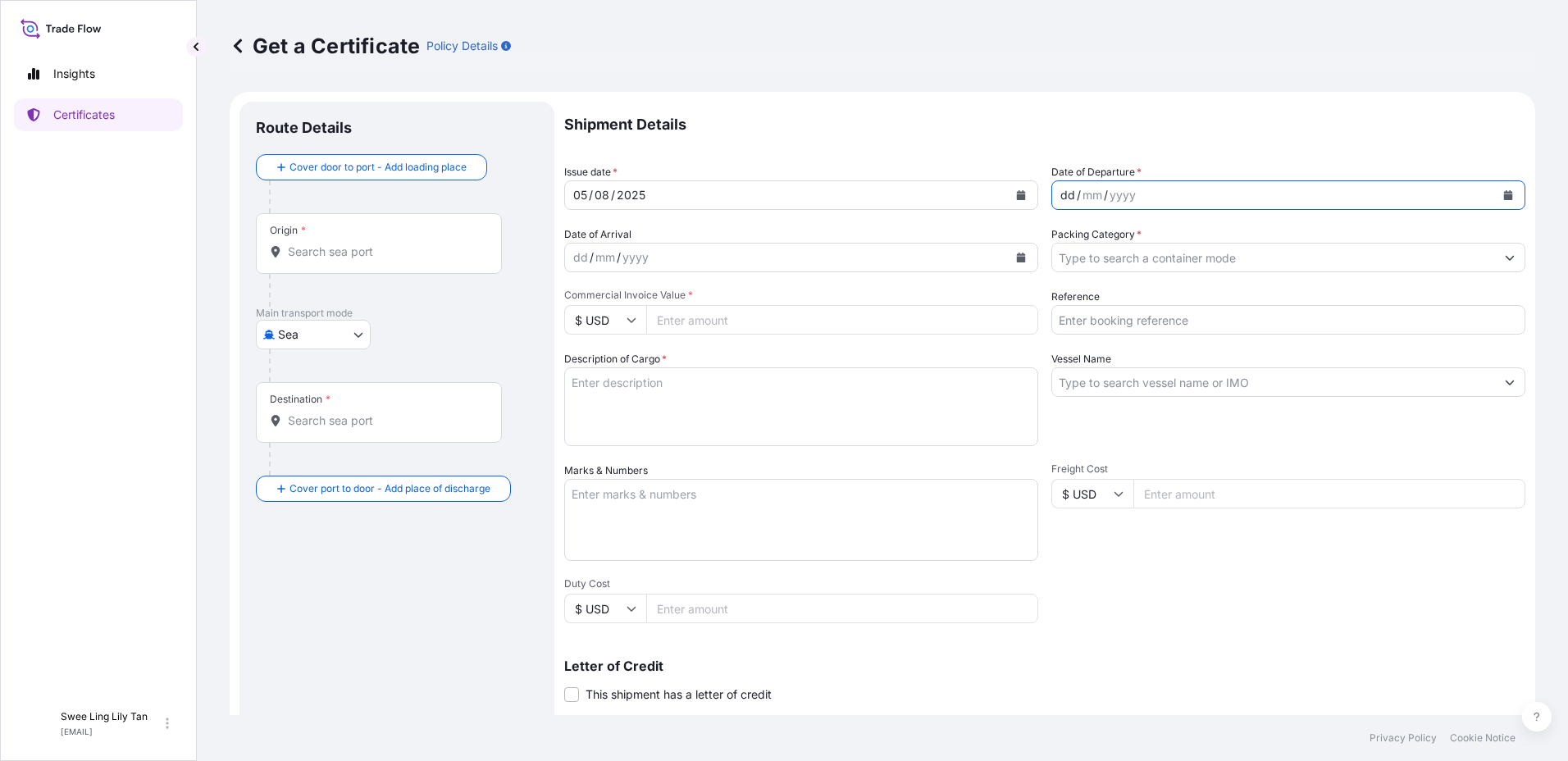 click 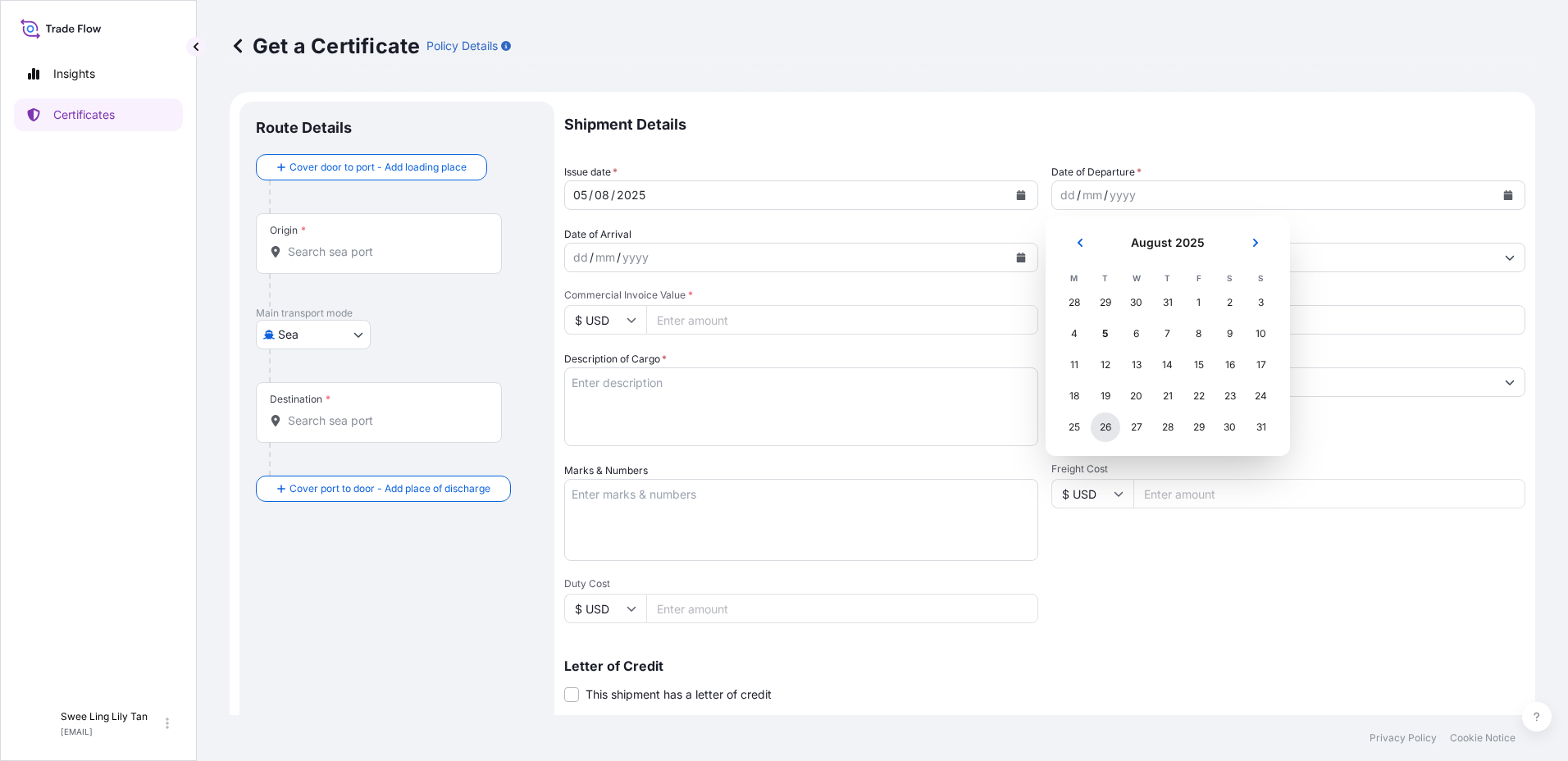 click on "26" at bounding box center [1105, 427] 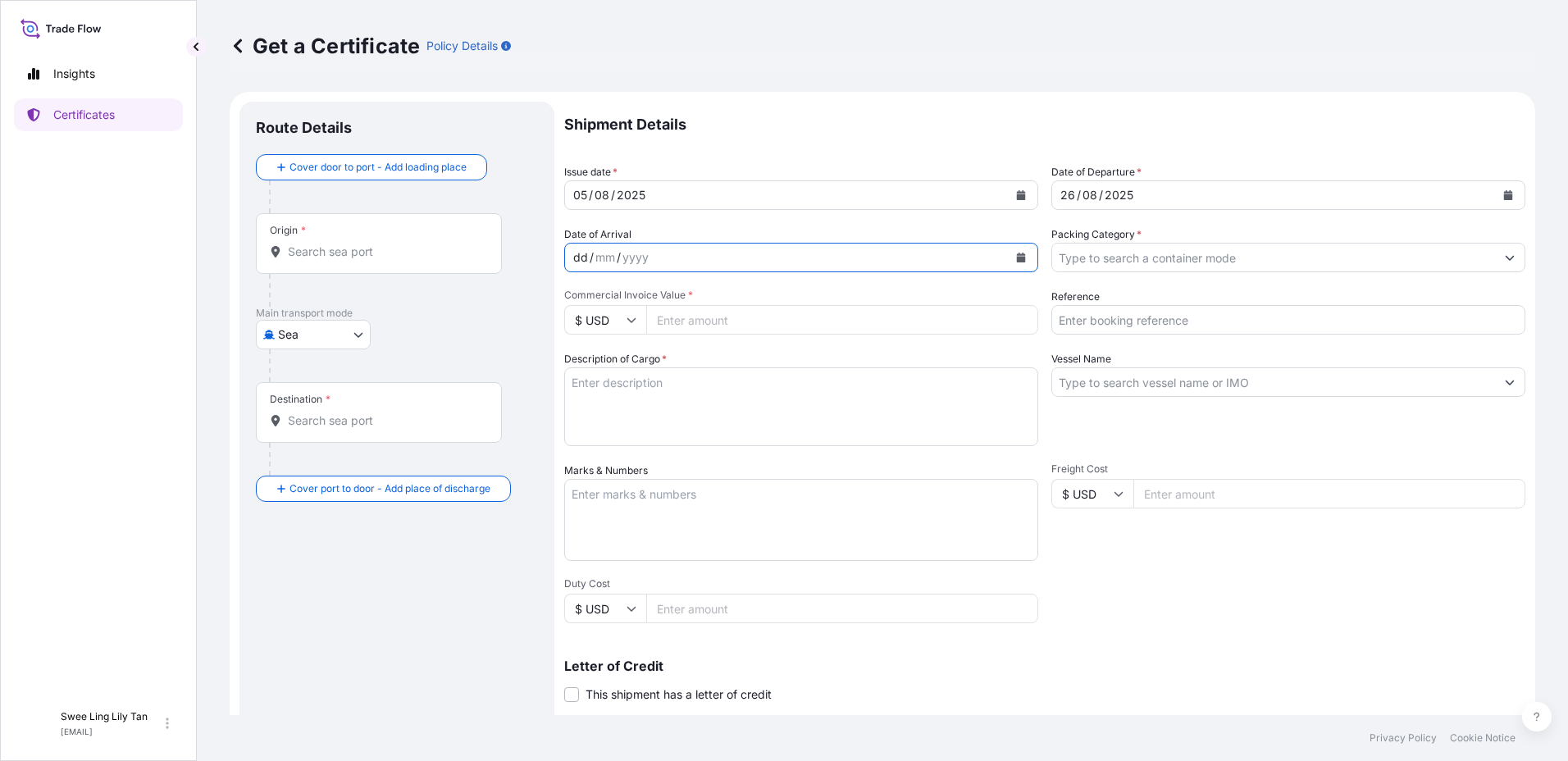 click on "/" at bounding box center (618, 257) 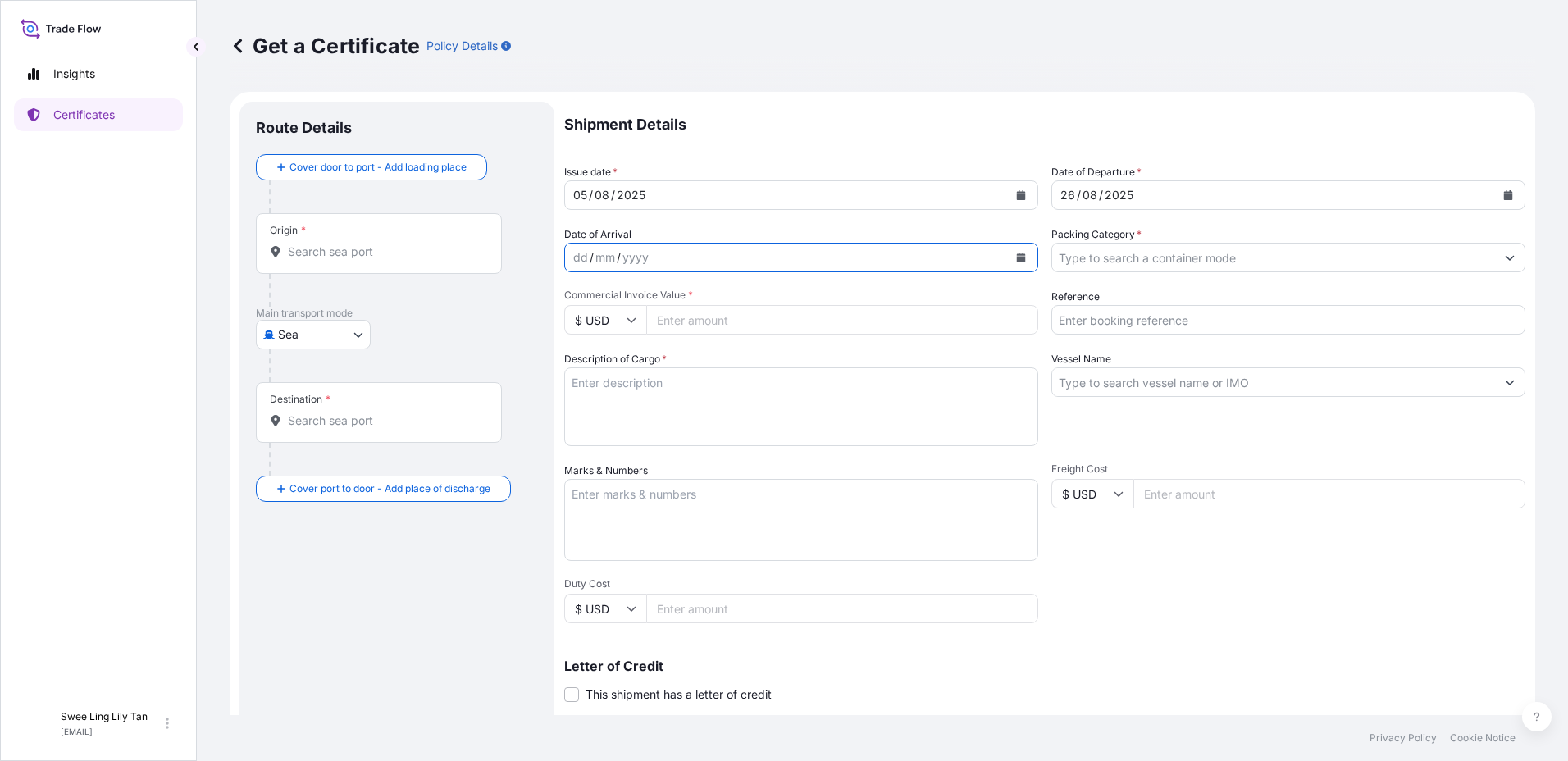 click 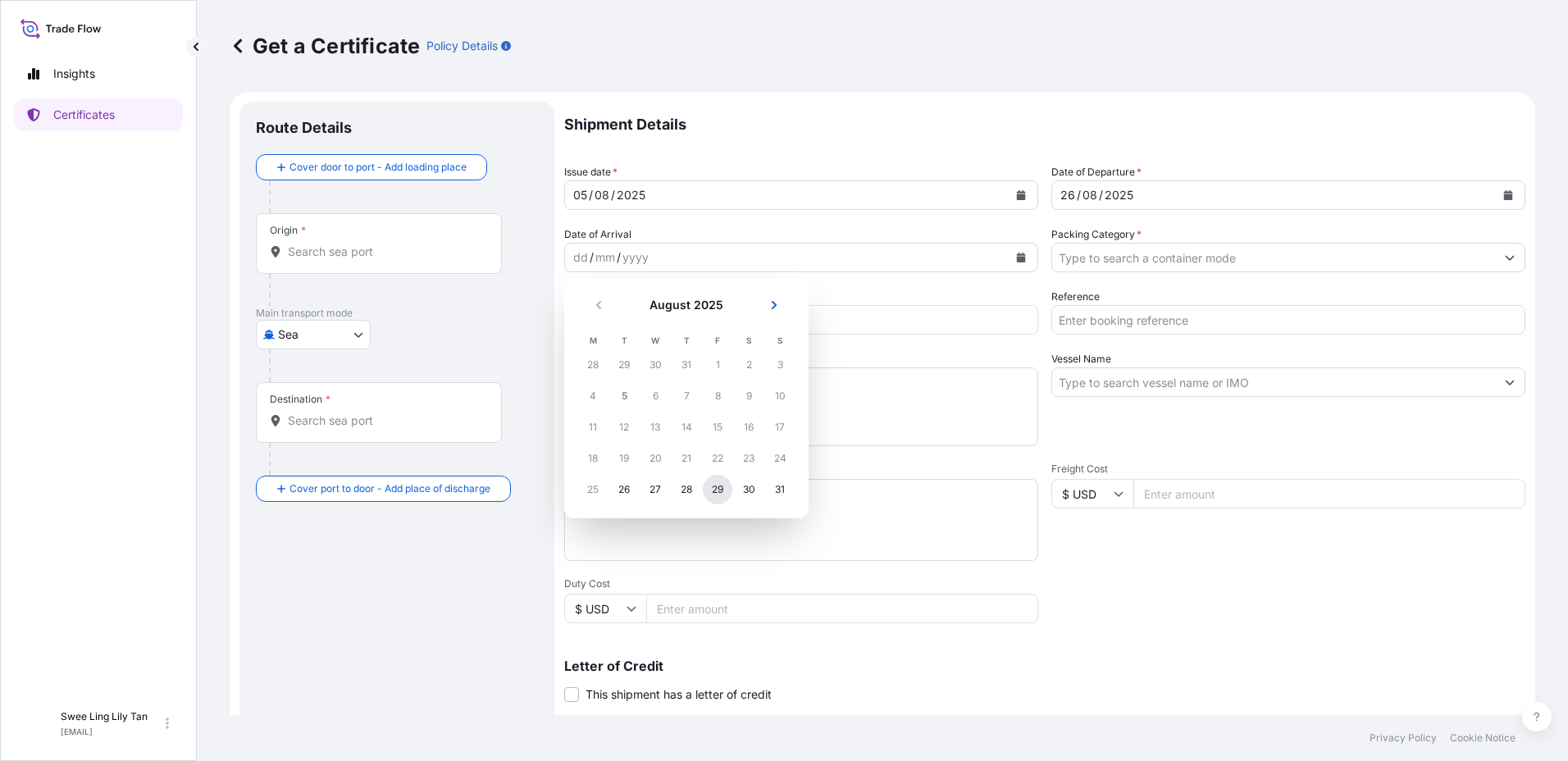 click on "29" at bounding box center (718, 490) 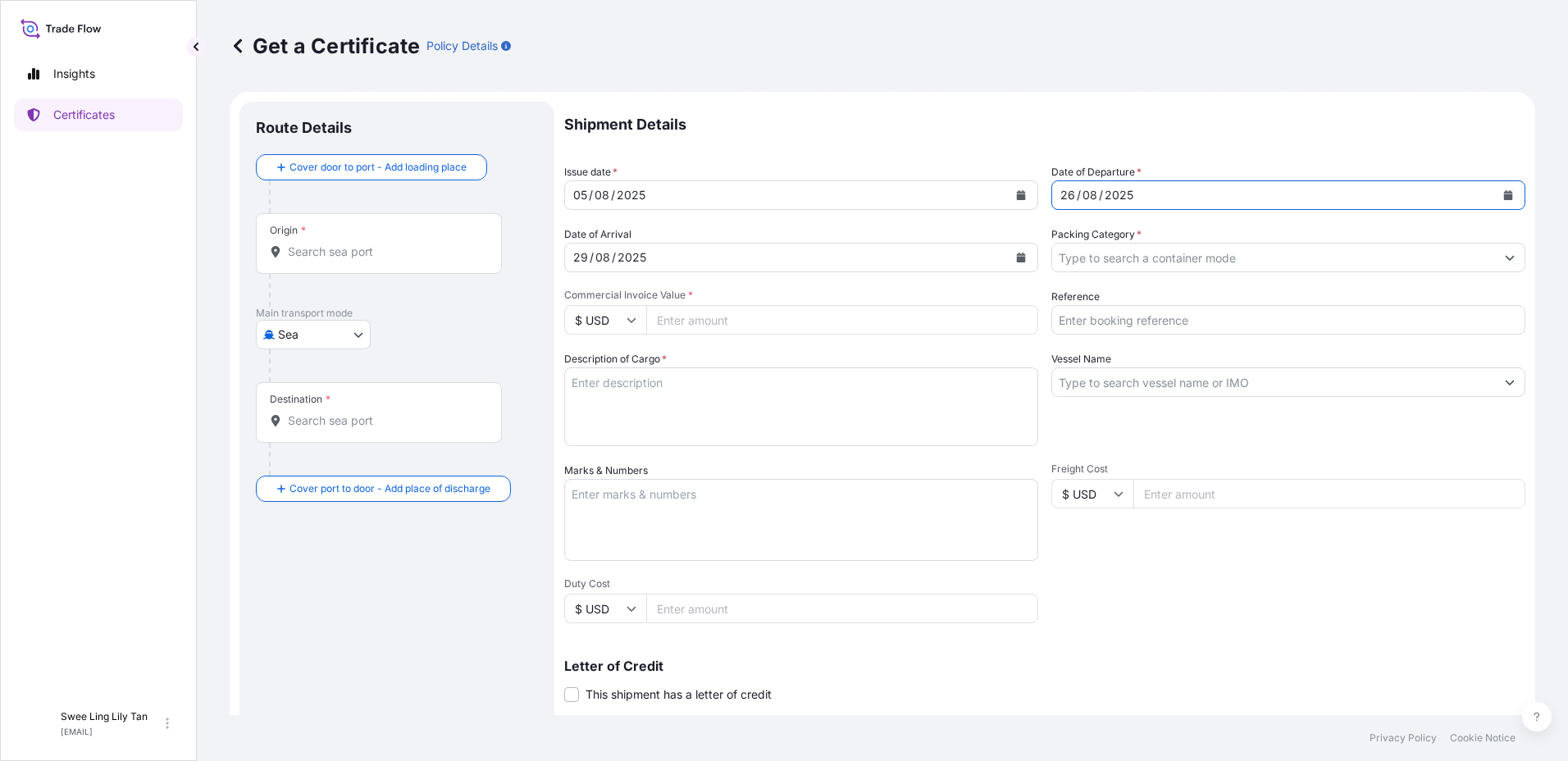 click on "[DATE] / [MONTH] / [YEAR]" at bounding box center (1274, 195) 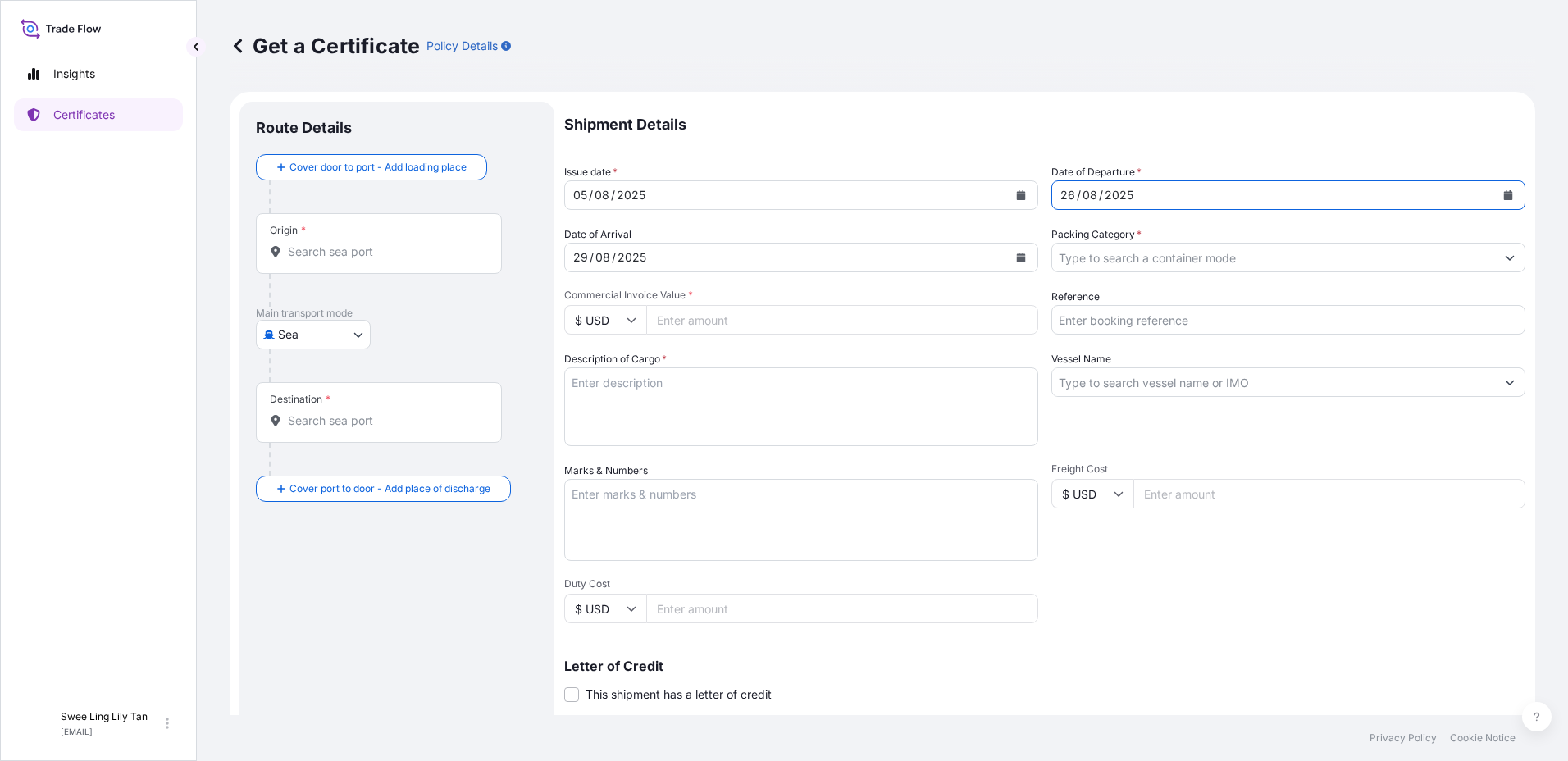 click 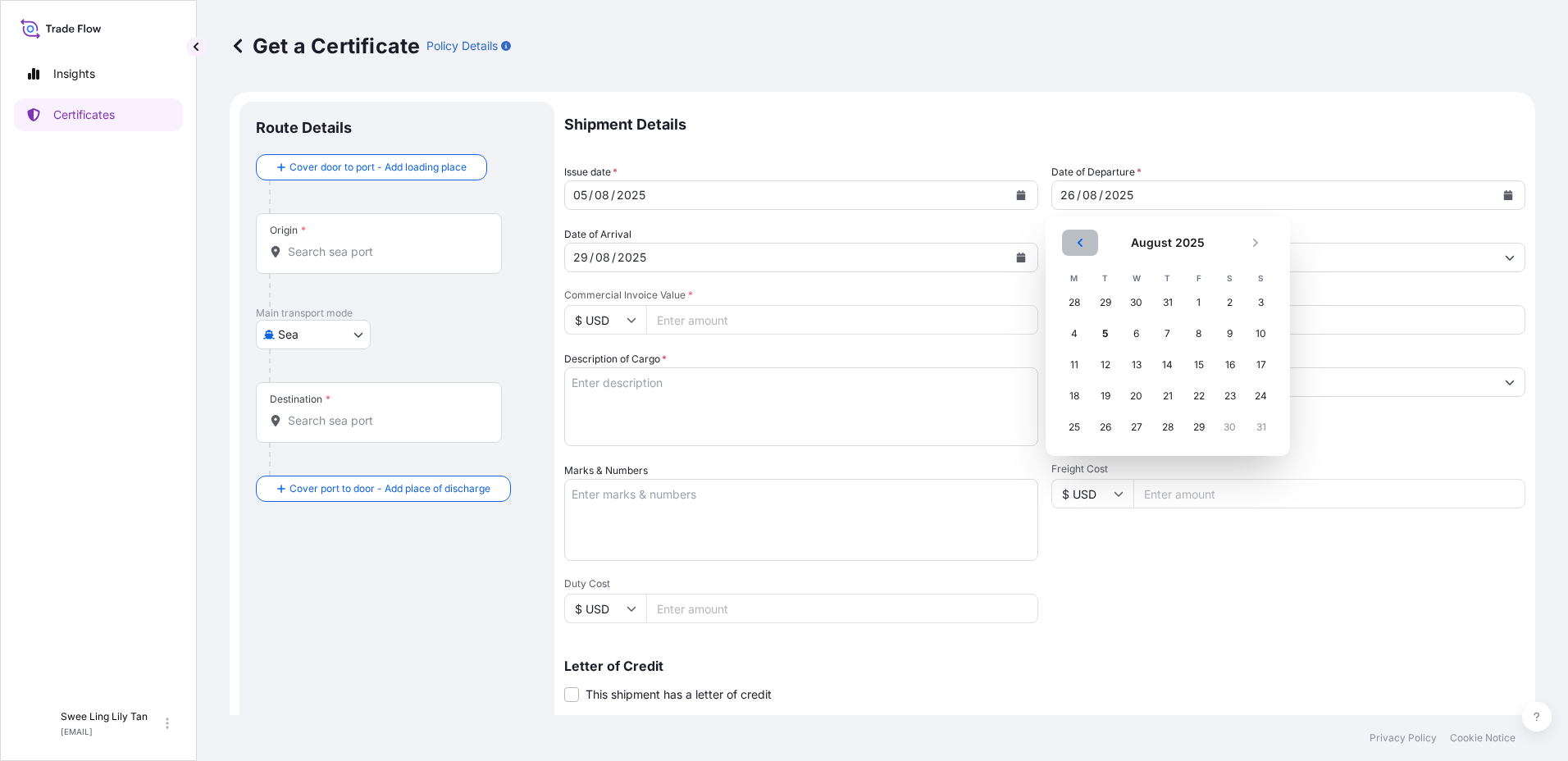 click at bounding box center [1080, 243] 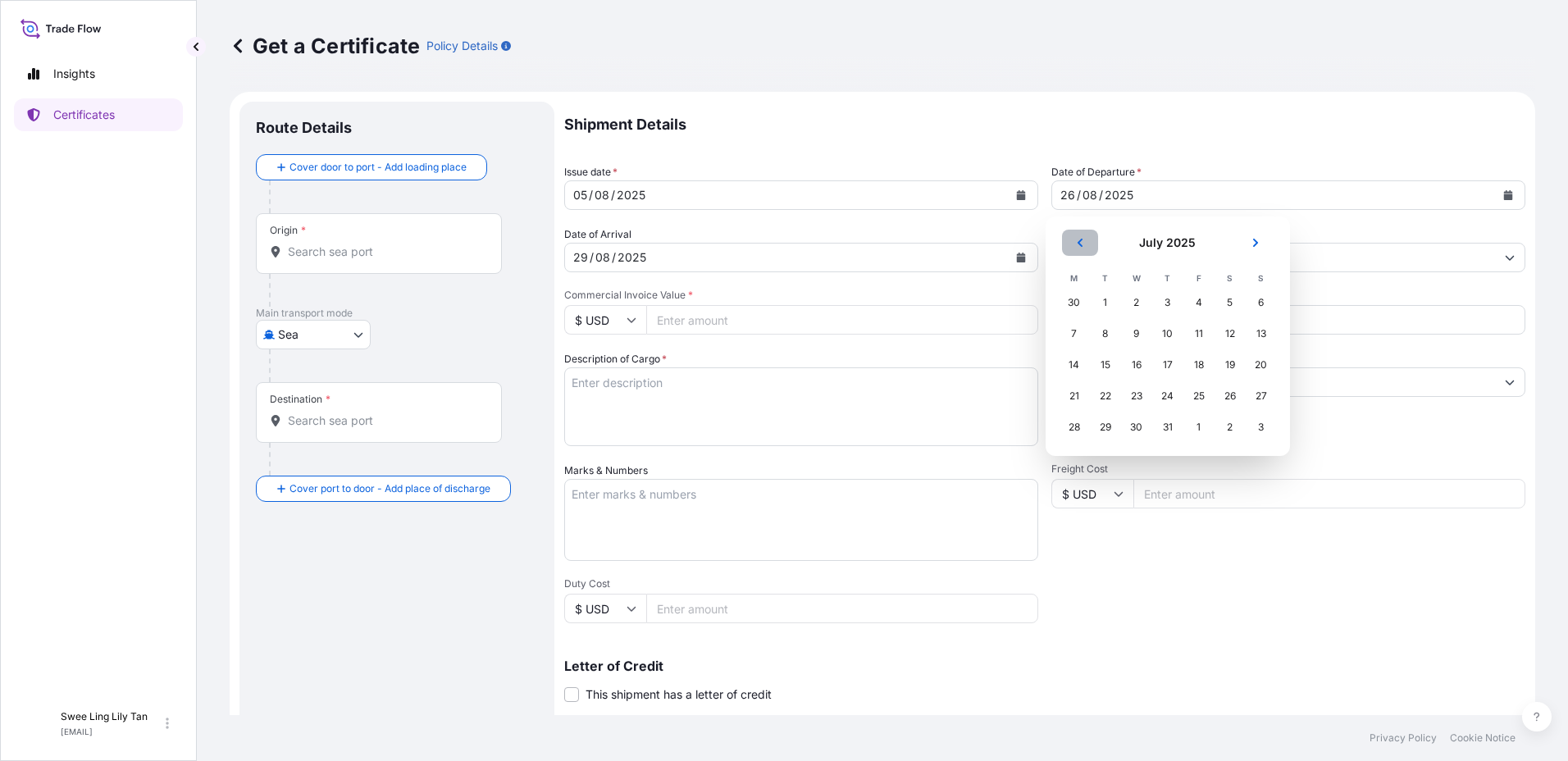 click 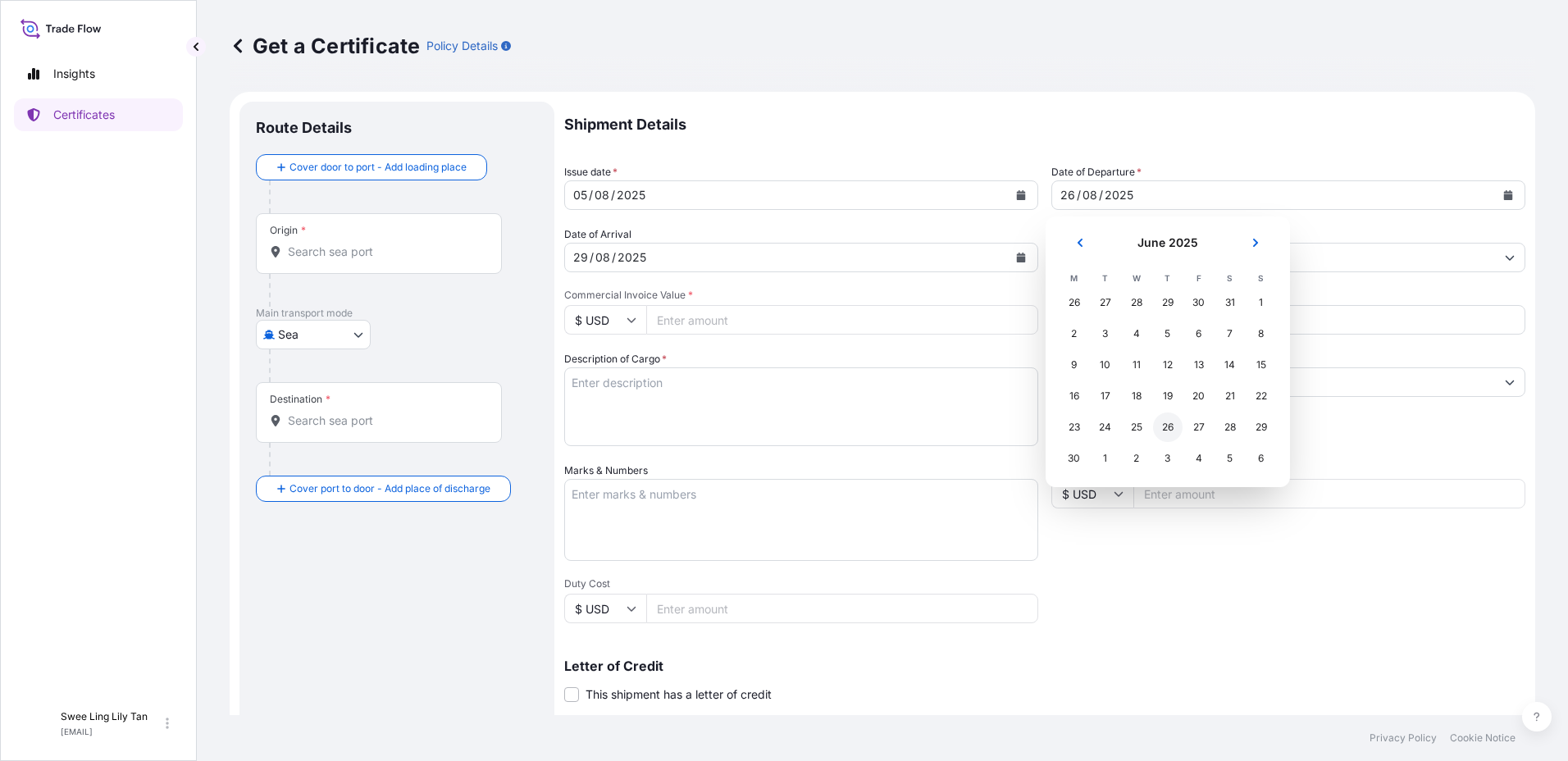 click on "26" at bounding box center (1168, 427) 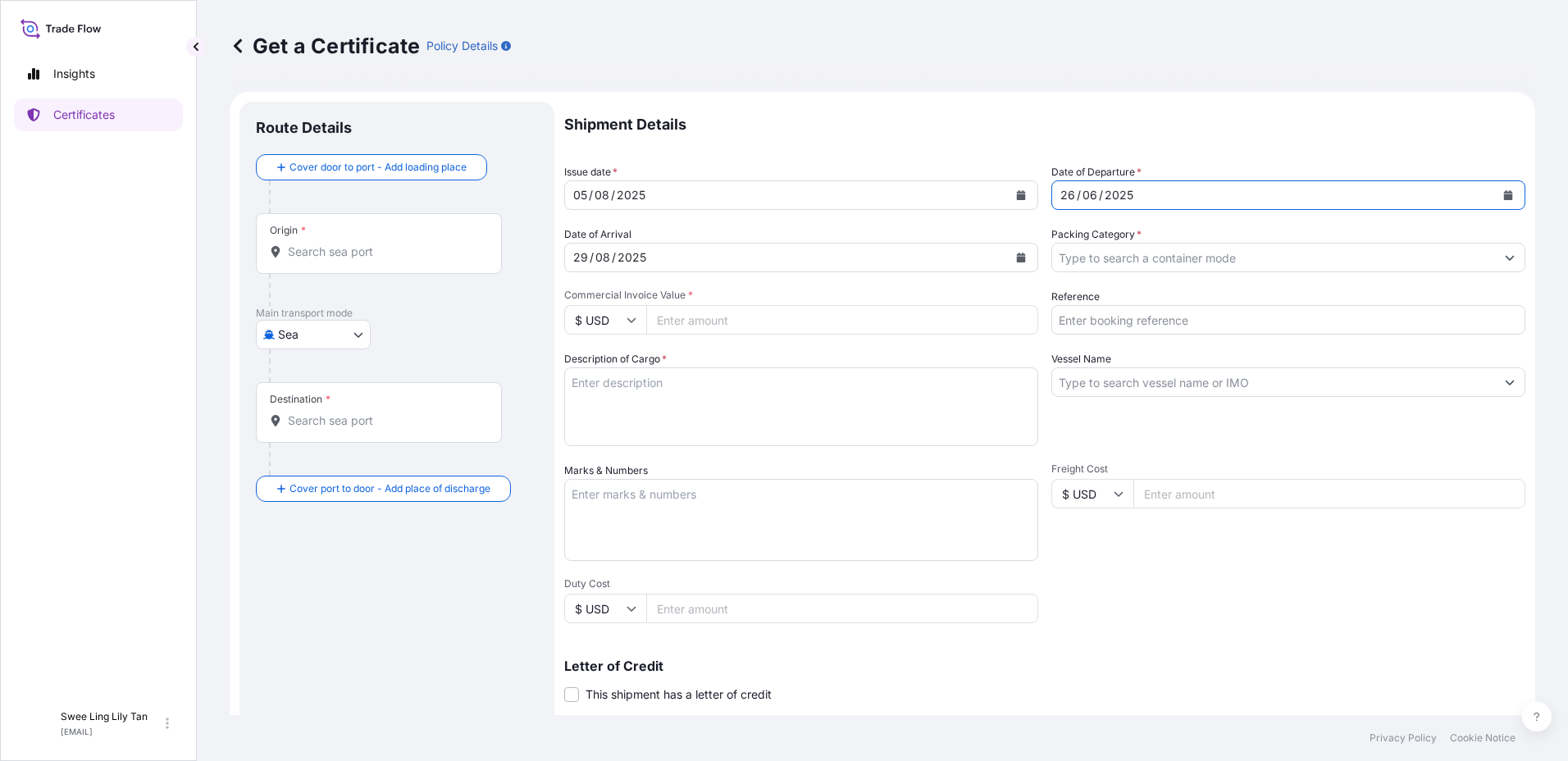 click on "2025" at bounding box center [631, 257] 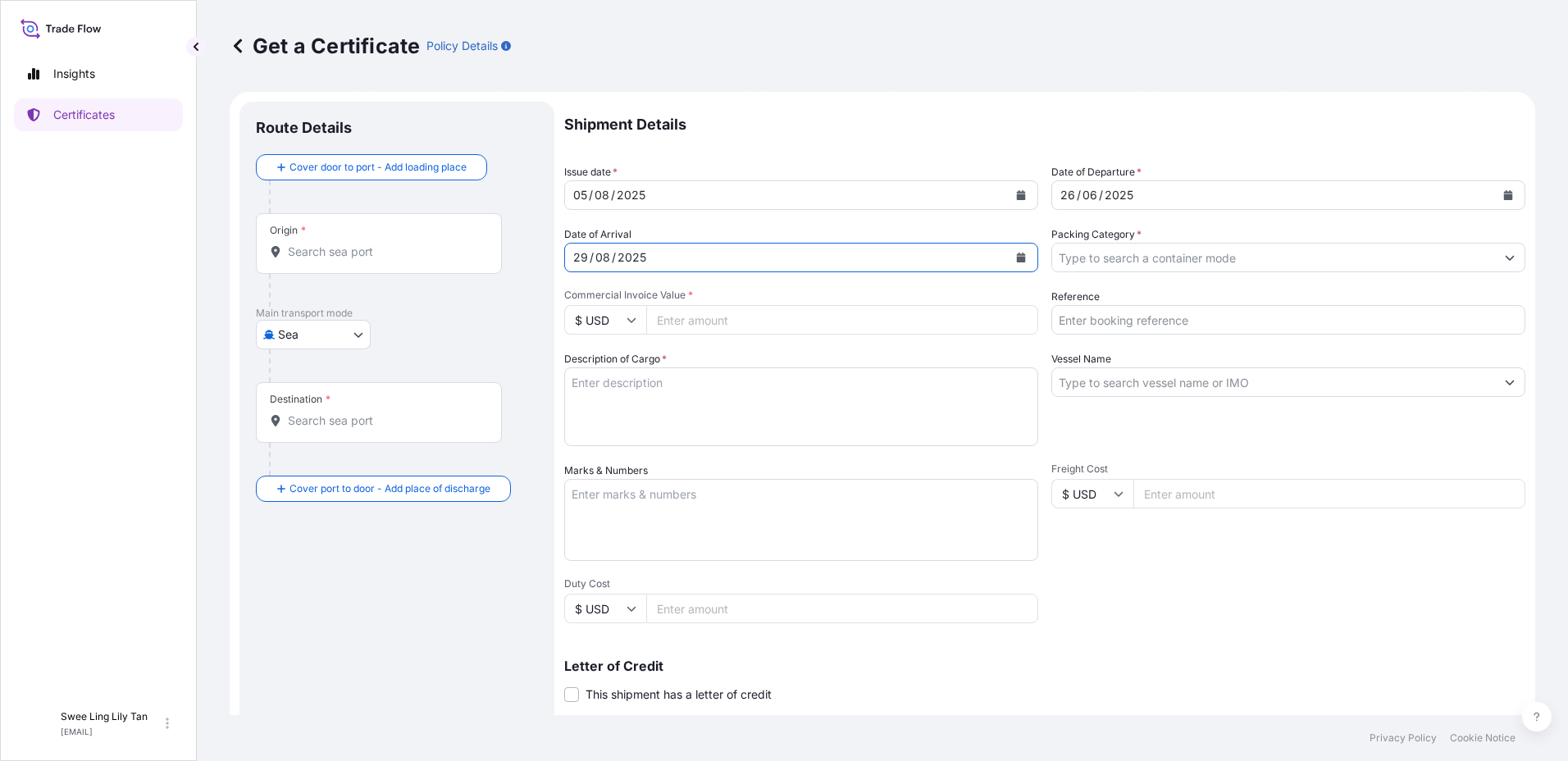 click 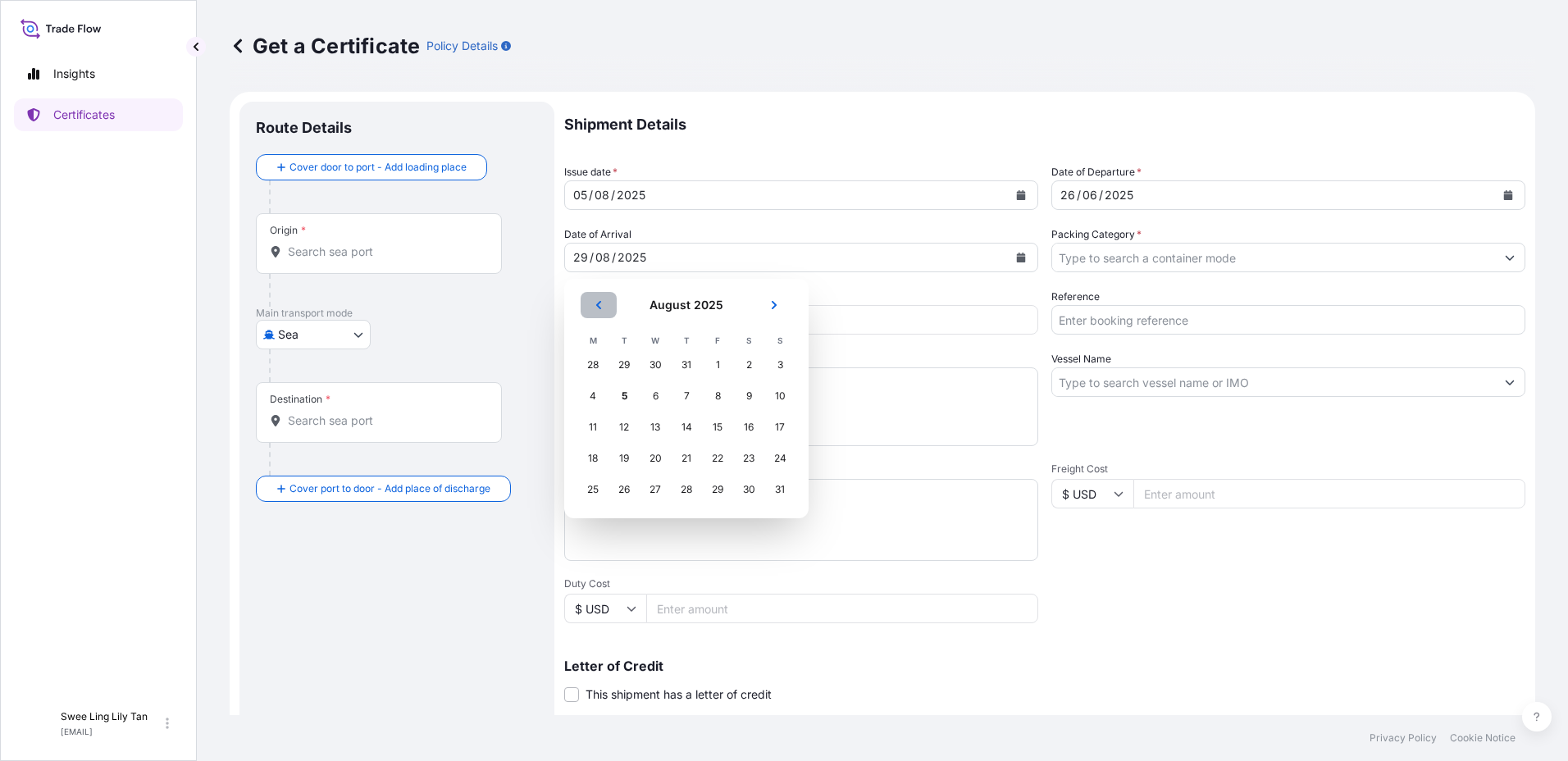 click at bounding box center [599, 305] 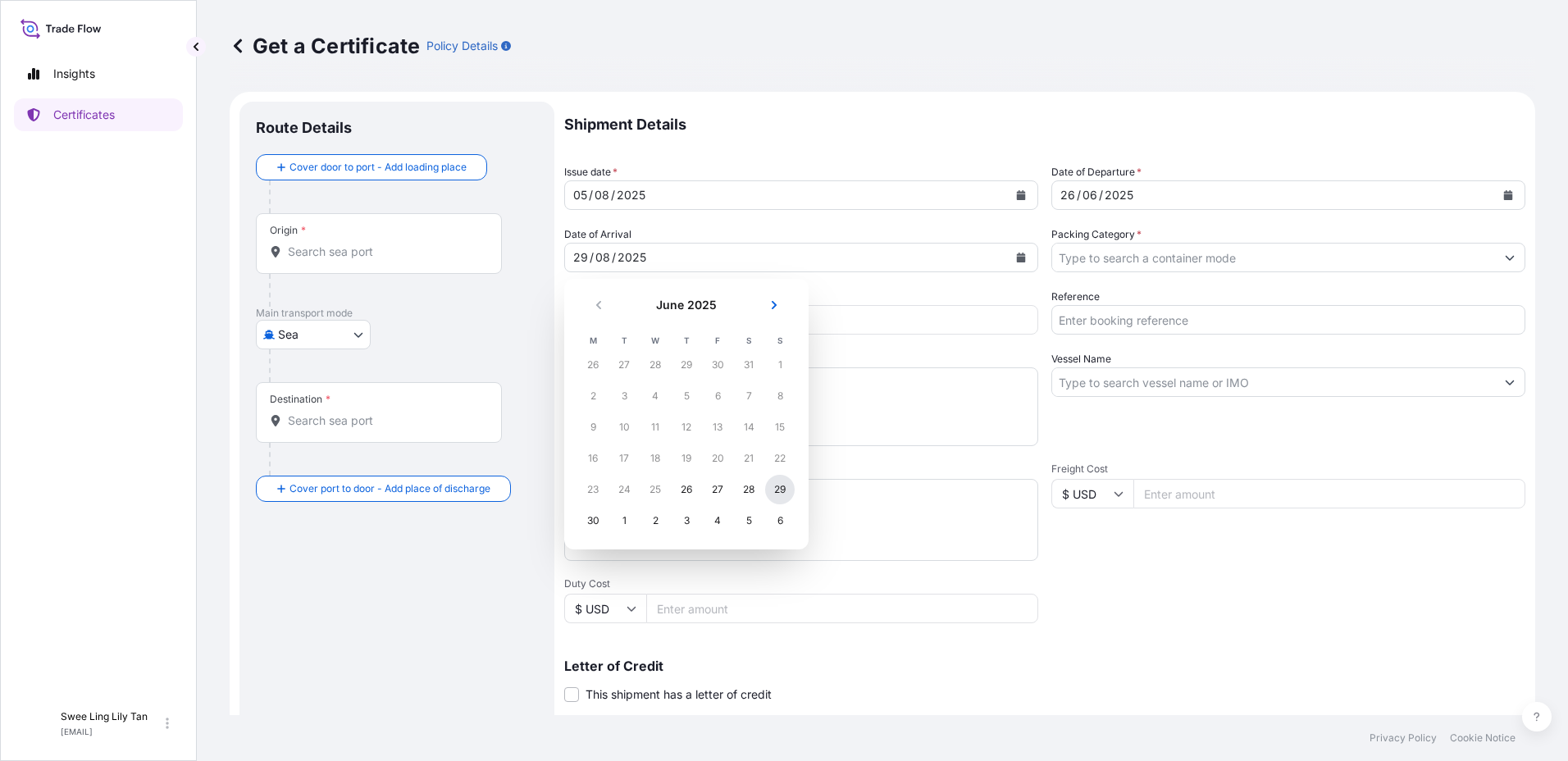 click on "29" at bounding box center [780, 490] 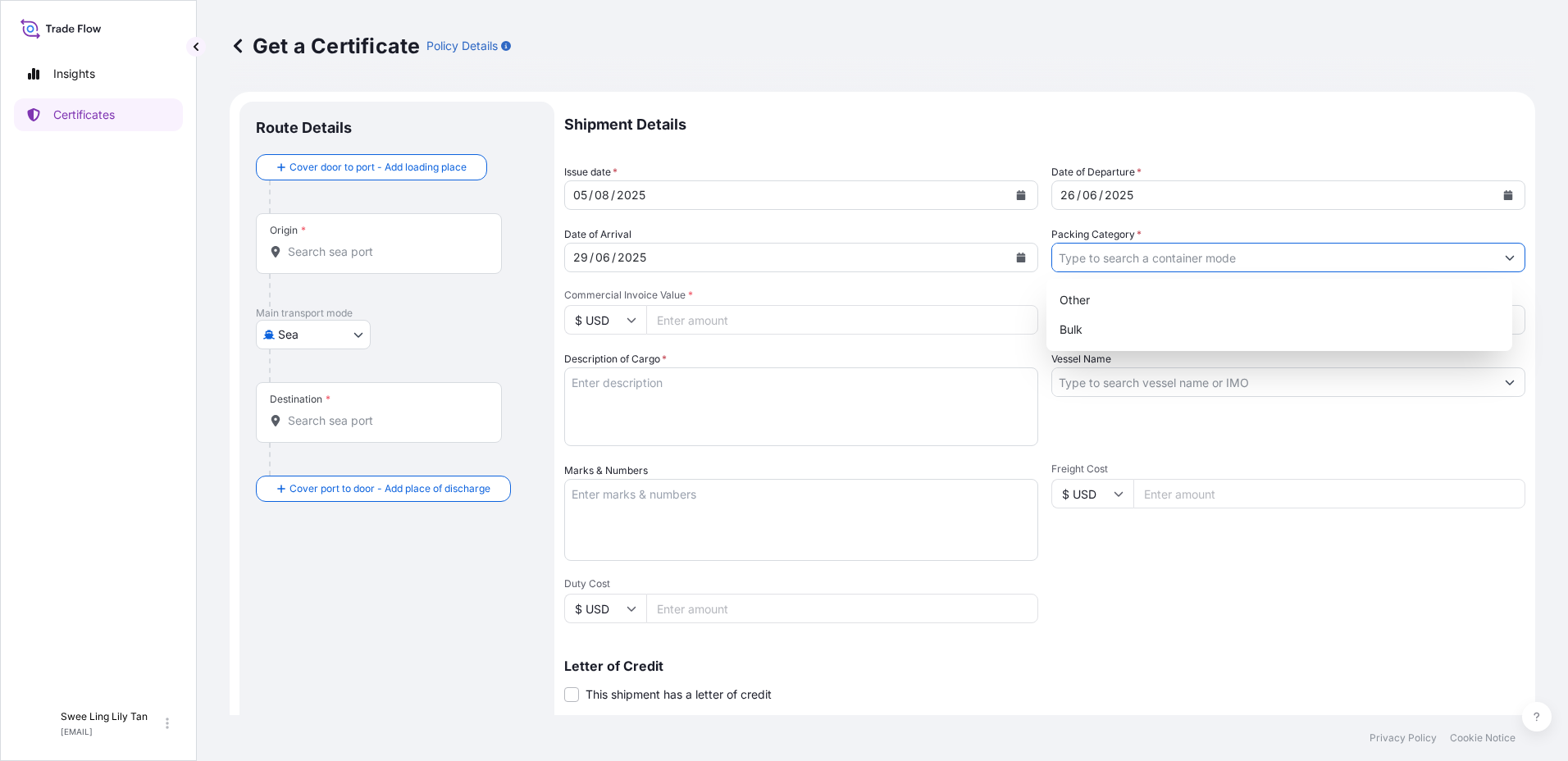 click on "Packing Category *" at bounding box center [1274, 257] 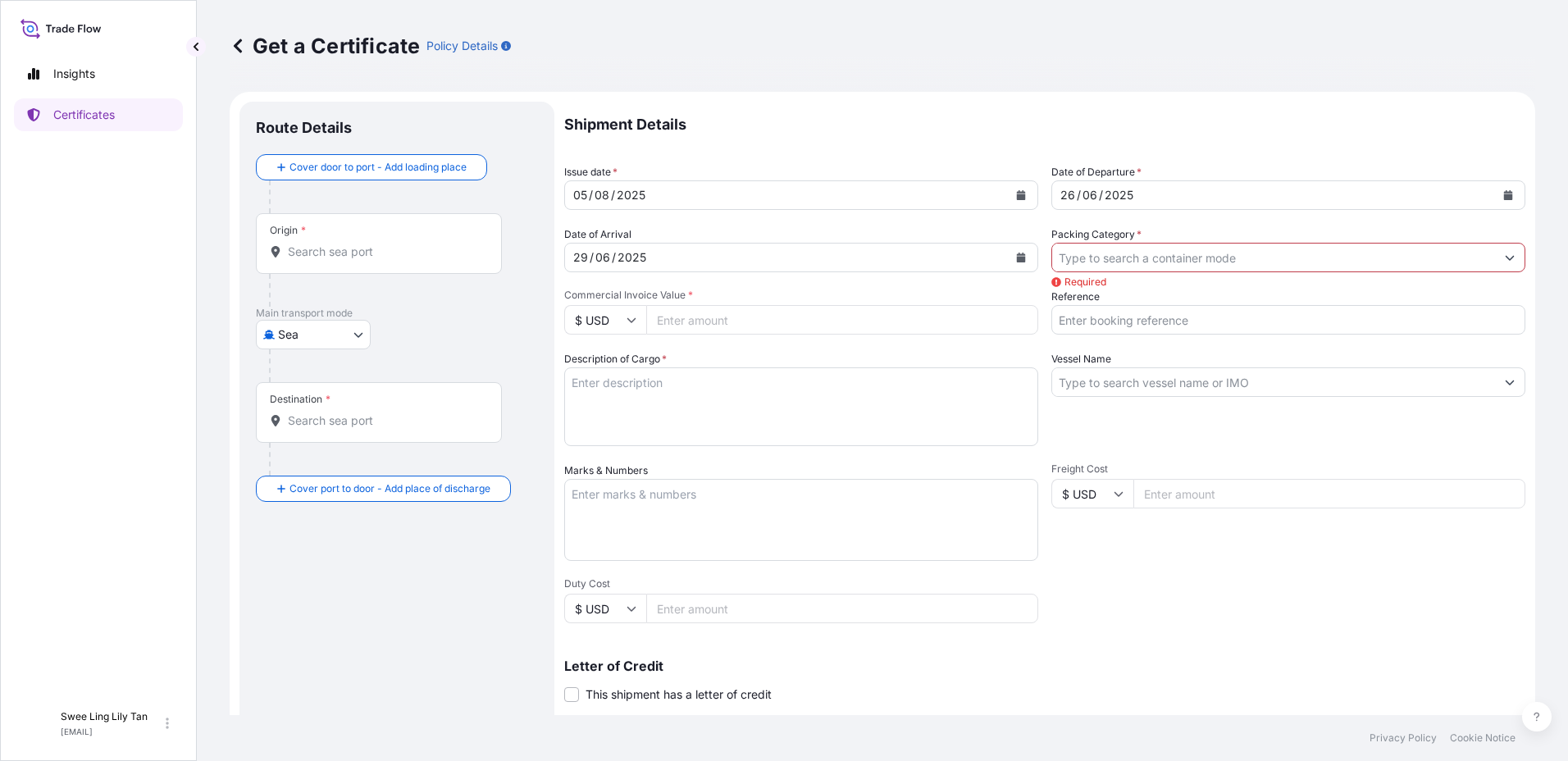 drag, startPoint x: 1099, startPoint y: 284, endPoint x: 1091, endPoint y: 279, distance: 9.433981 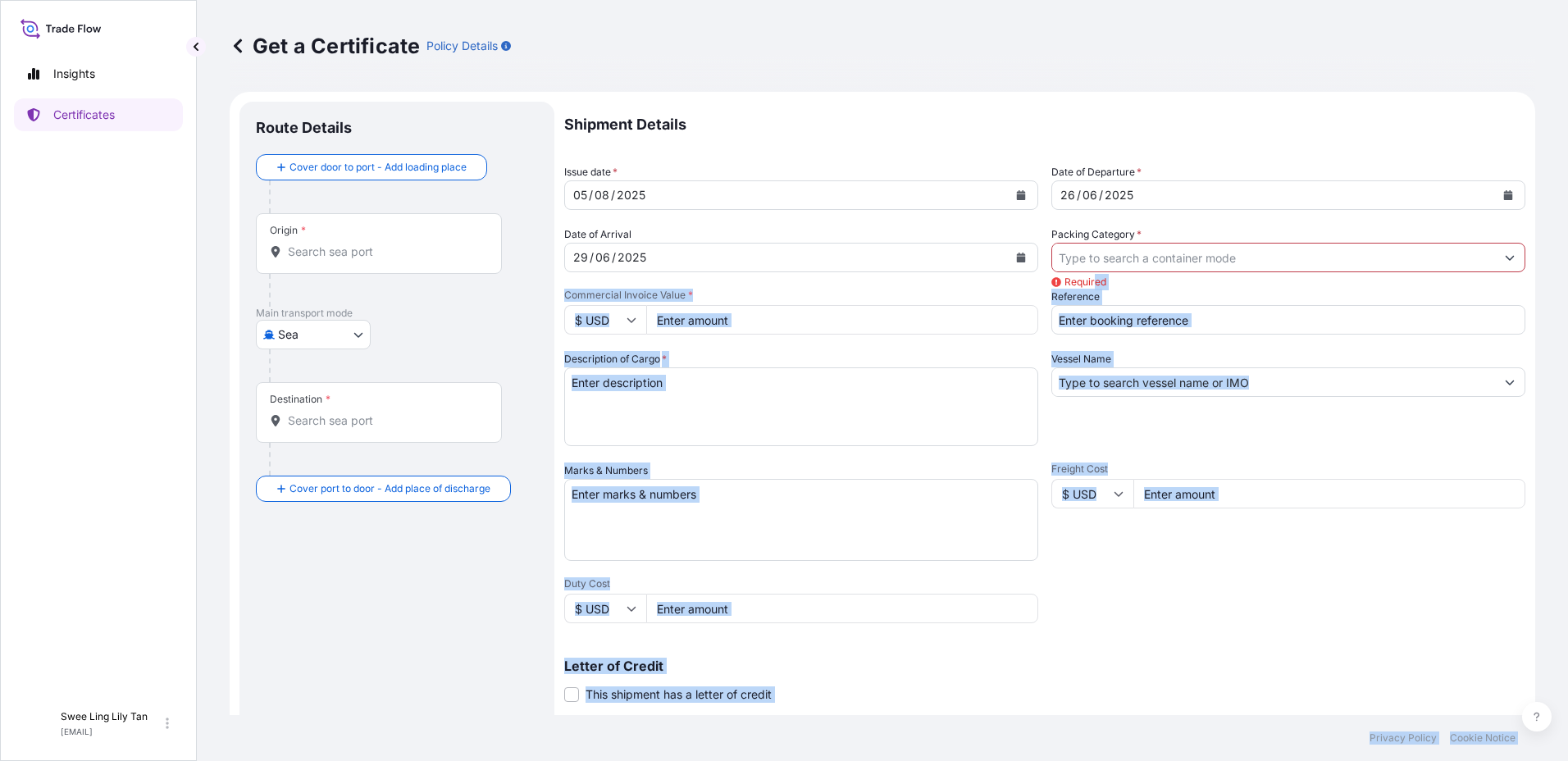 click on "Reference" at bounding box center (1288, 320) 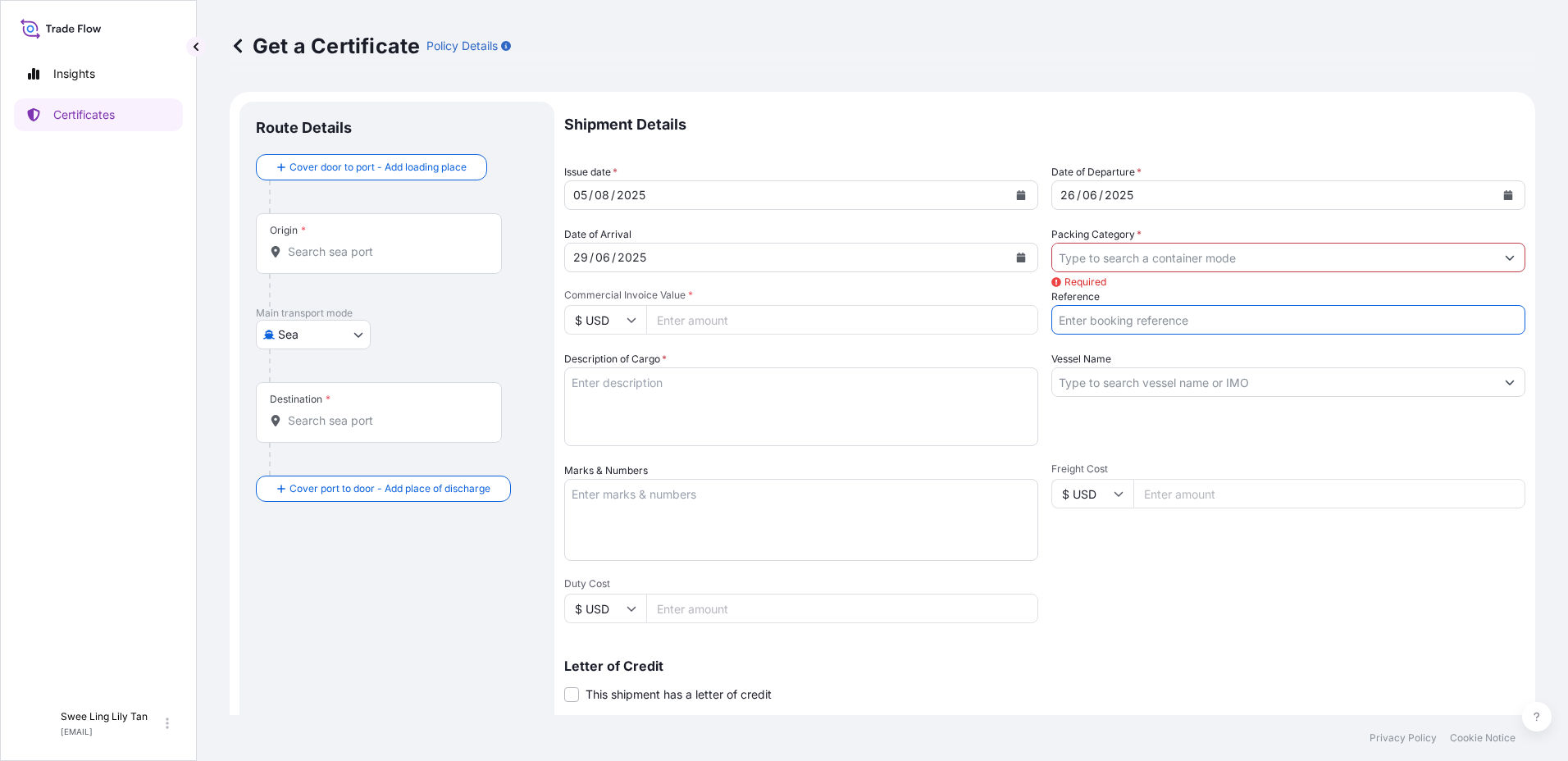 click on "Packing Category *" at bounding box center [1274, 257] 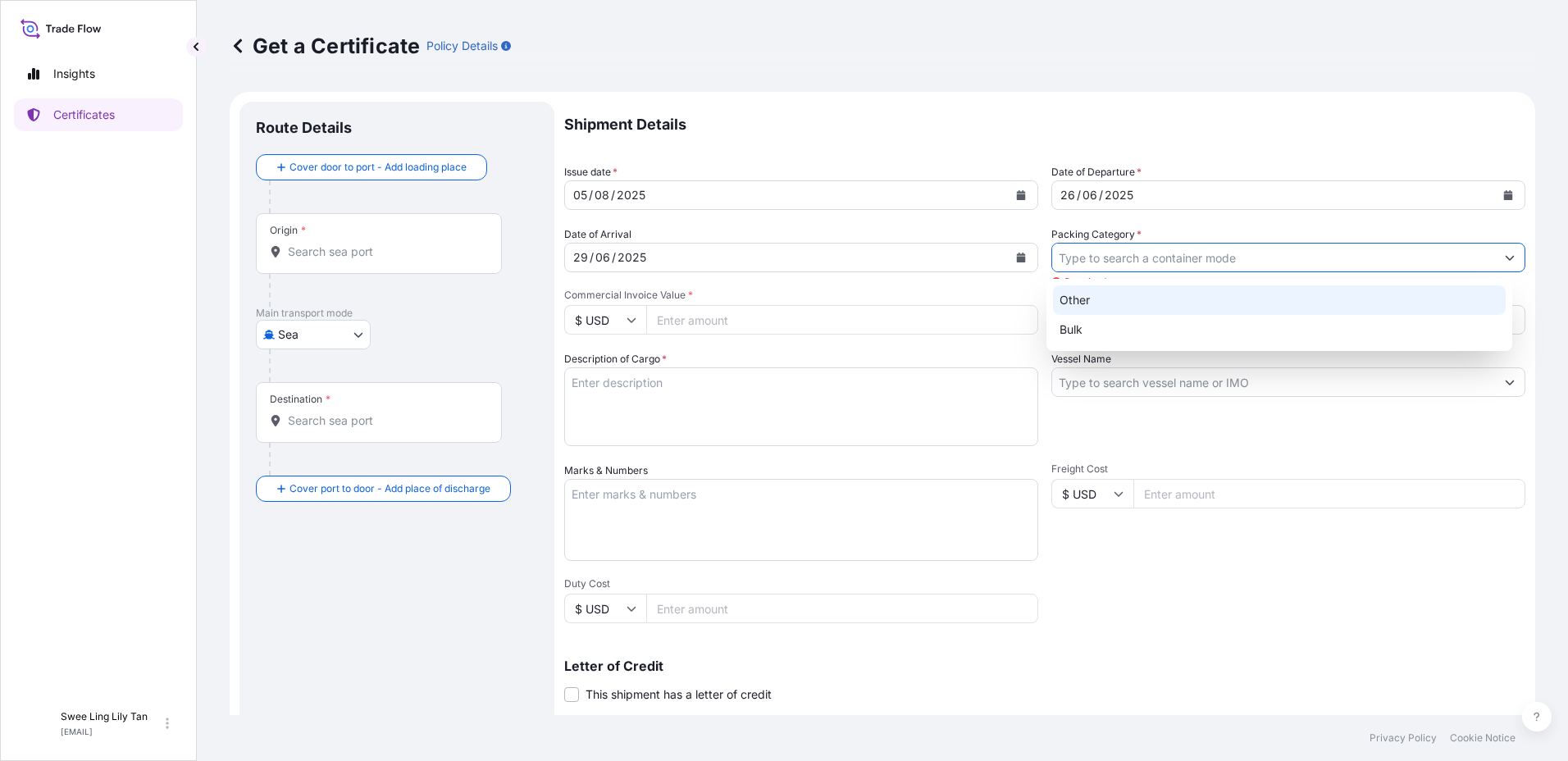click on "Other" at bounding box center [1279, 300] 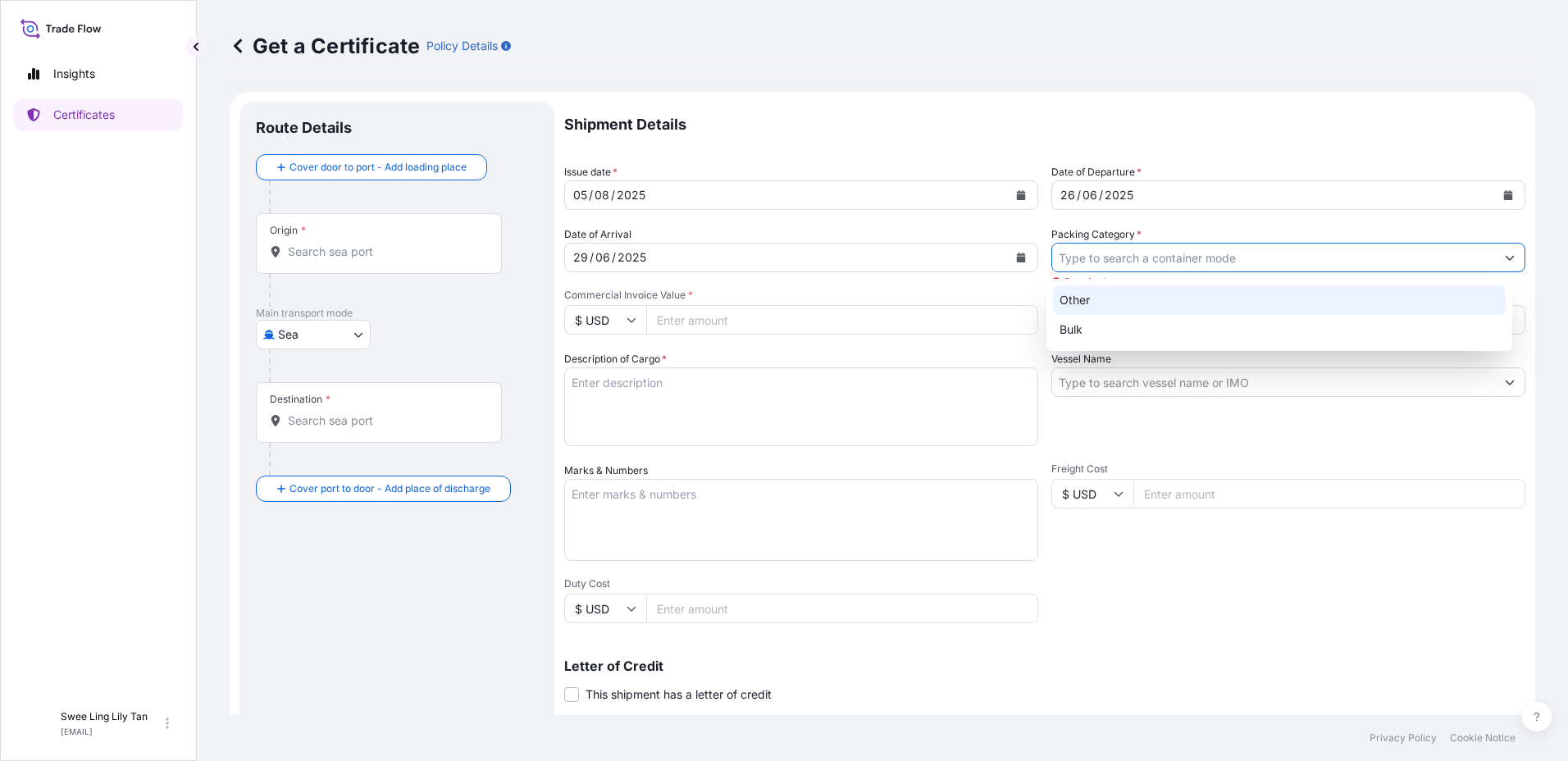 type on "Other" 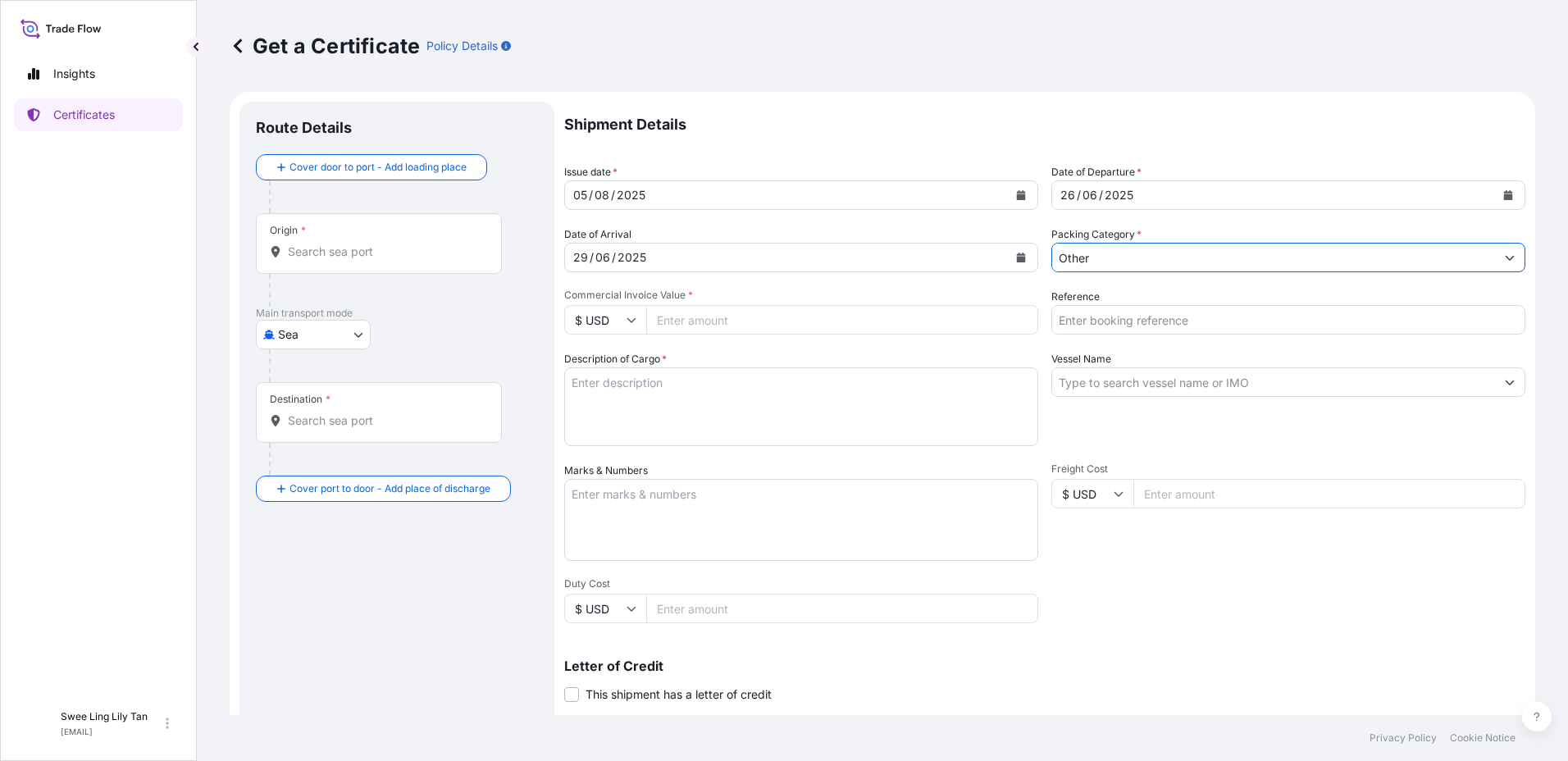 click on "Reference" at bounding box center [1288, 320] 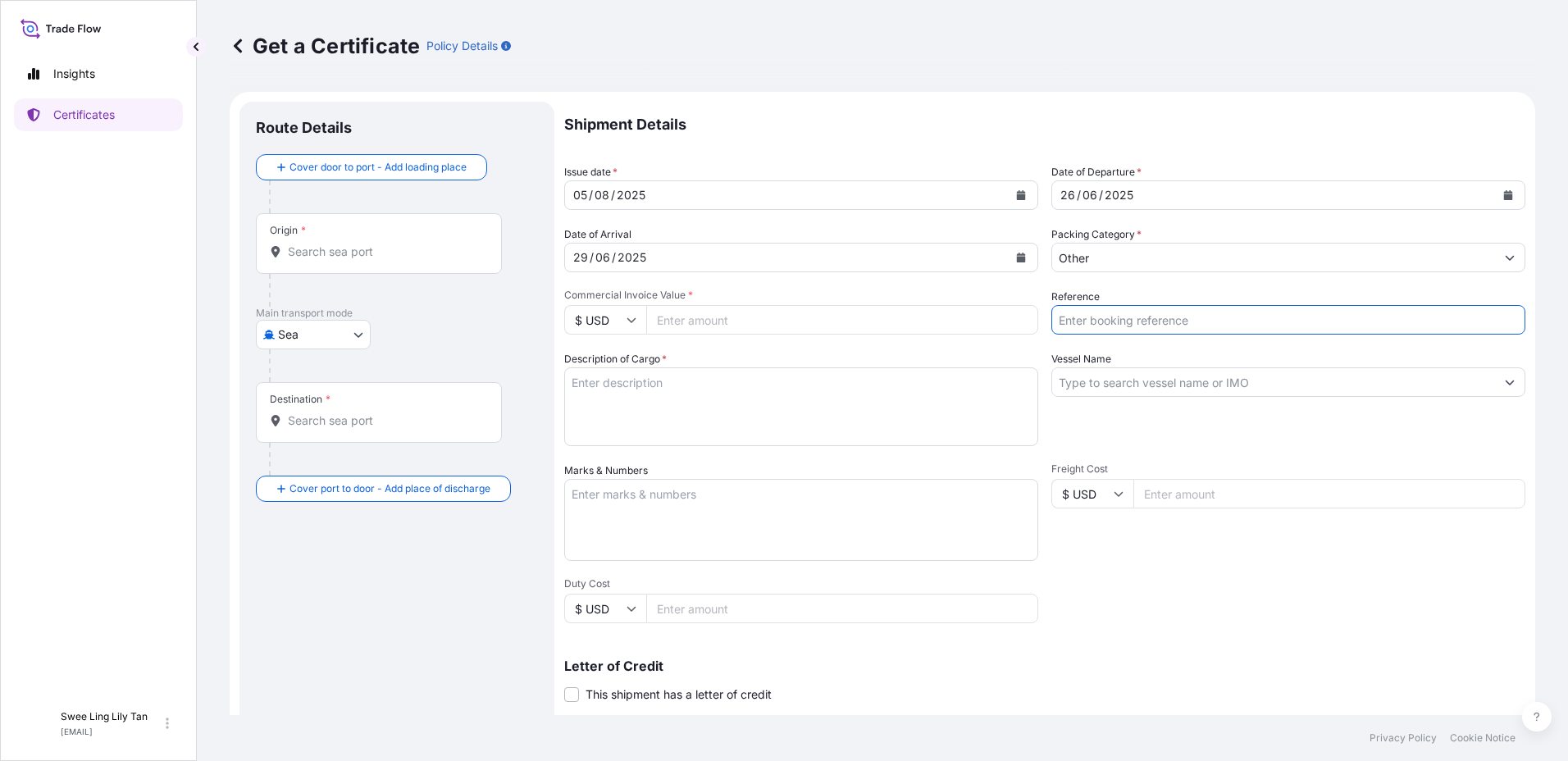 type on "Vessel Epic Susui - IOC deal 10026" 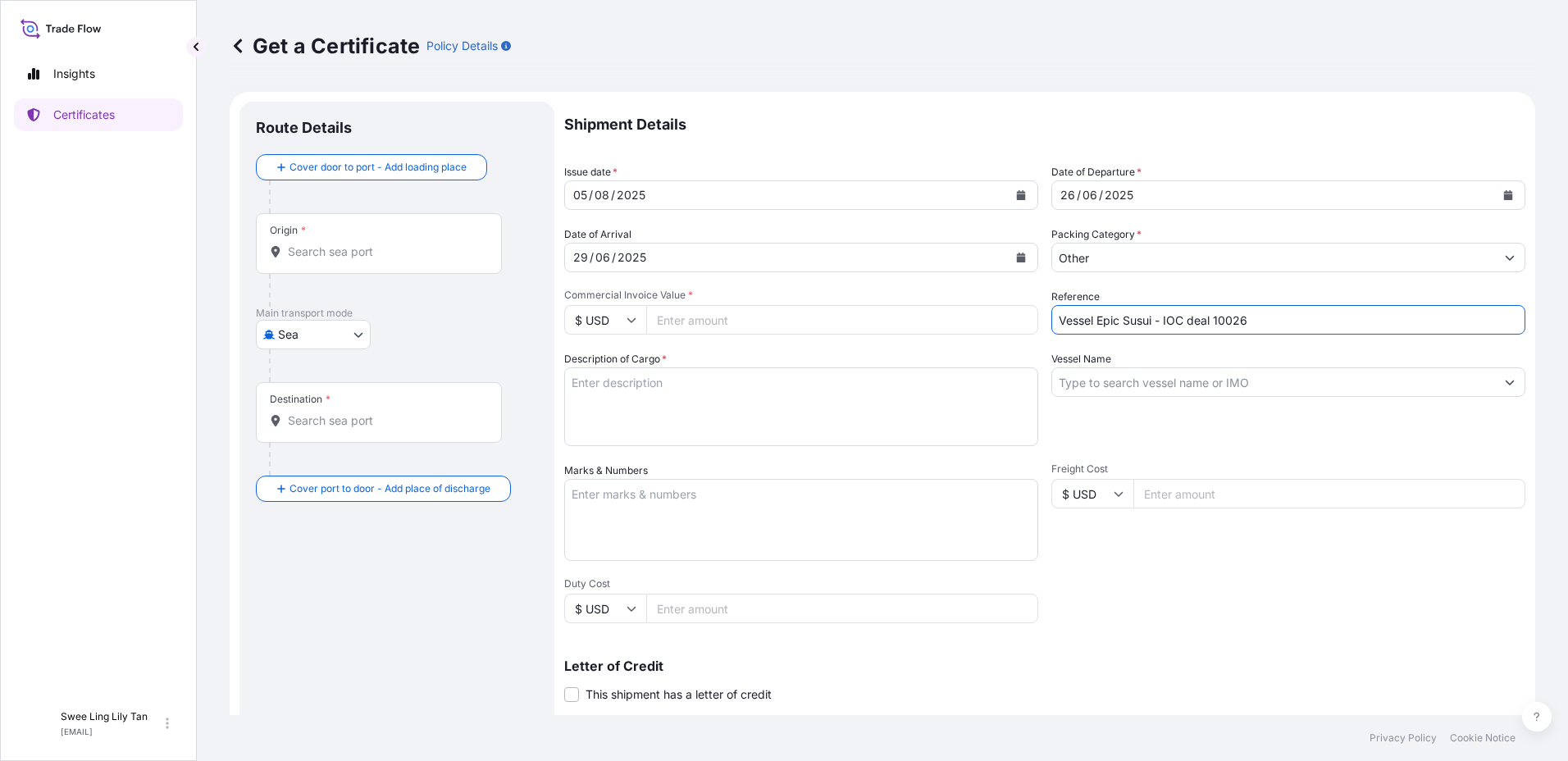 type on "[CITY]" 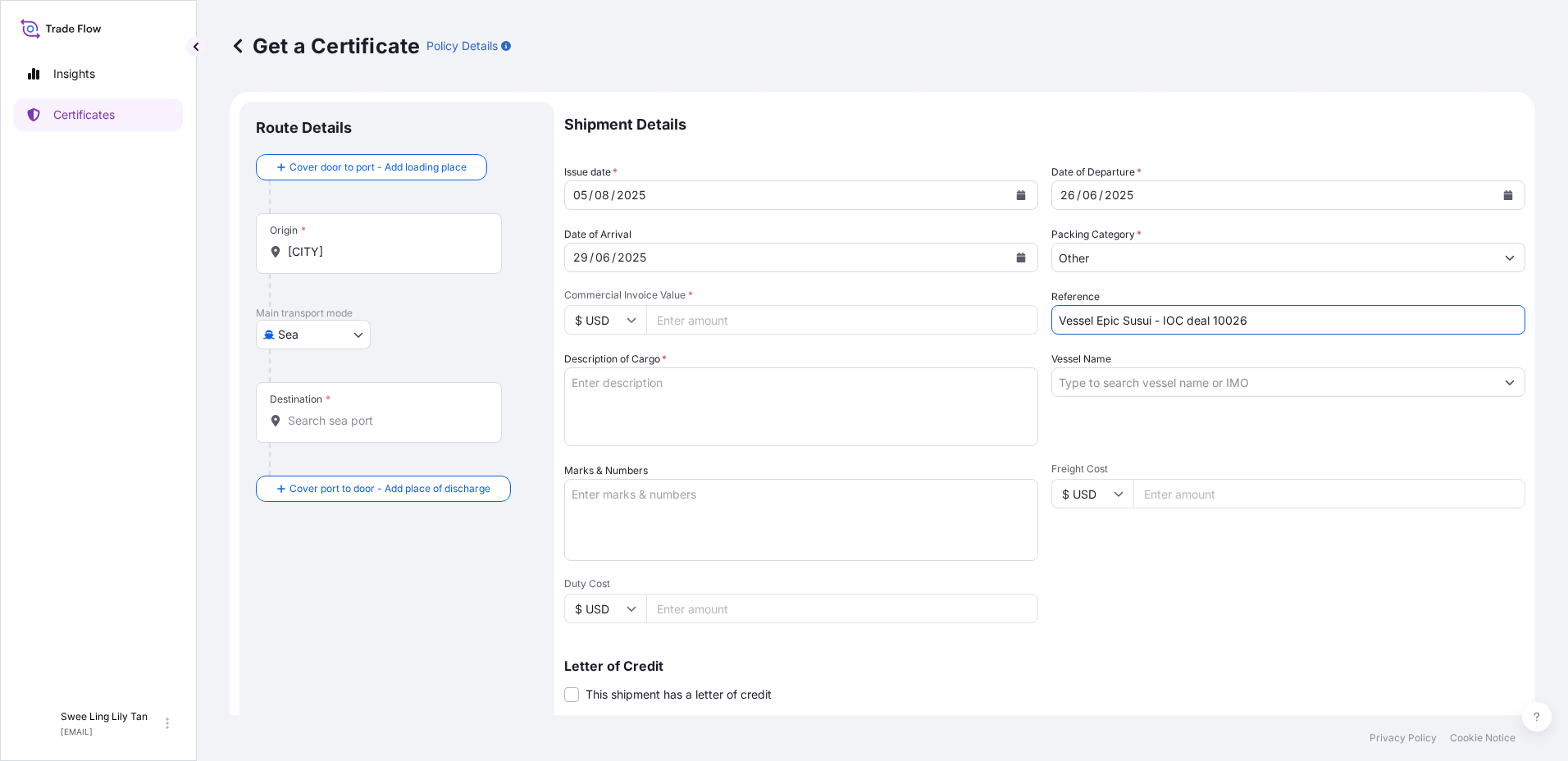 type on "India" 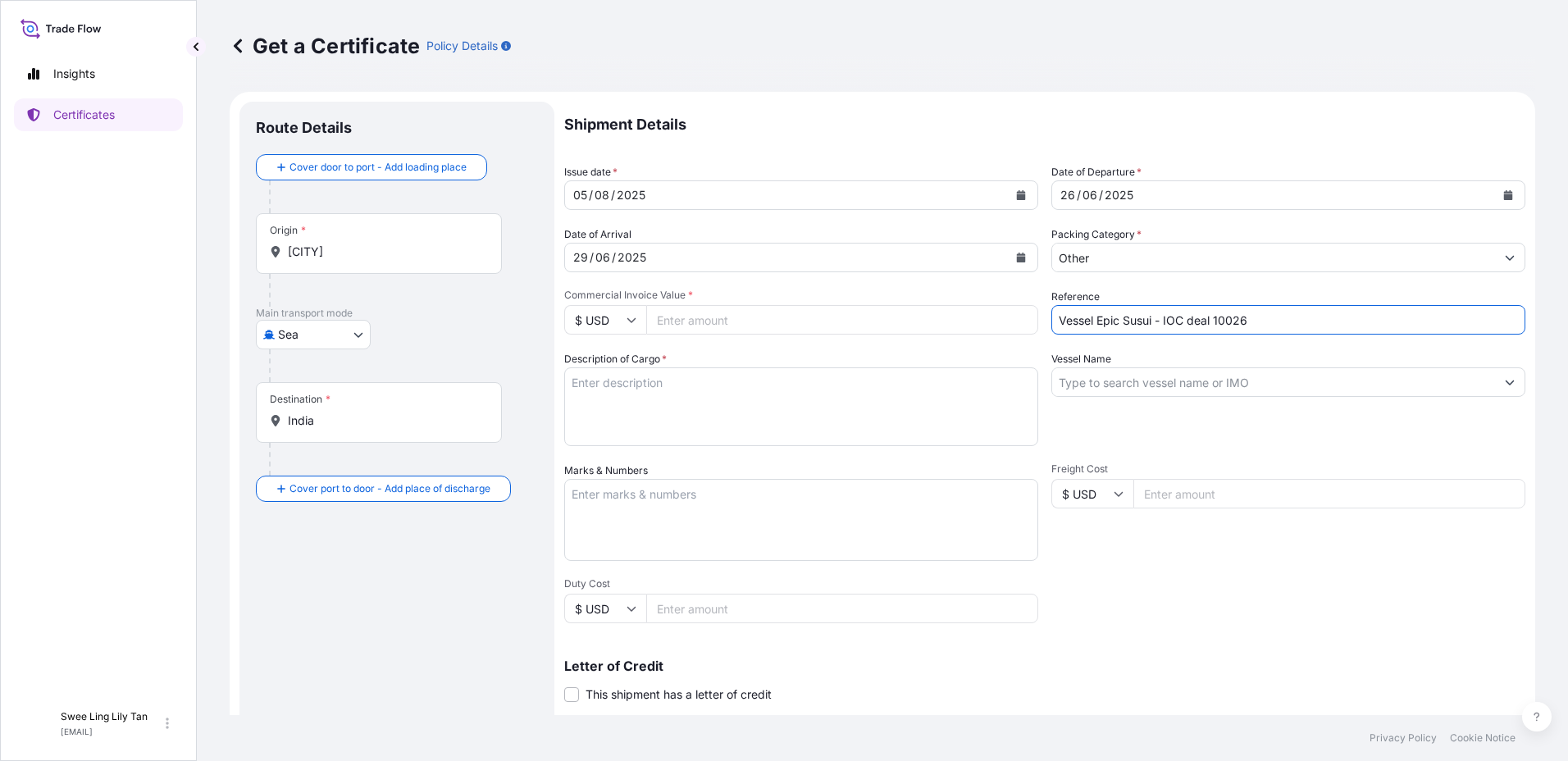 type on "558264.00" 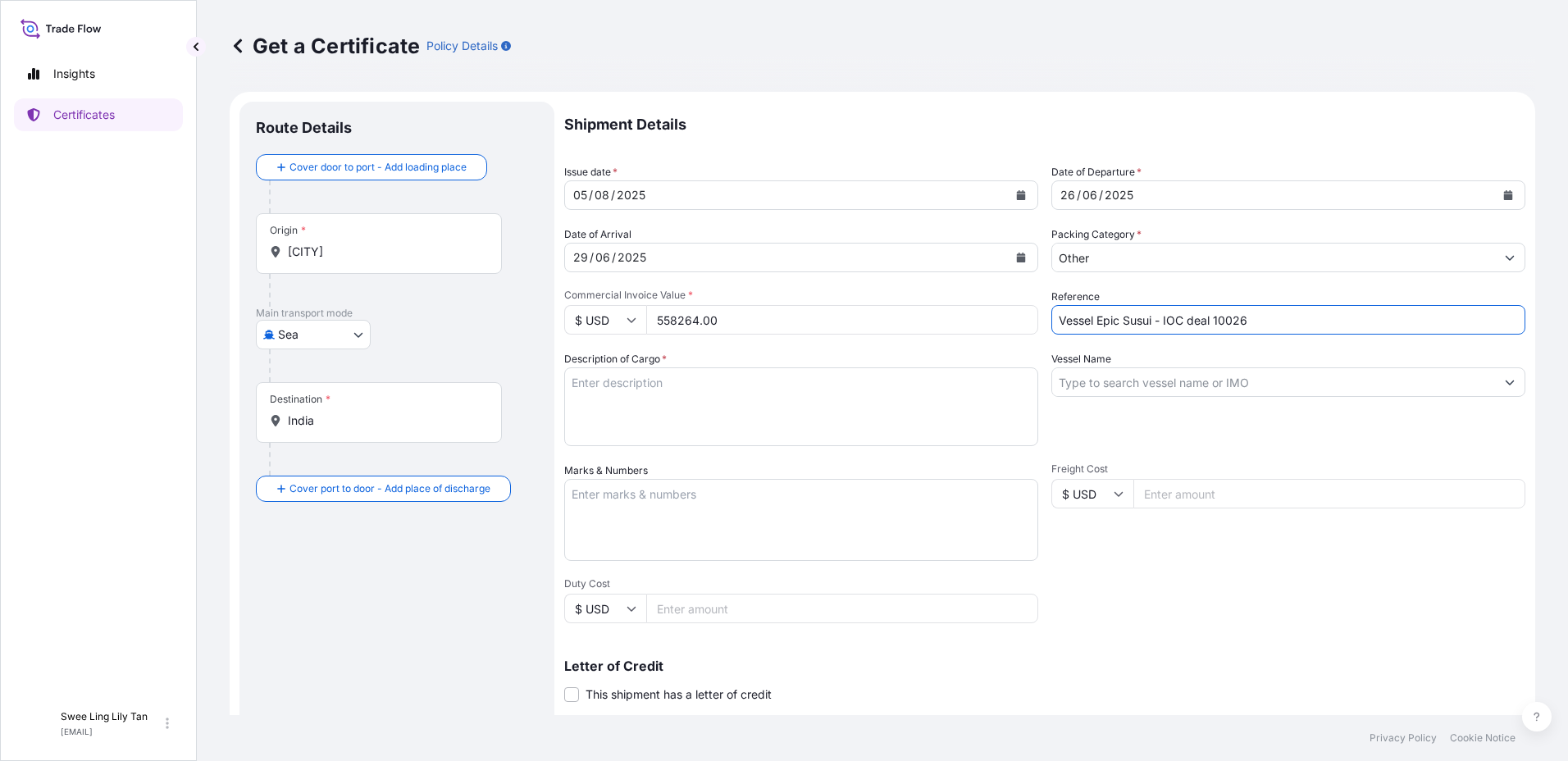 type on "EPIC SUSUI" 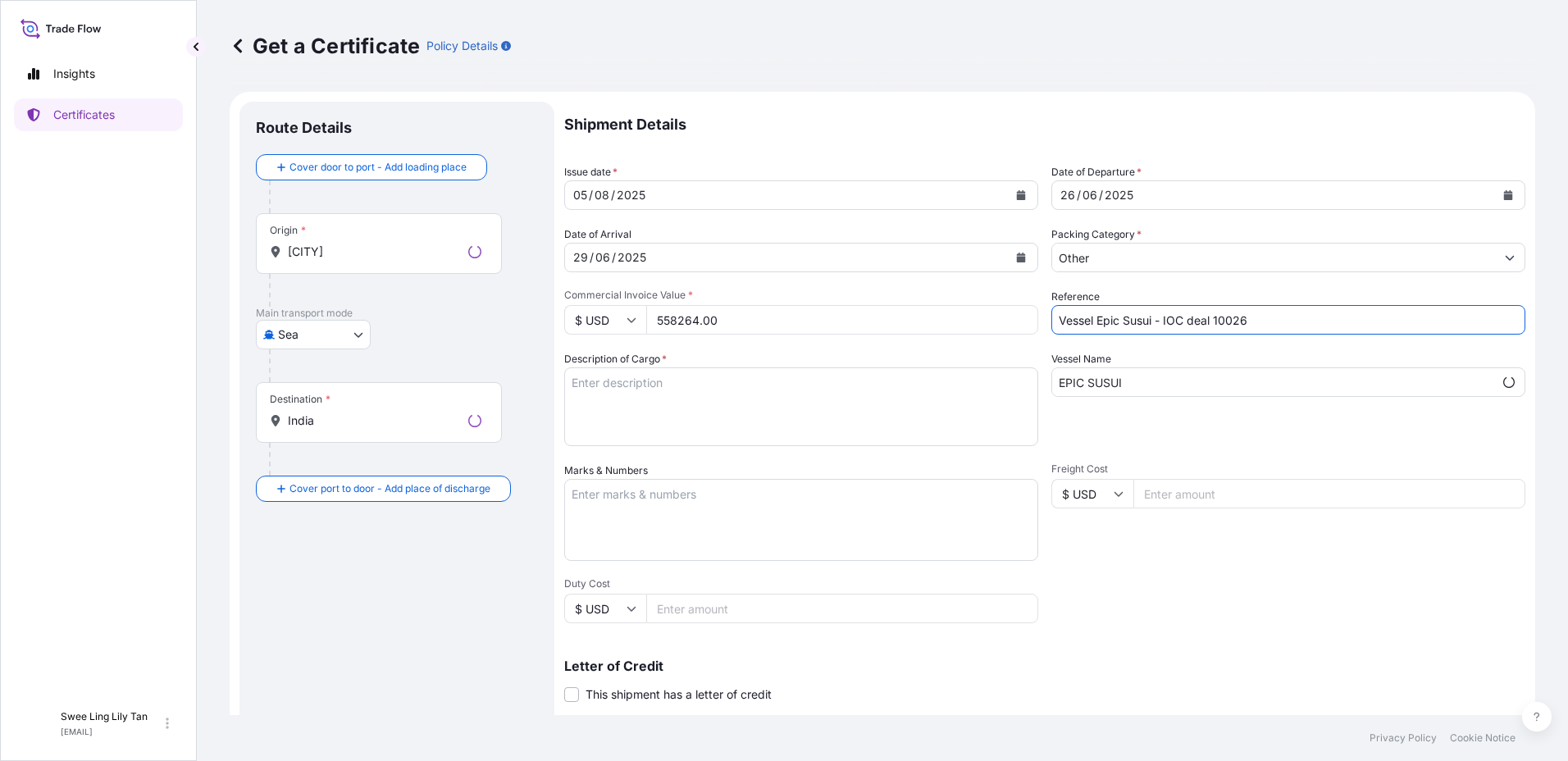 drag, startPoint x: 1274, startPoint y: 324, endPoint x: 1090, endPoint y: 317, distance: 184.1331 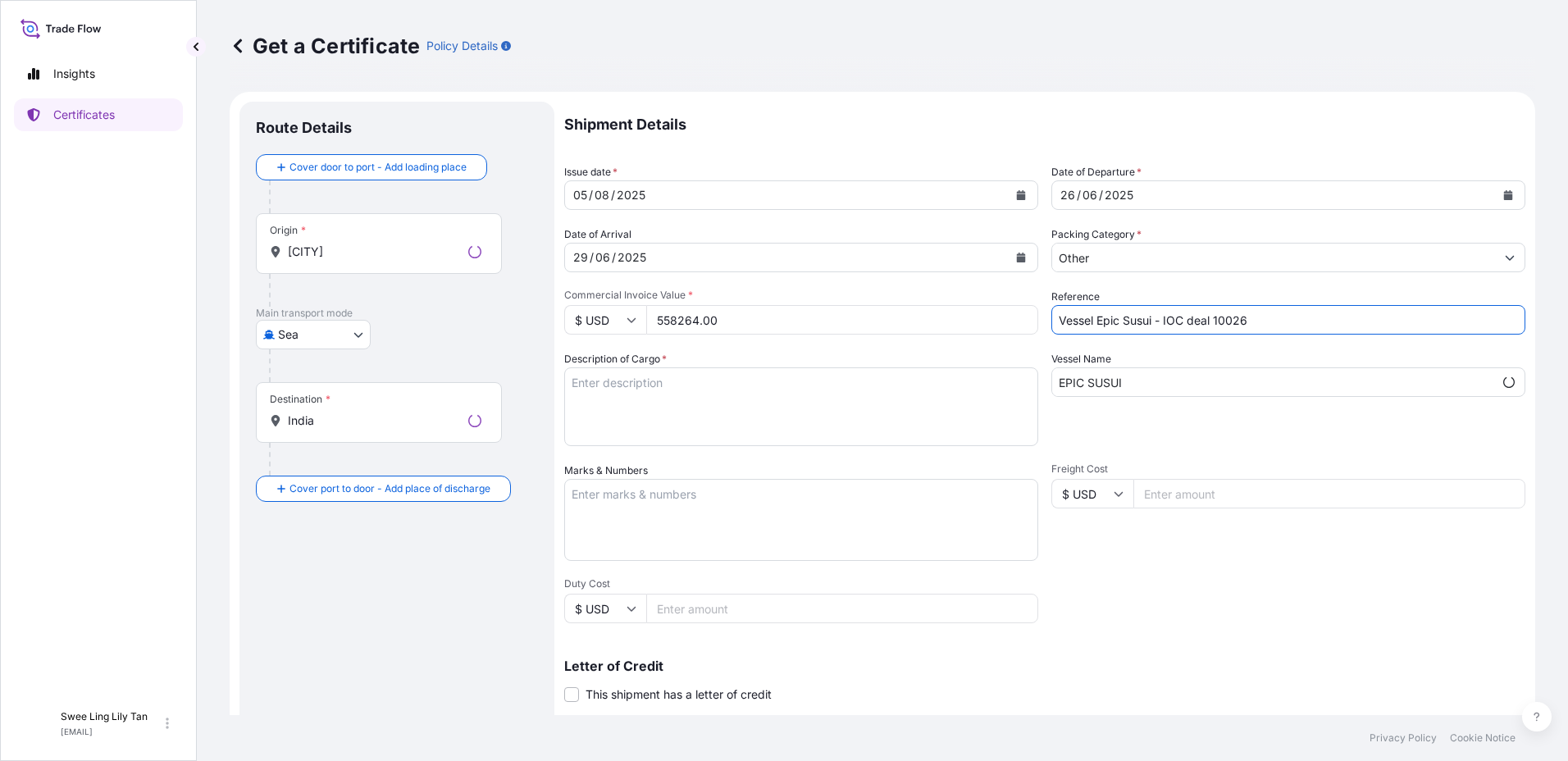 click on "Vessel Epic Susui - IOC deal 10026" at bounding box center (1288, 320) 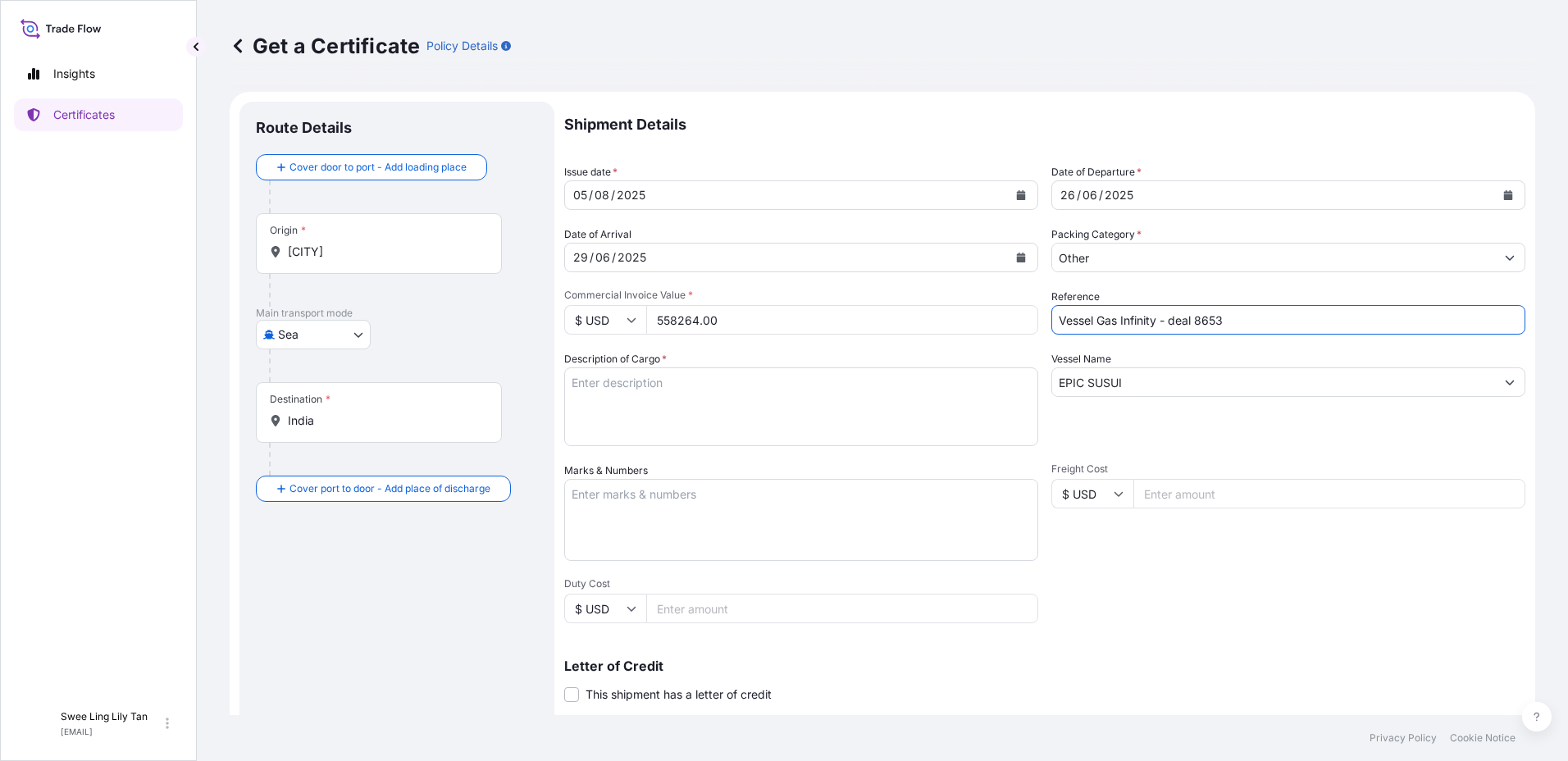 type on "Vessel Gas Infinity - deal 8653" 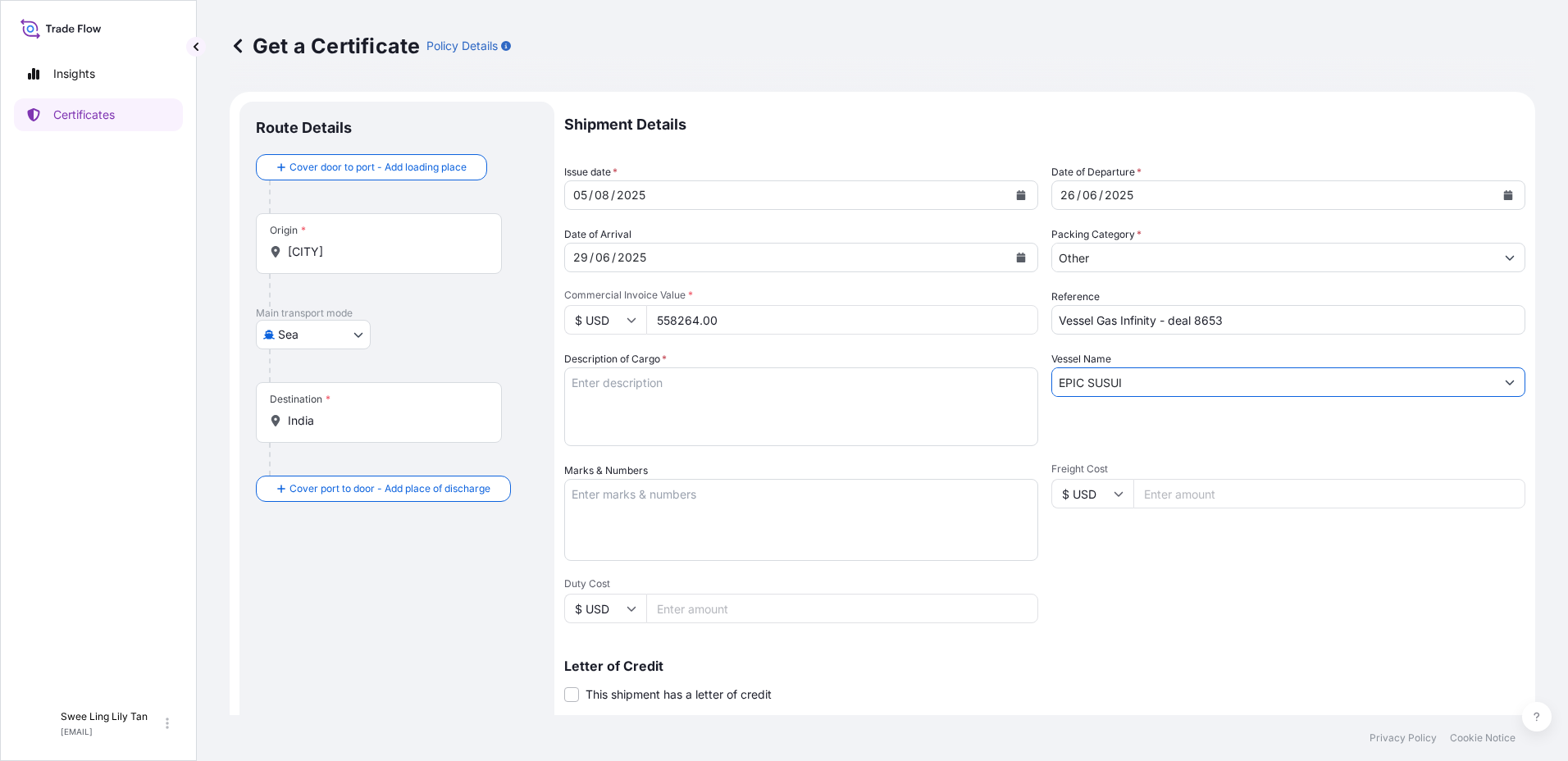click on "EPIC SUSUI" at bounding box center [1274, 382] 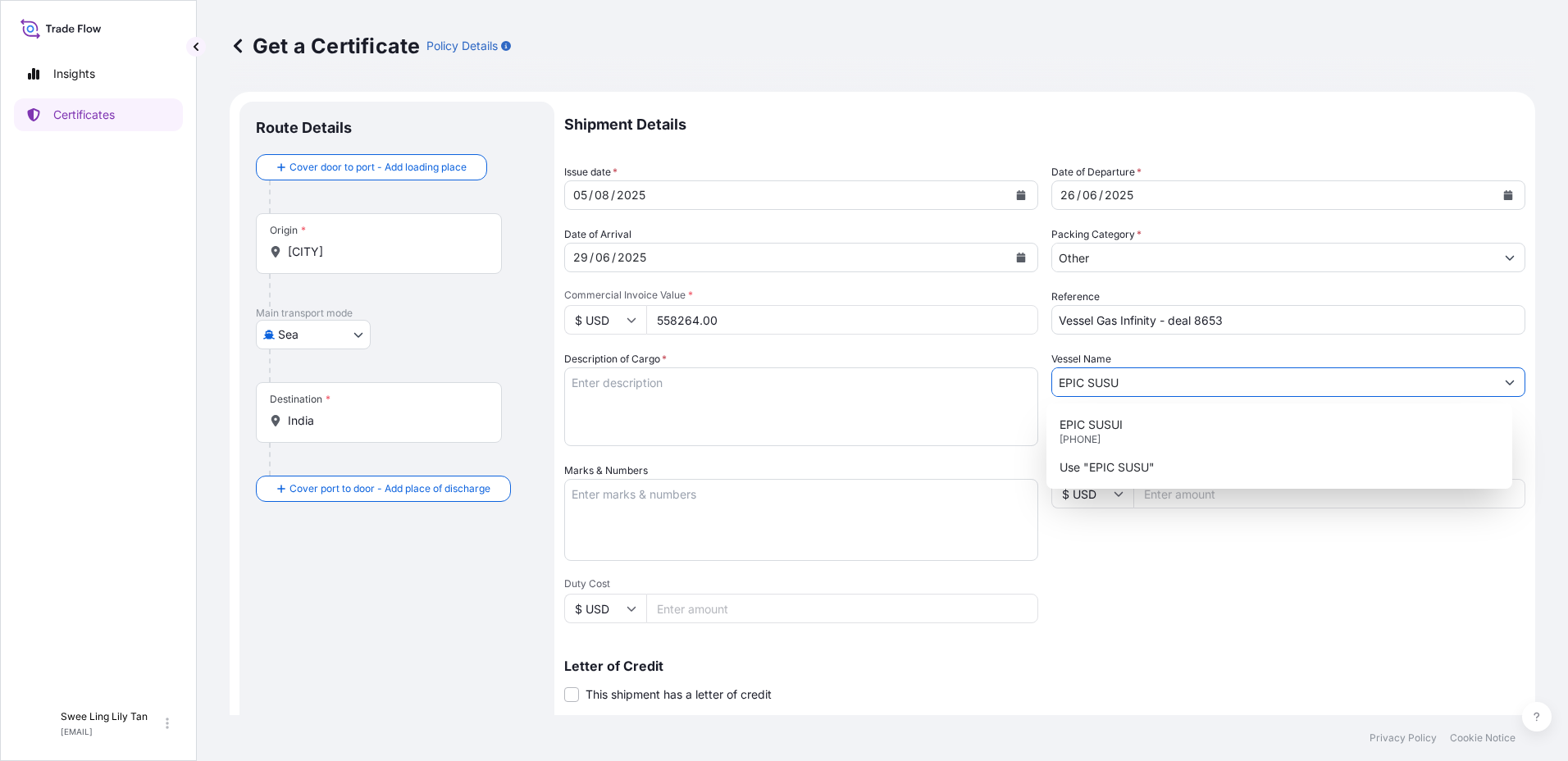 drag, startPoint x: 1147, startPoint y: 386, endPoint x: 846, endPoint y: 377, distance: 301.13452 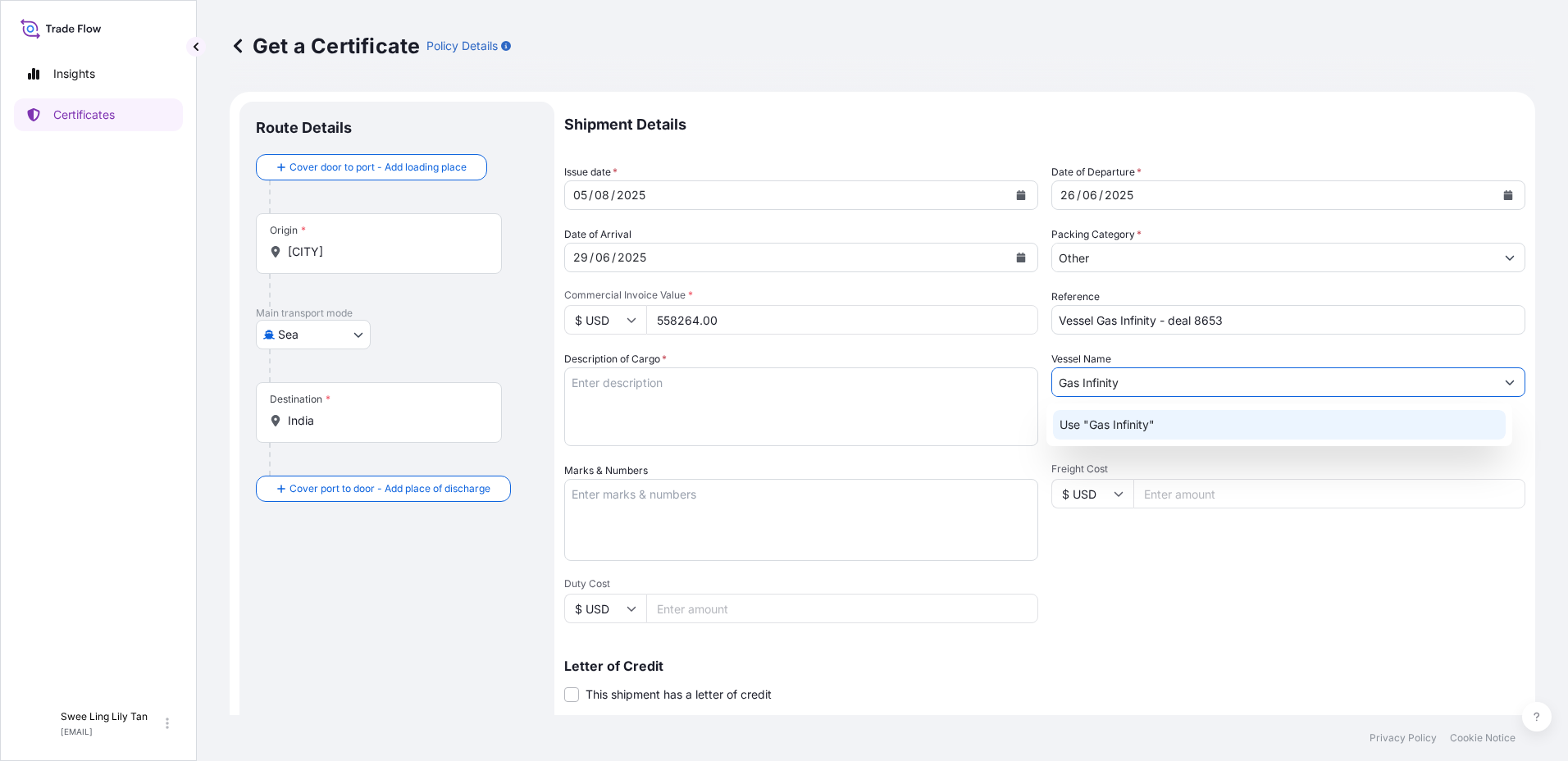 click on "Use "Gas Infinity"" 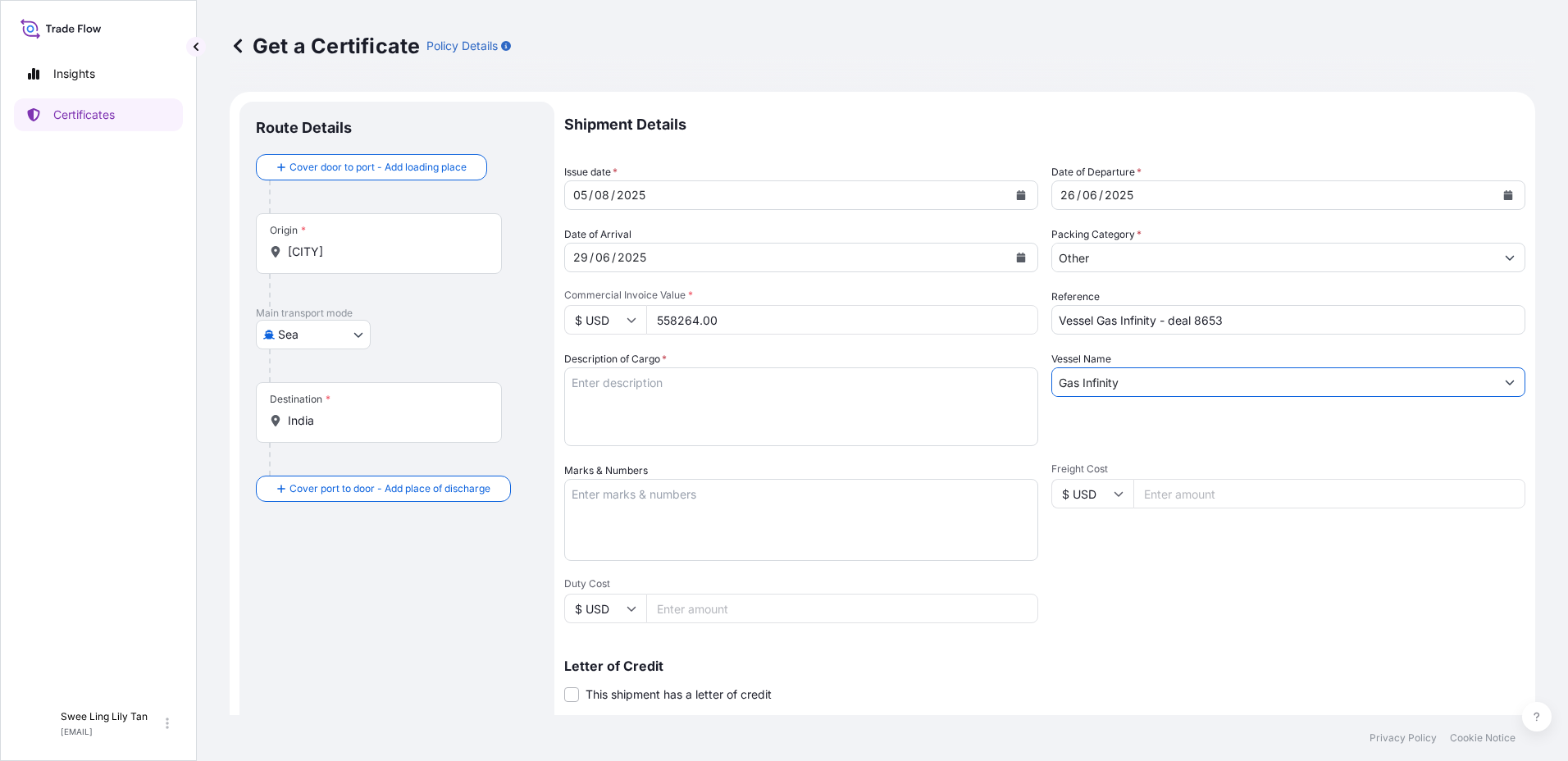 type on "Gas Infinity" 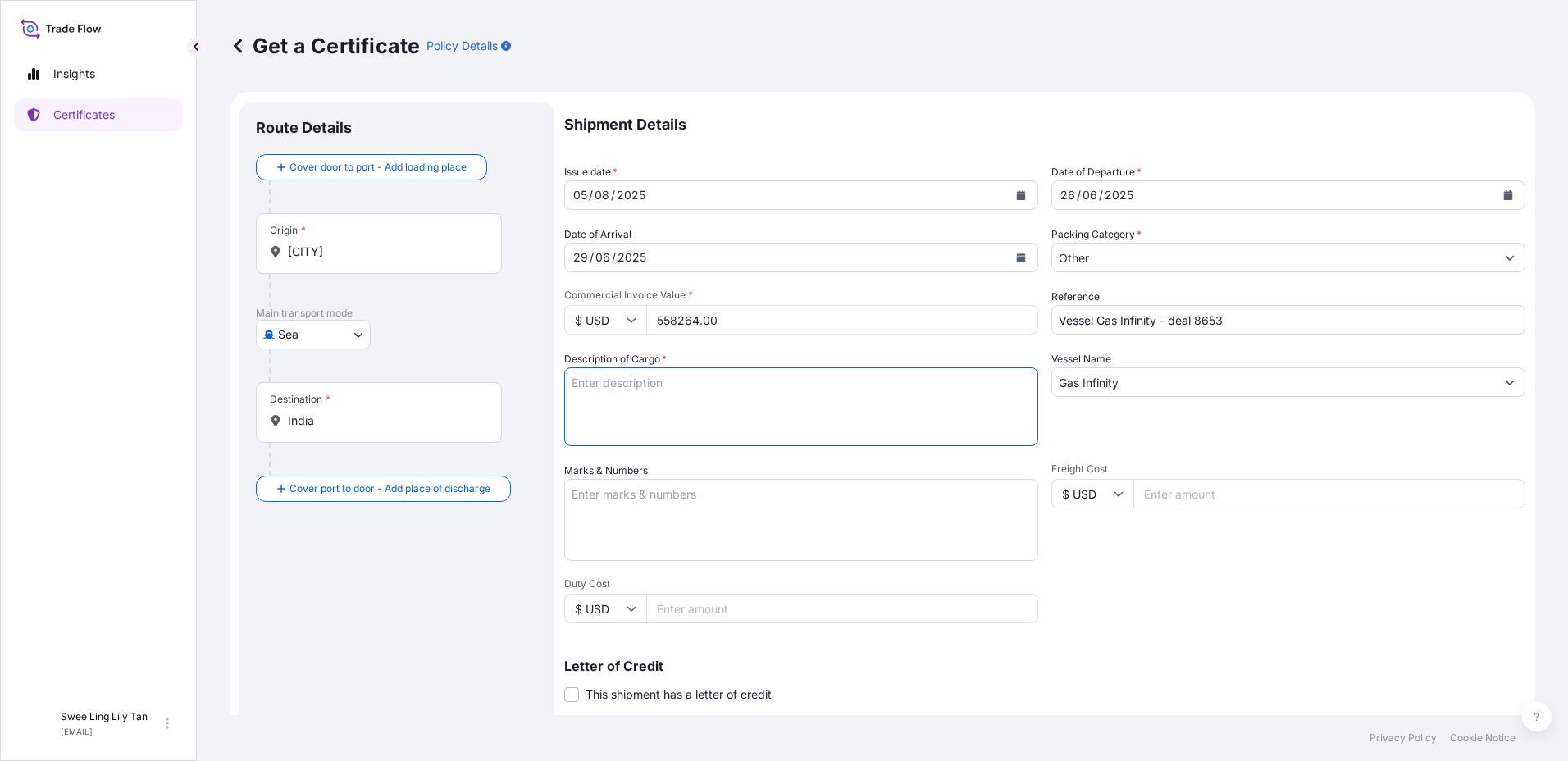 click on "Description of Cargo *" at bounding box center [801, 407] 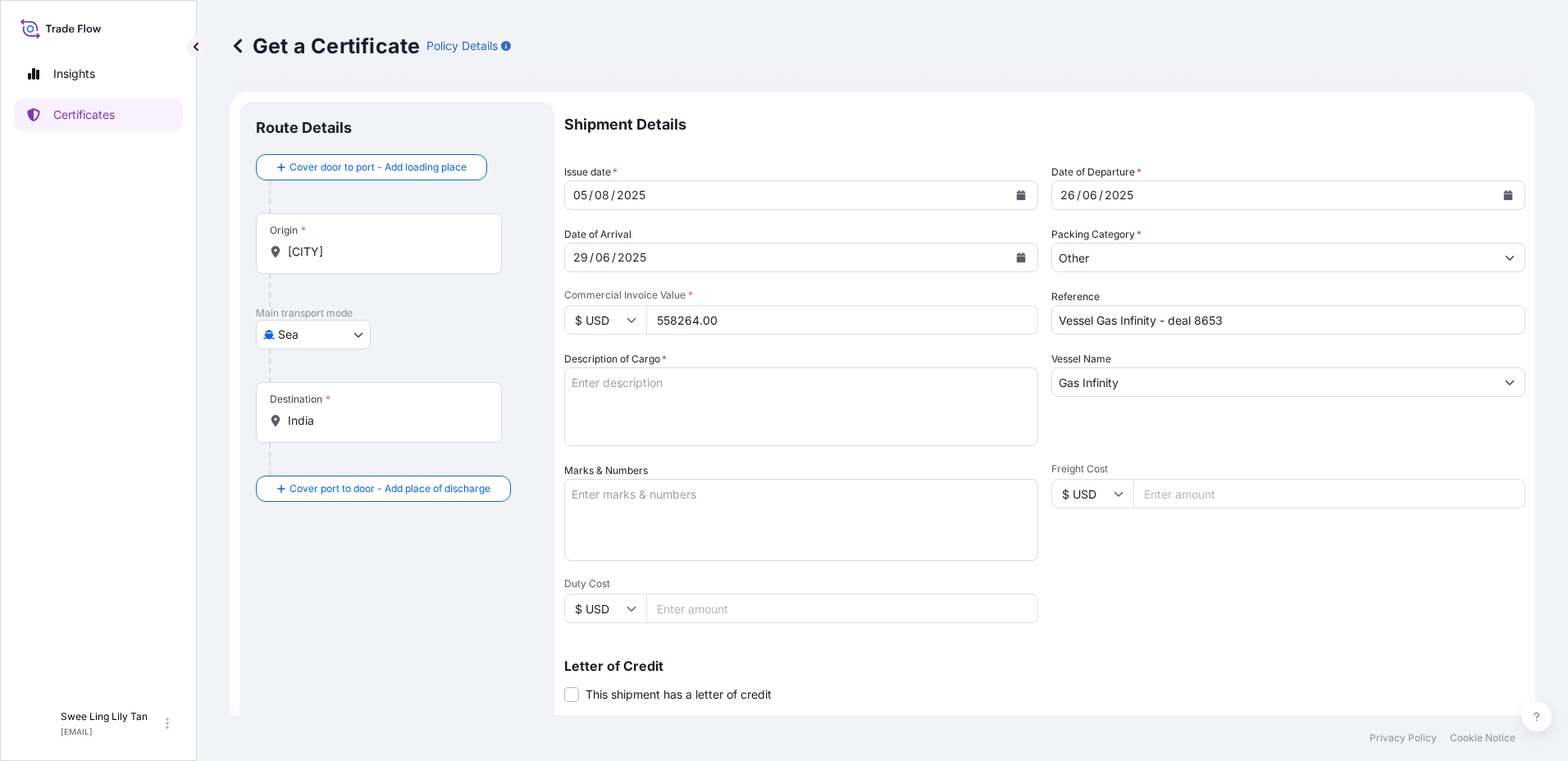 click on "Description of Cargo *" at bounding box center (801, 407) 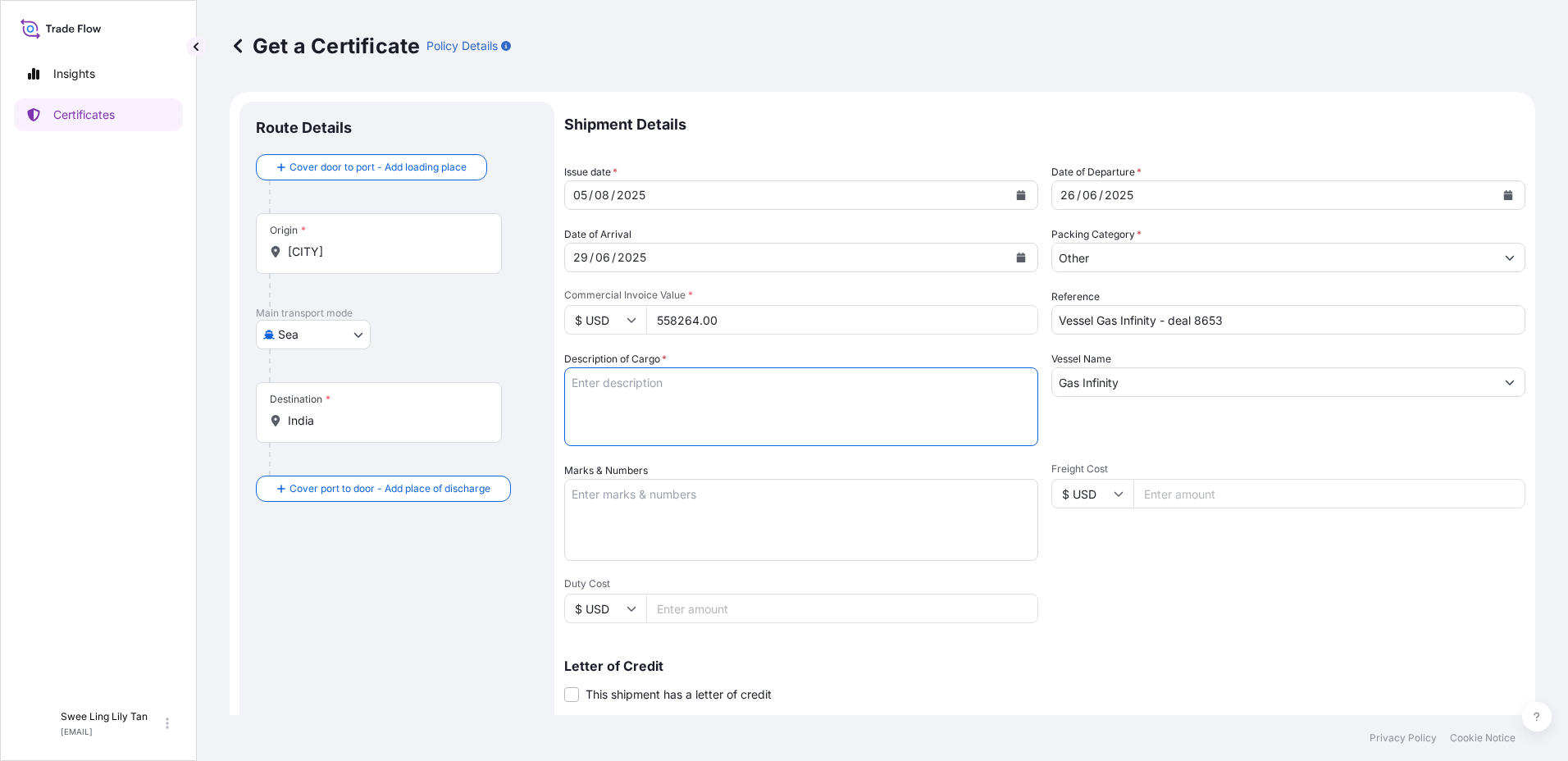click on "Description of Cargo *" at bounding box center (801, 407) 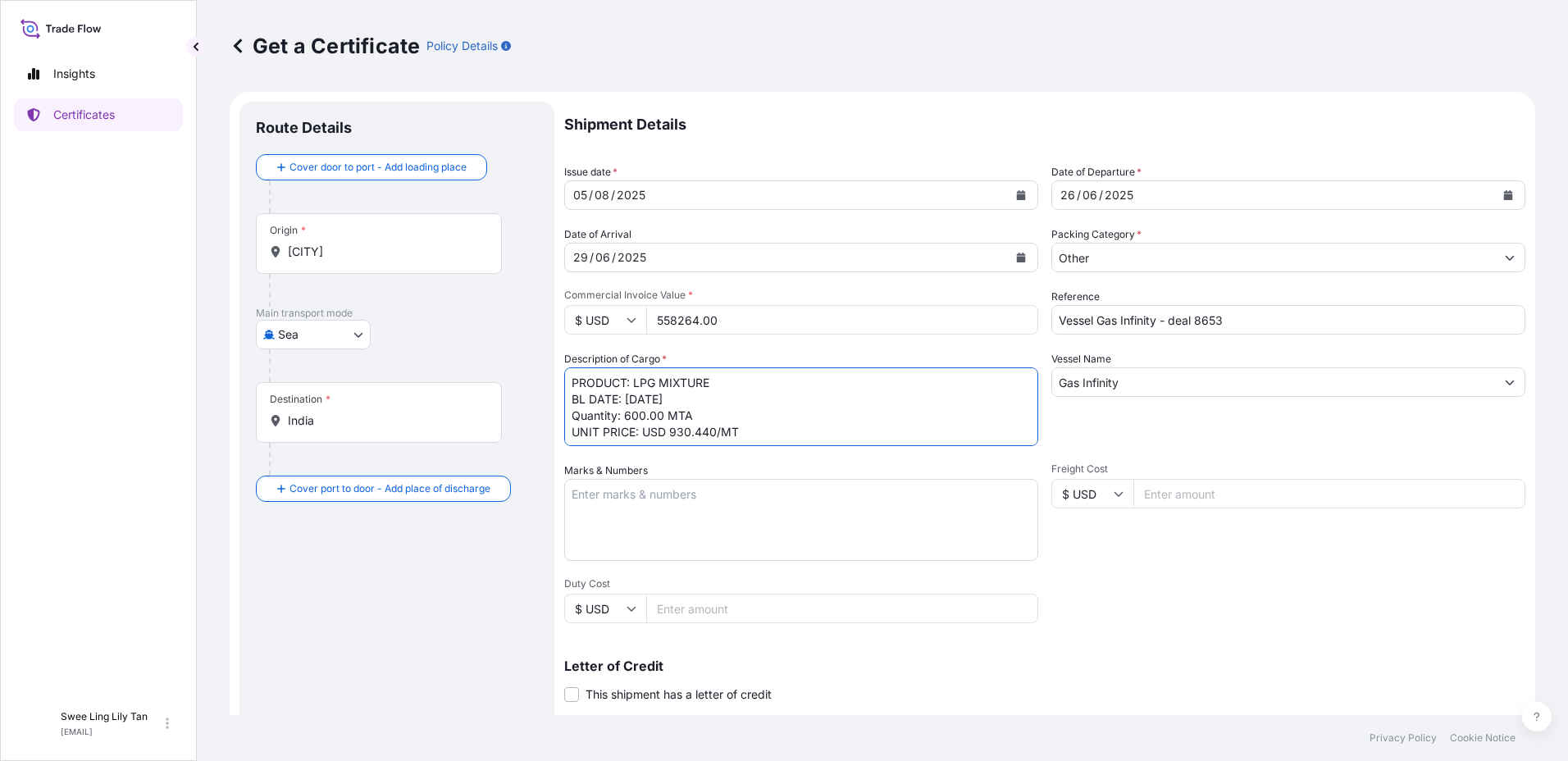 type on "PRODUCT: LPG MIXTURE
BL DATE: [DATE]
Quantity: 600.00 MTA
UNIT PRICE: USD 930.440/MT" 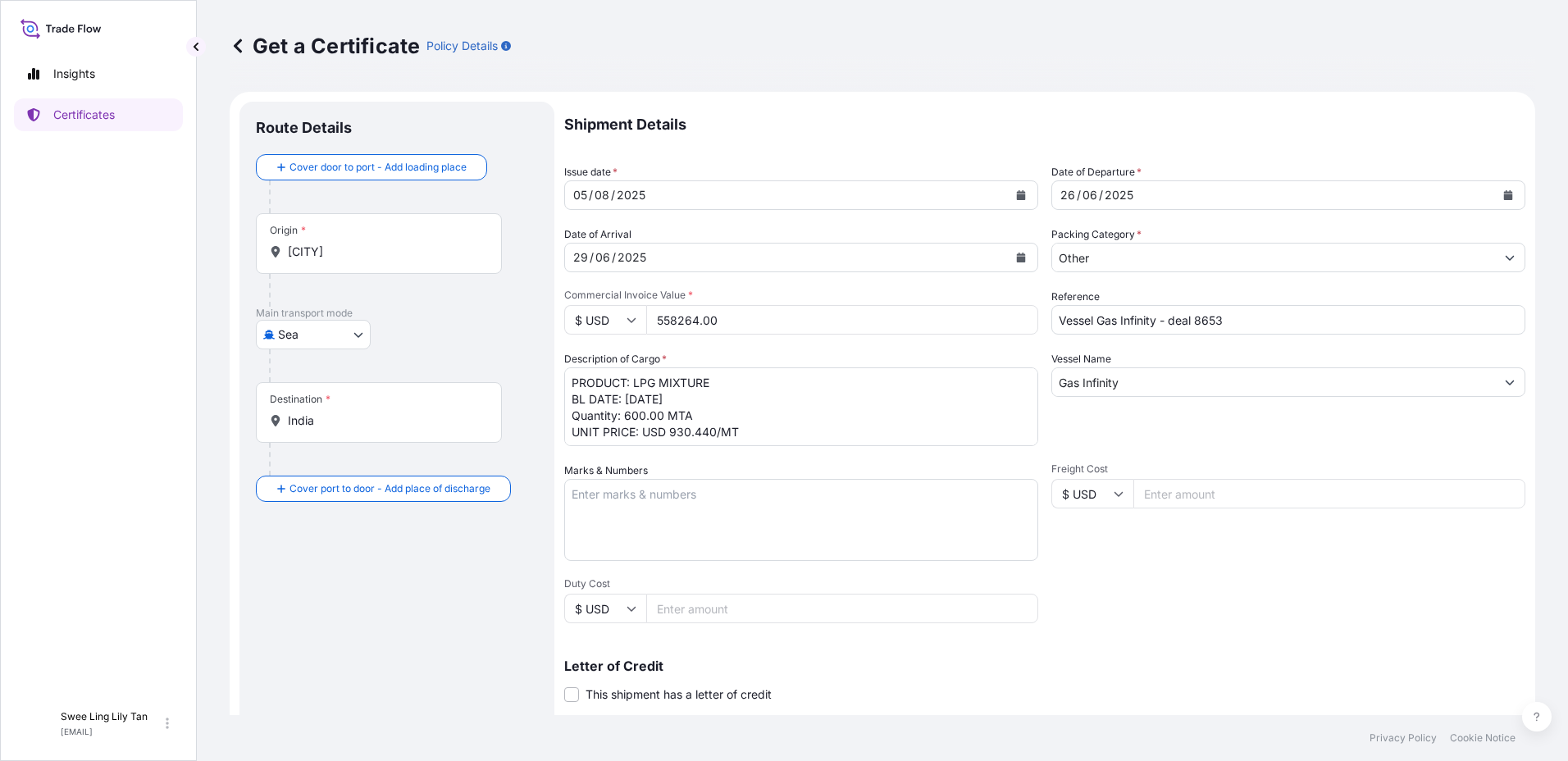 drag, startPoint x: 740, startPoint y: 317, endPoint x: 497, endPoint y: 307, distance: 243.20567 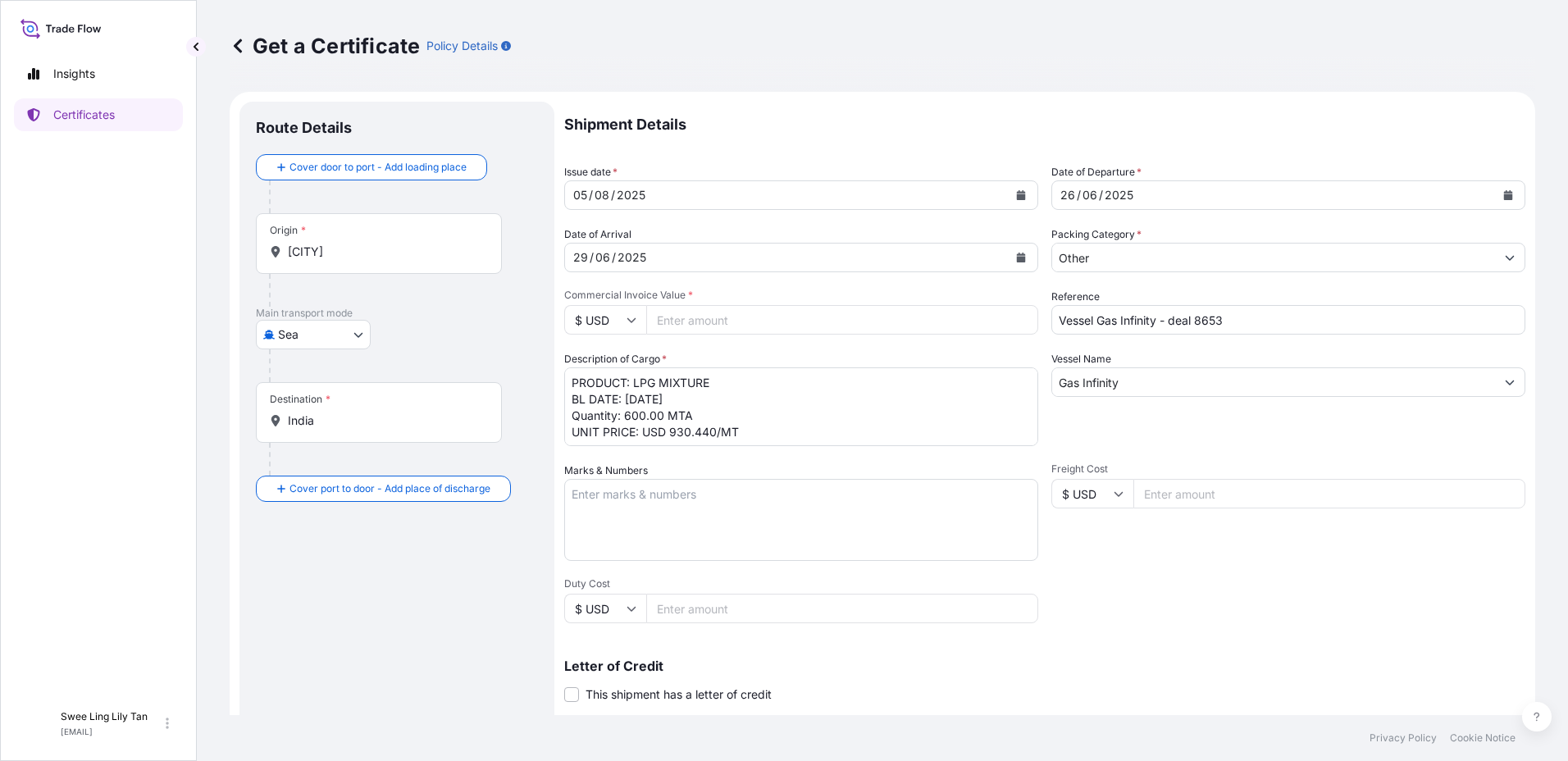 drag, startPoint x: 691, startPoint y: 312, endPoint x: 711, endPoint y: 308, distance: 20.3961 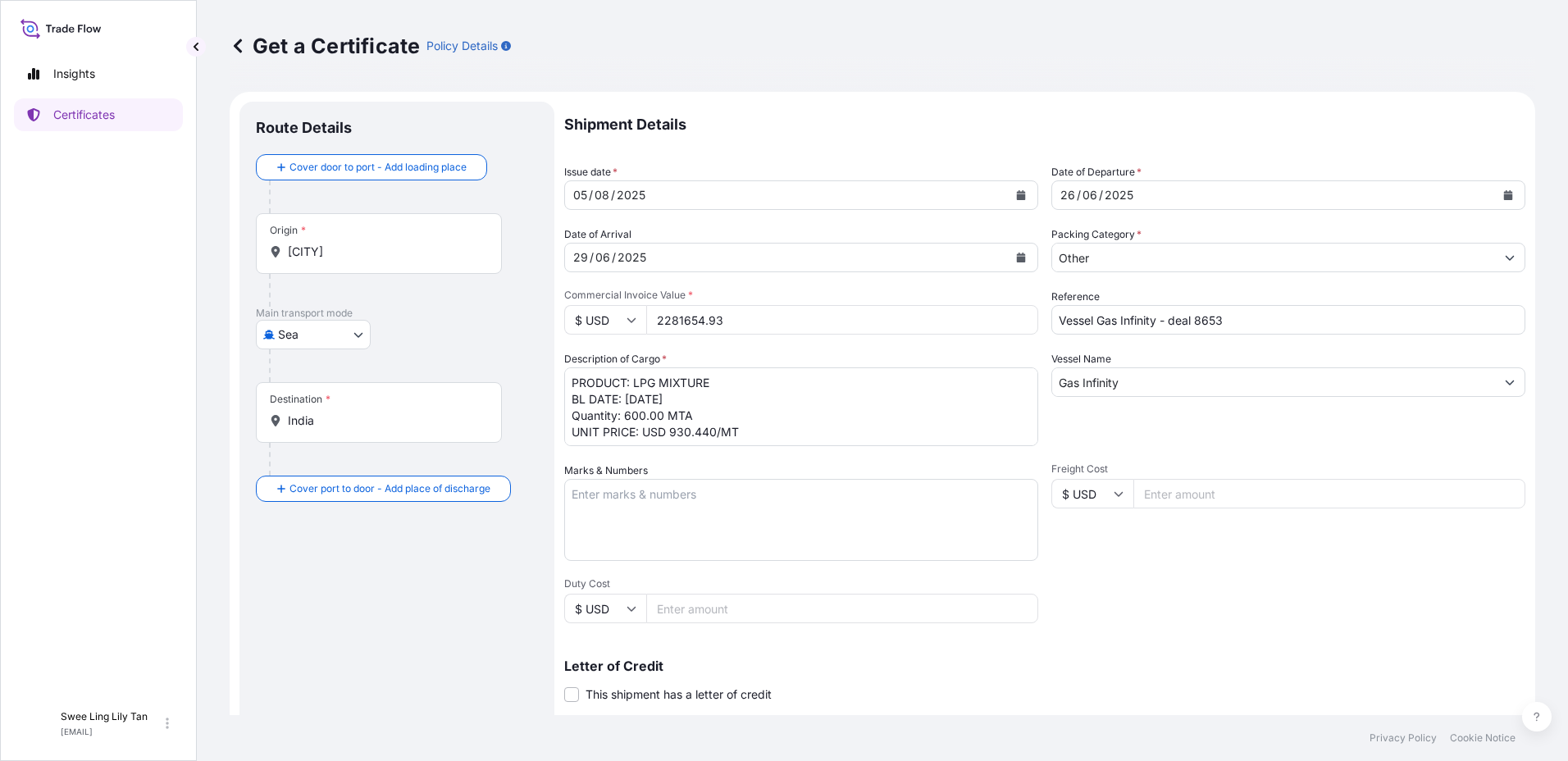 type on "2281654.93" 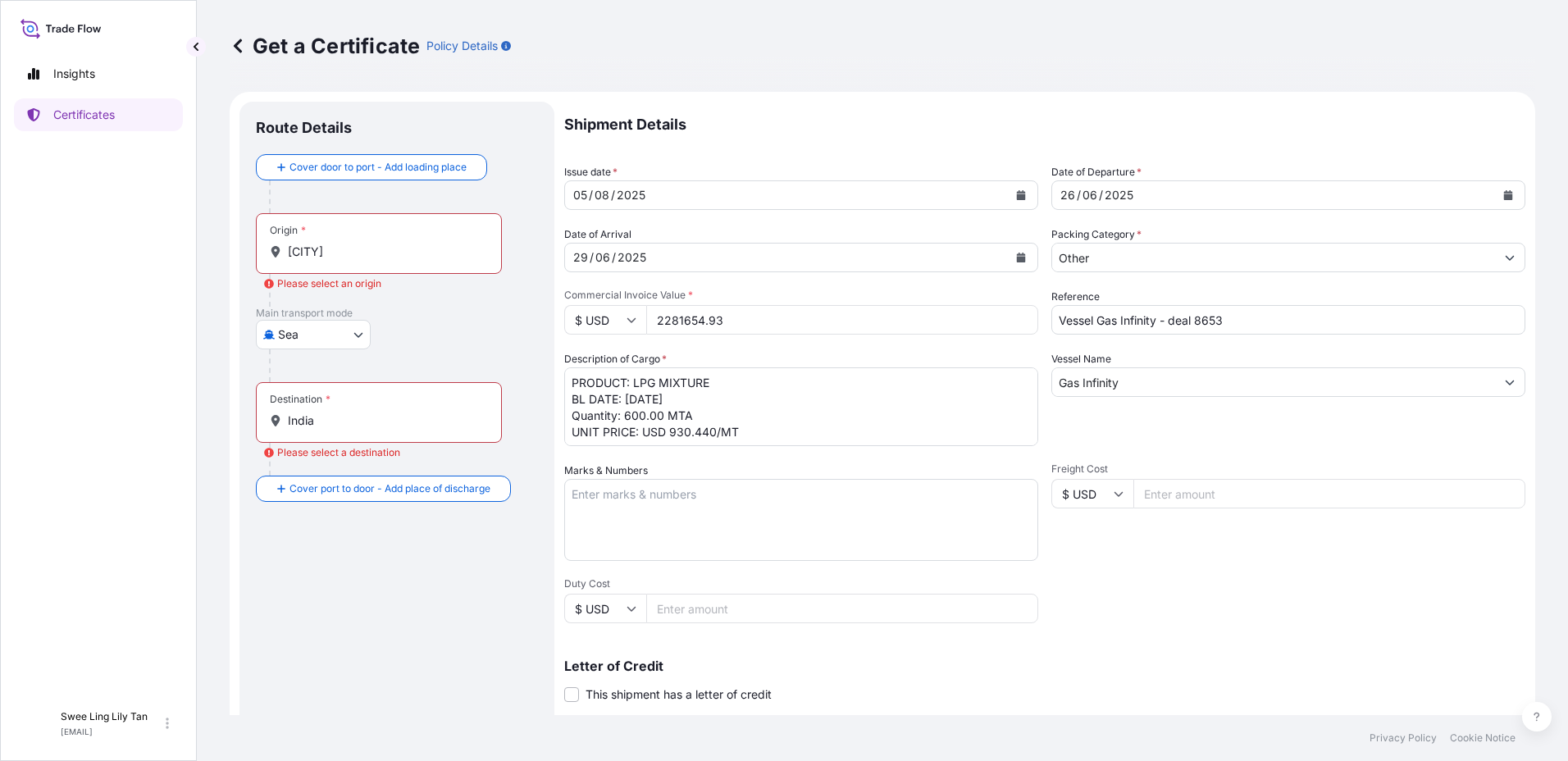 click on "[CITY]" at bounding box center [385, 252] 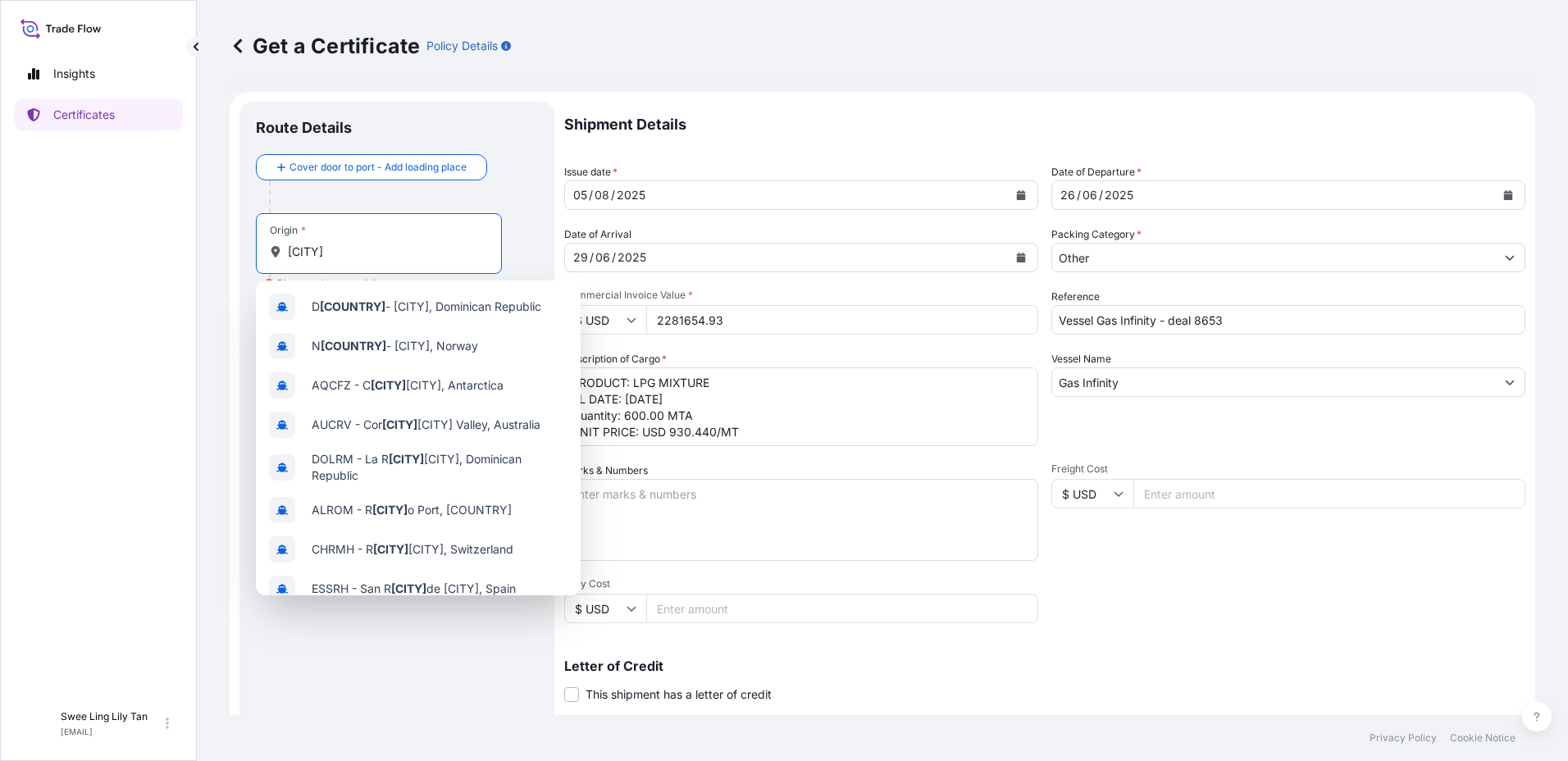 click on "[CITY]" at bounding box center (385, 252) 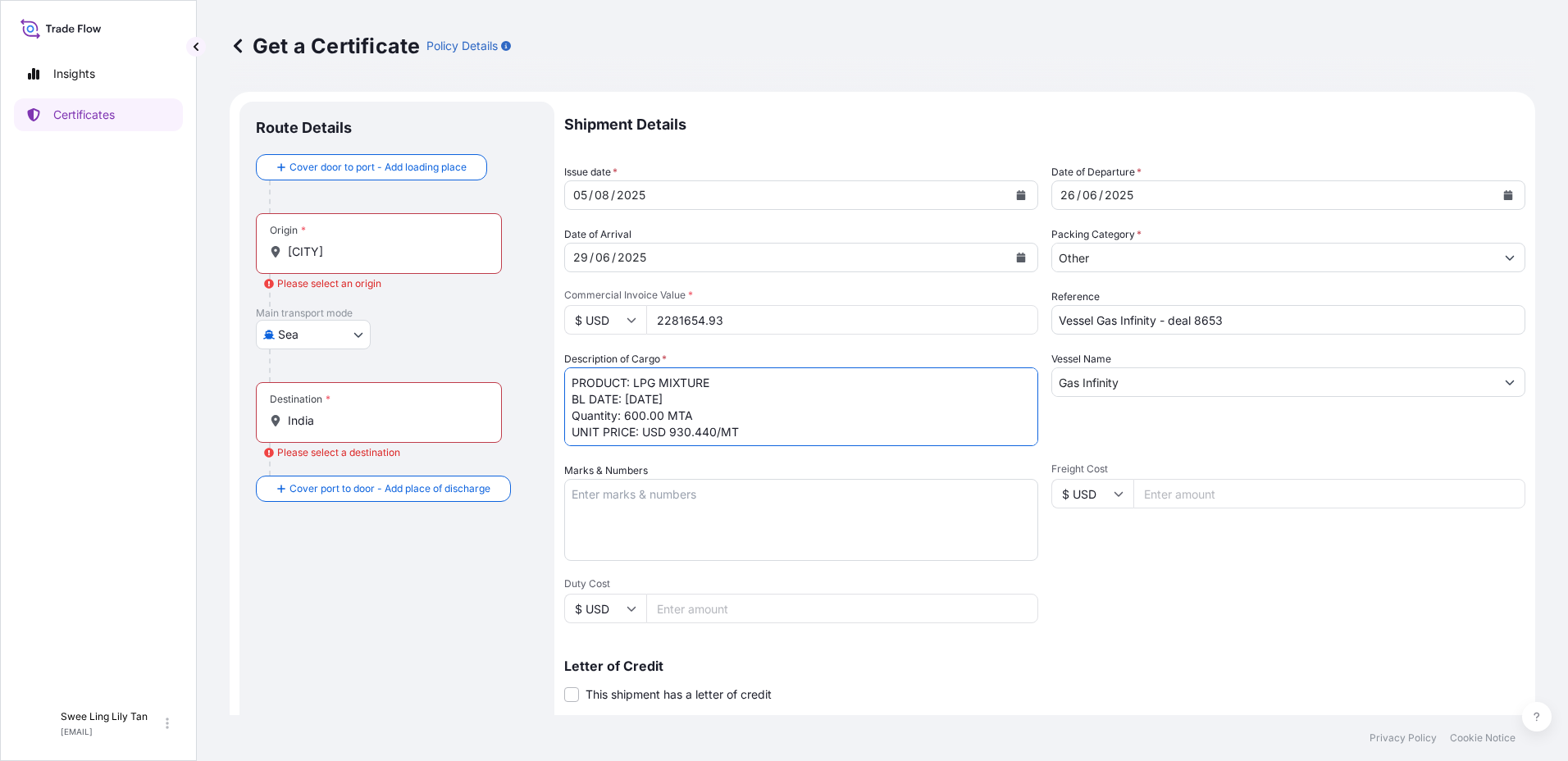 click on "PRODUCT: LPG MIXTURE
BL DATE: [DATE]
Quantity: 600.00 MTA
UNIT PRICE: USD 930.440/MT" at bounding box center (801, 407) 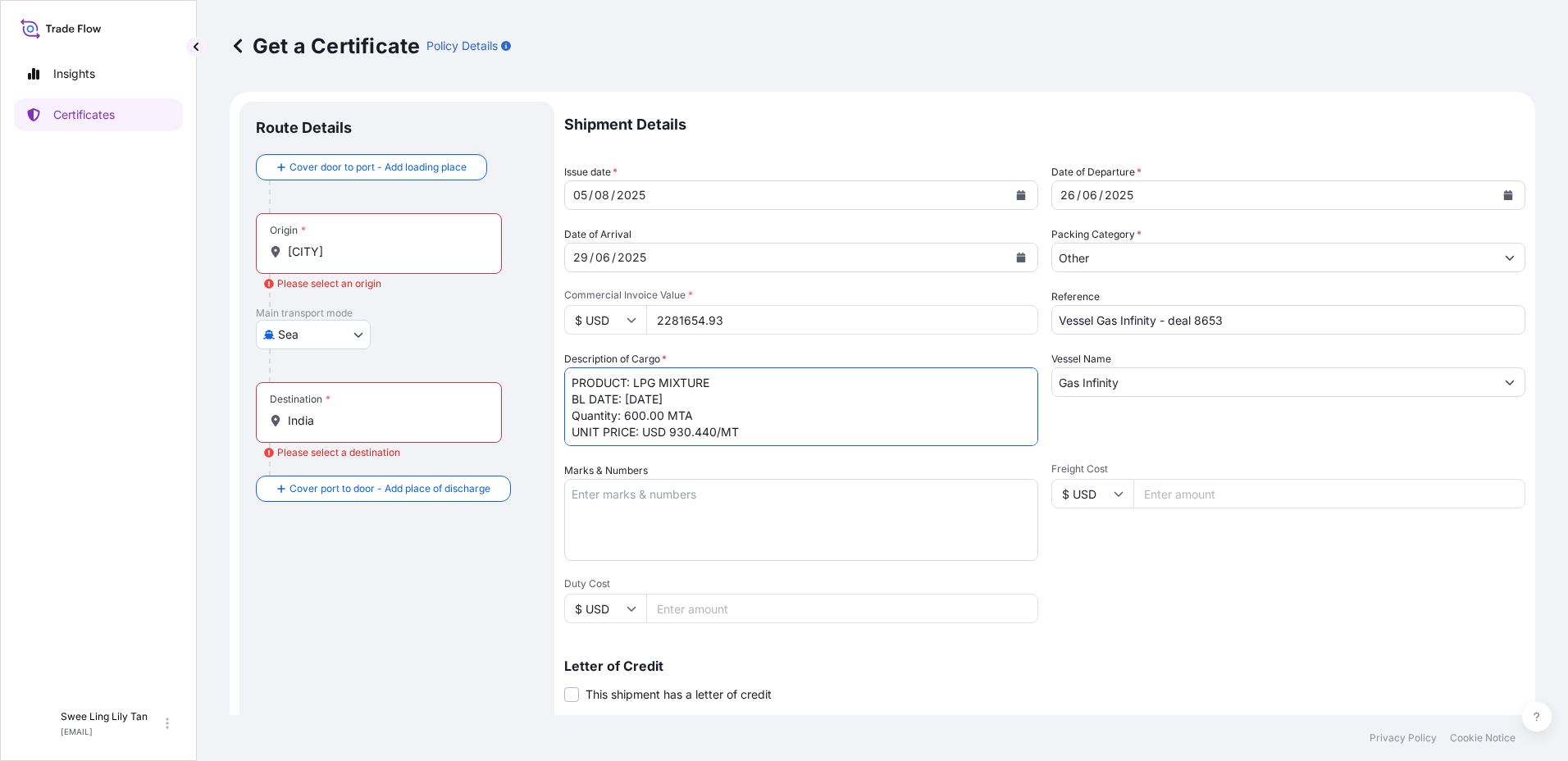 click on "PRODUCT: LPG MIXTURE
BL DATE: [DATE]
Quantity: 600.00 MTA
UNIT PRICE: USD 930.440/MT" at bounding box center (801, 407) 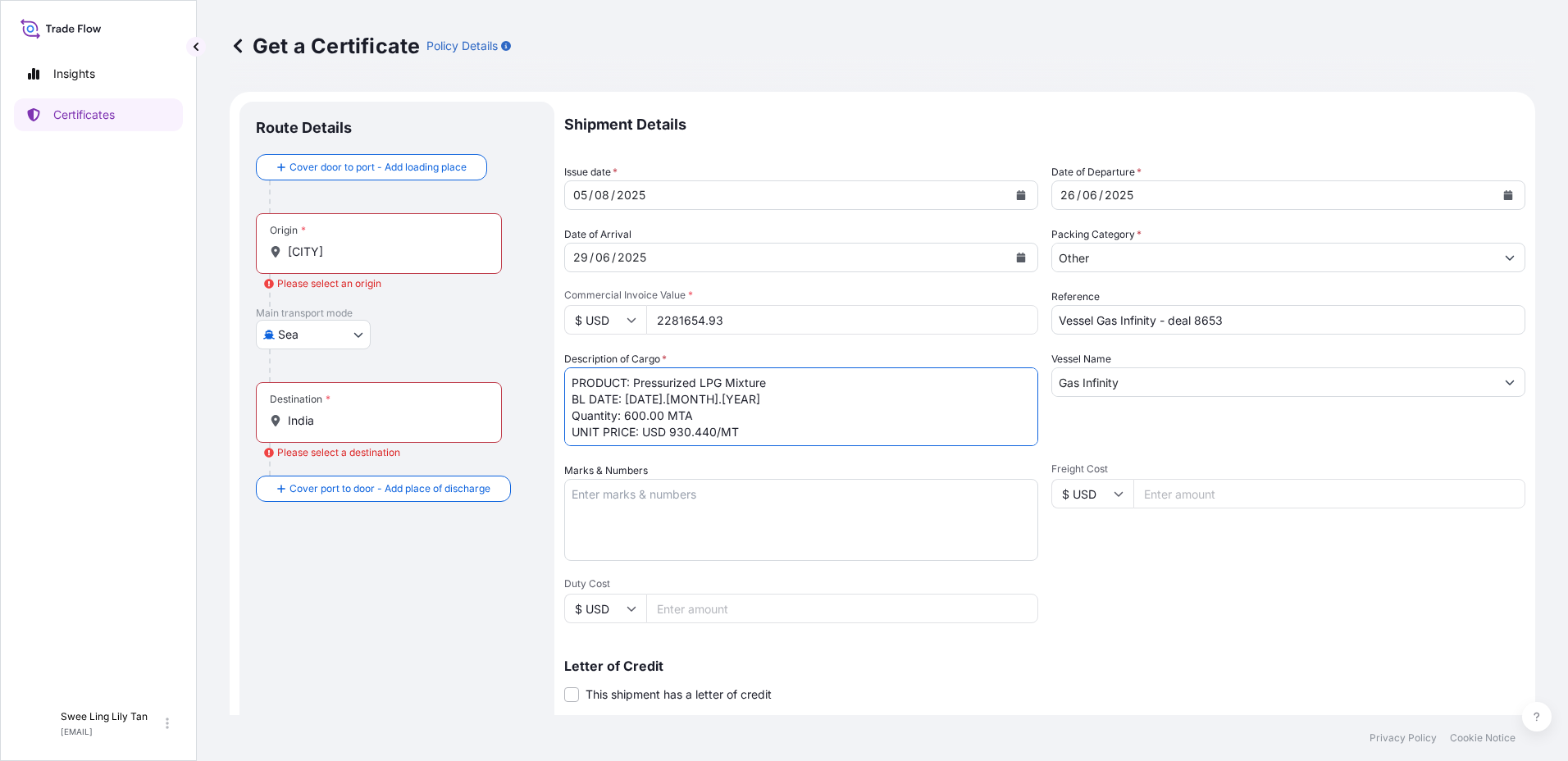 drag, startPoint x: 694, startPoint y: 407, endPoint x: 641, endPoint y: 385, distance: 57.384667 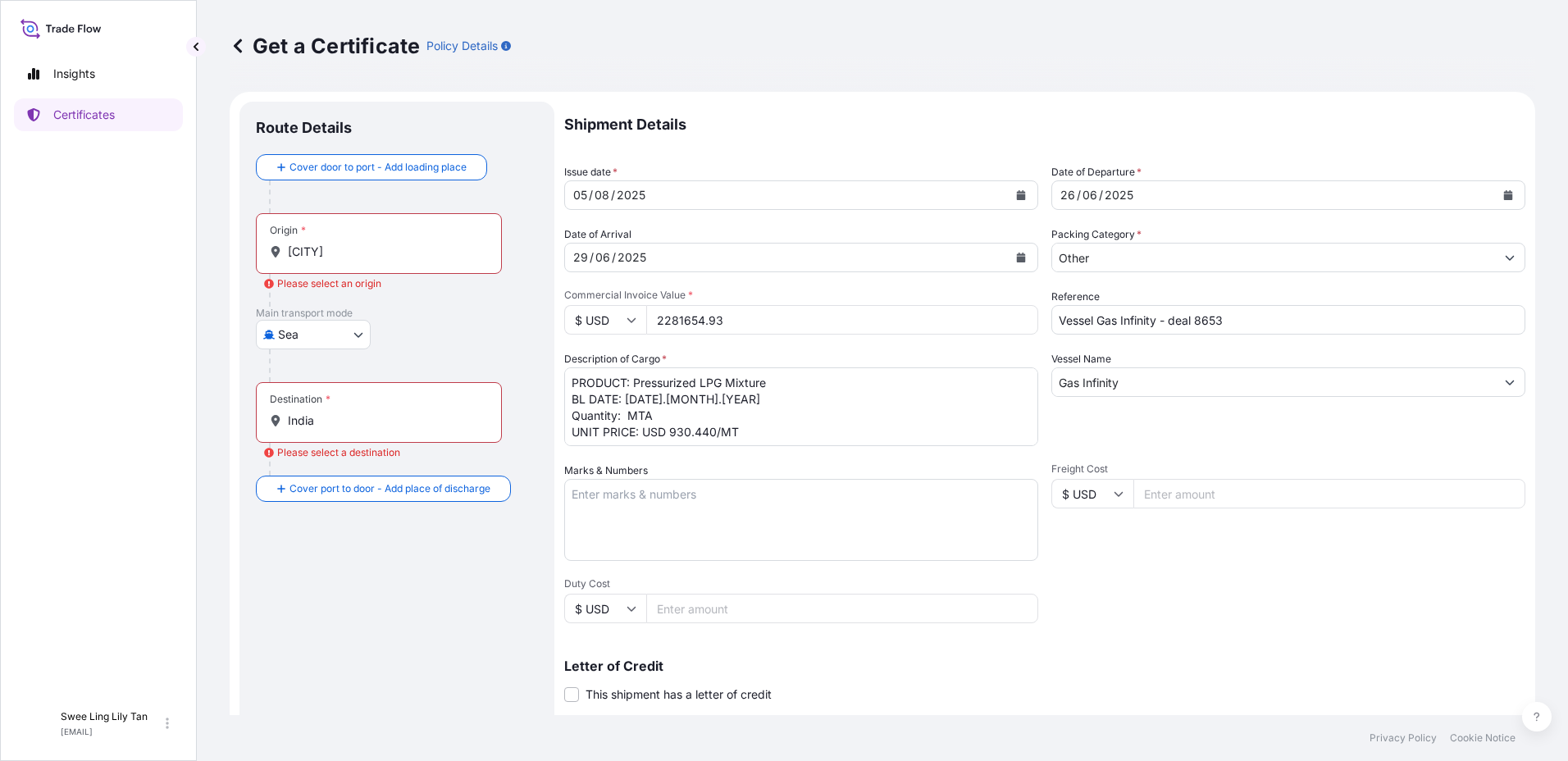 click on "PRODUCT: Pressurized LPG Mixture
BL DATE: [DATE].[MONTH].[YEAR]
Quantity:  MTA
UNIT PRICE: USD 930.440/MT" at bounding box center (801, 407) 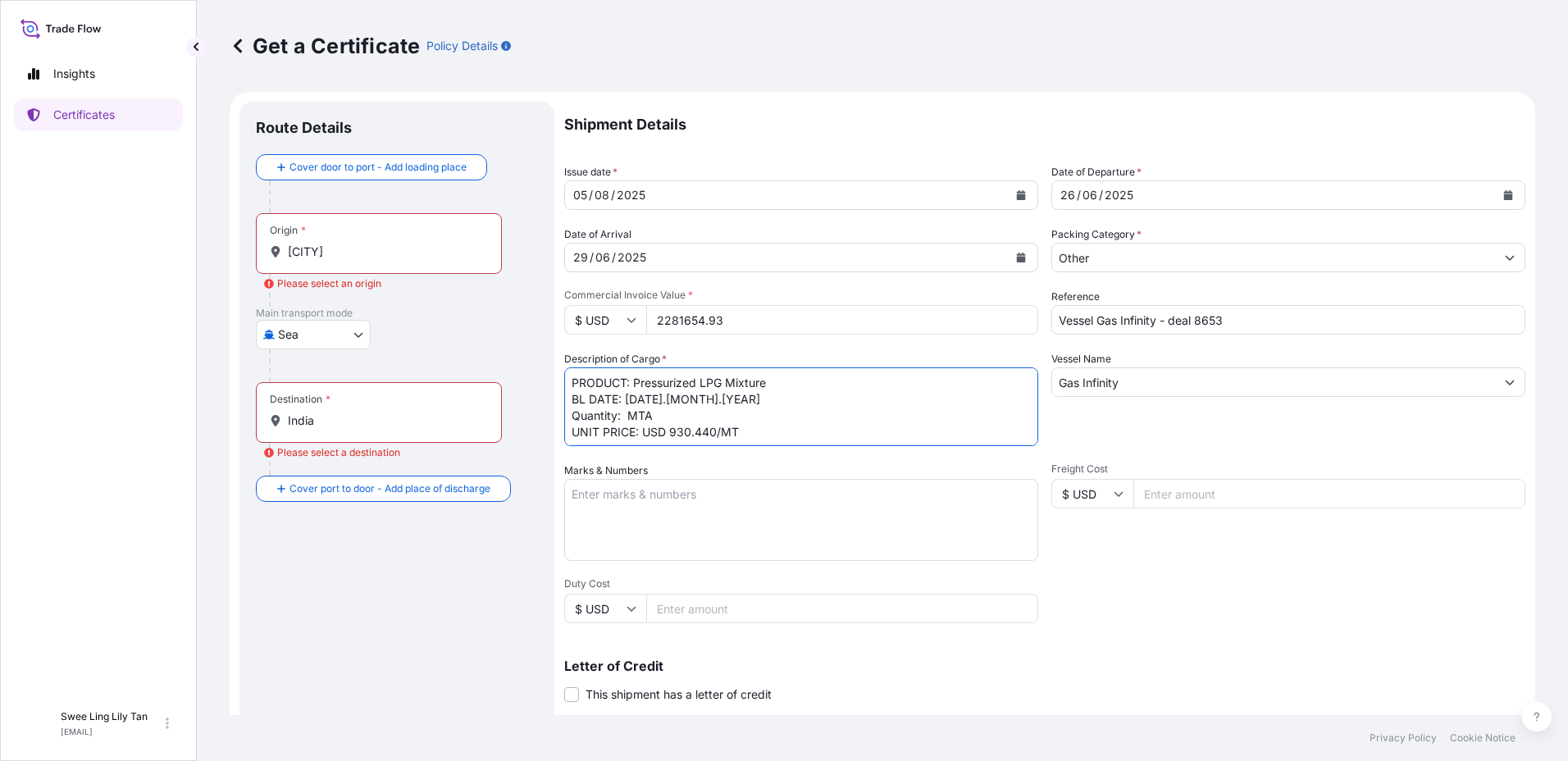 click on "PRODUCT: Pressurized LPG Mixture
BL DATE: [DATE].[MONTH].[YEAR]
Quantity:  MTA
UNIT PRICE: USD 930.440/MT" at bounding box center [801, 407] 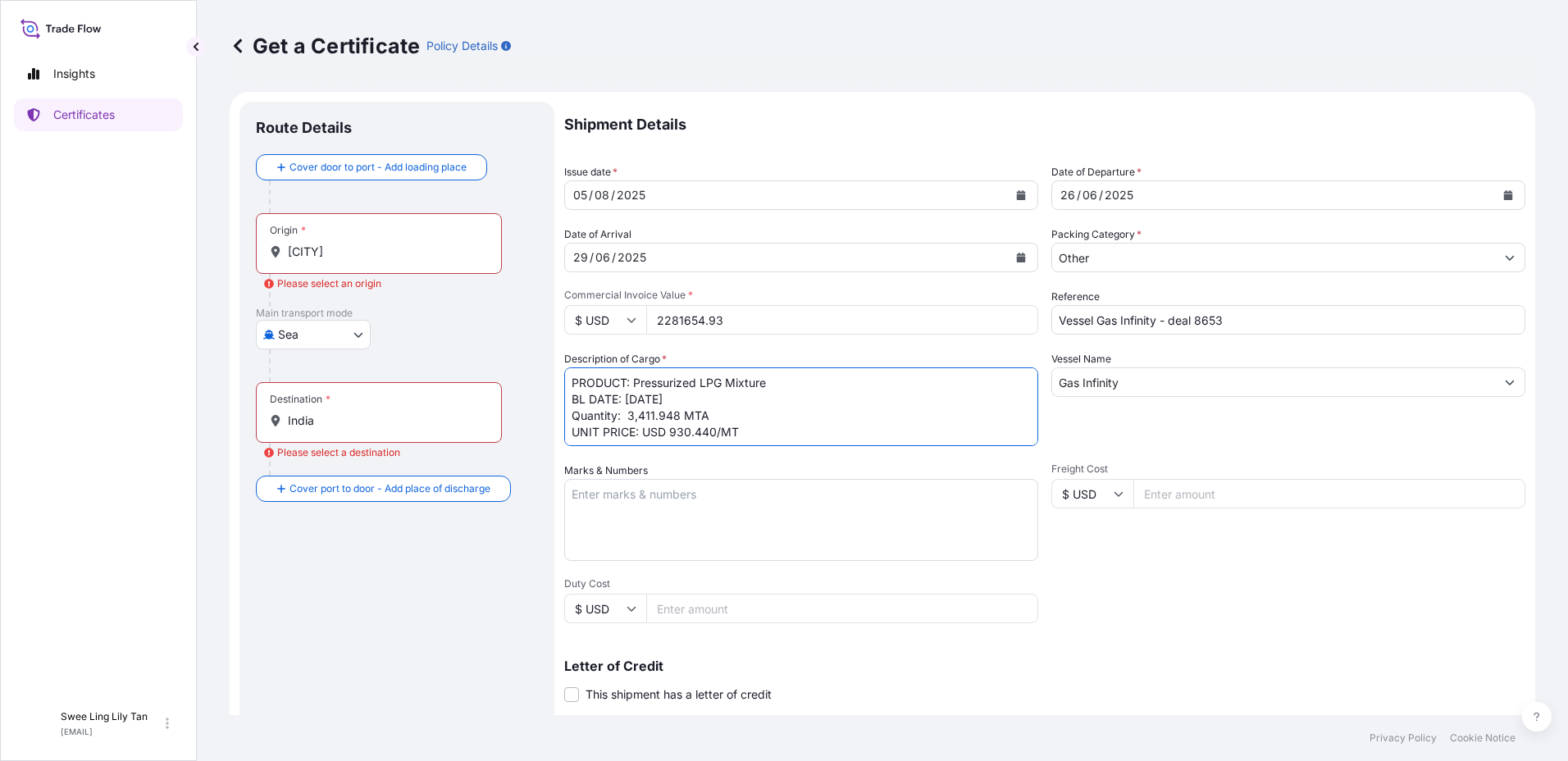 click on "PRODUCT: Pressurized LPG Mixture
BL DATE: [DATE]
Quantity:  3,411.948 MTA
UNIT PRICE: USD 930.440/MT" at bounding box center [801, 407] 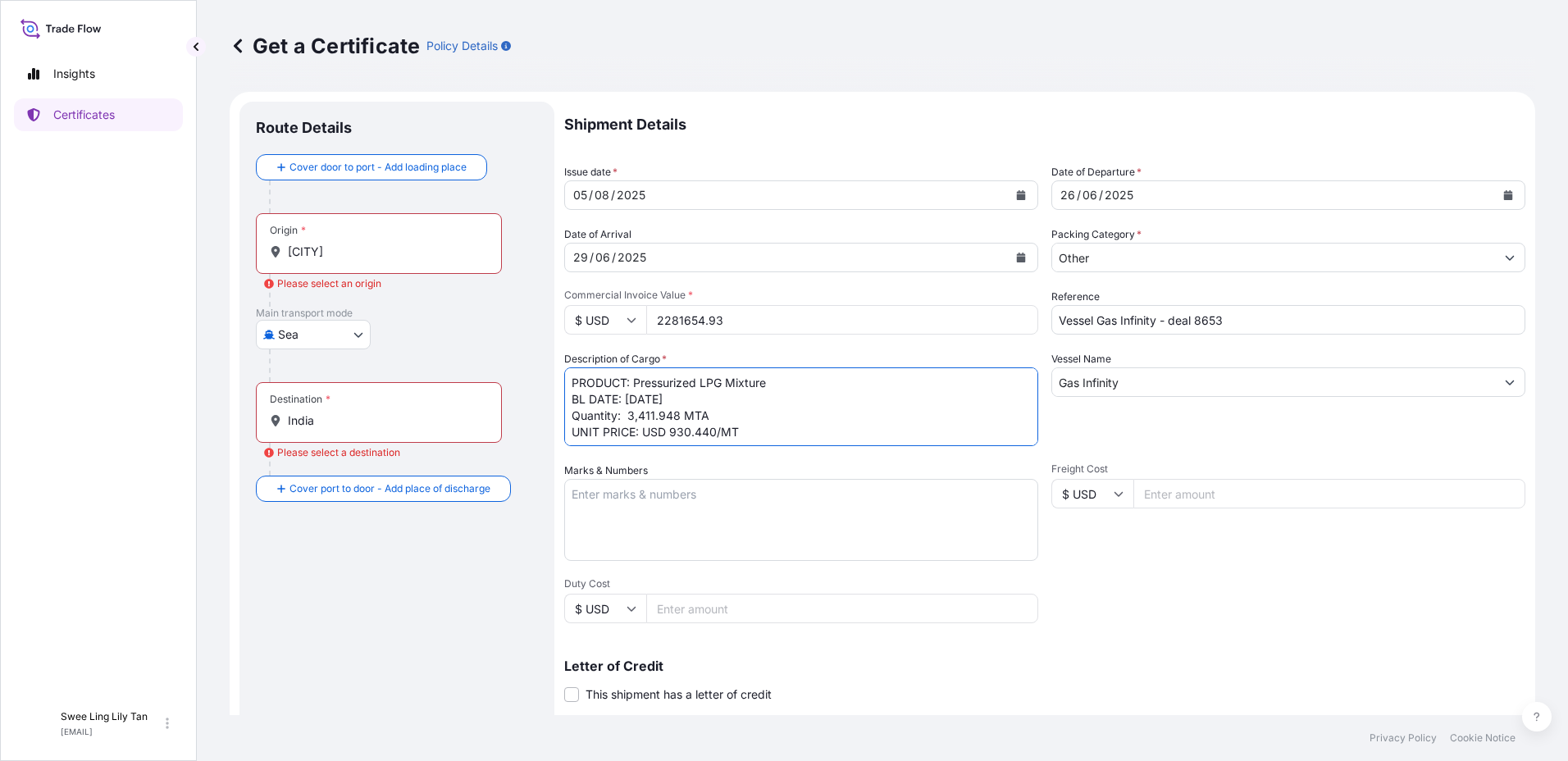 drag, startPoint x: 713, startPoint y: 433, endPoint x: 763, endPoint y: 418, distance: 52.201533 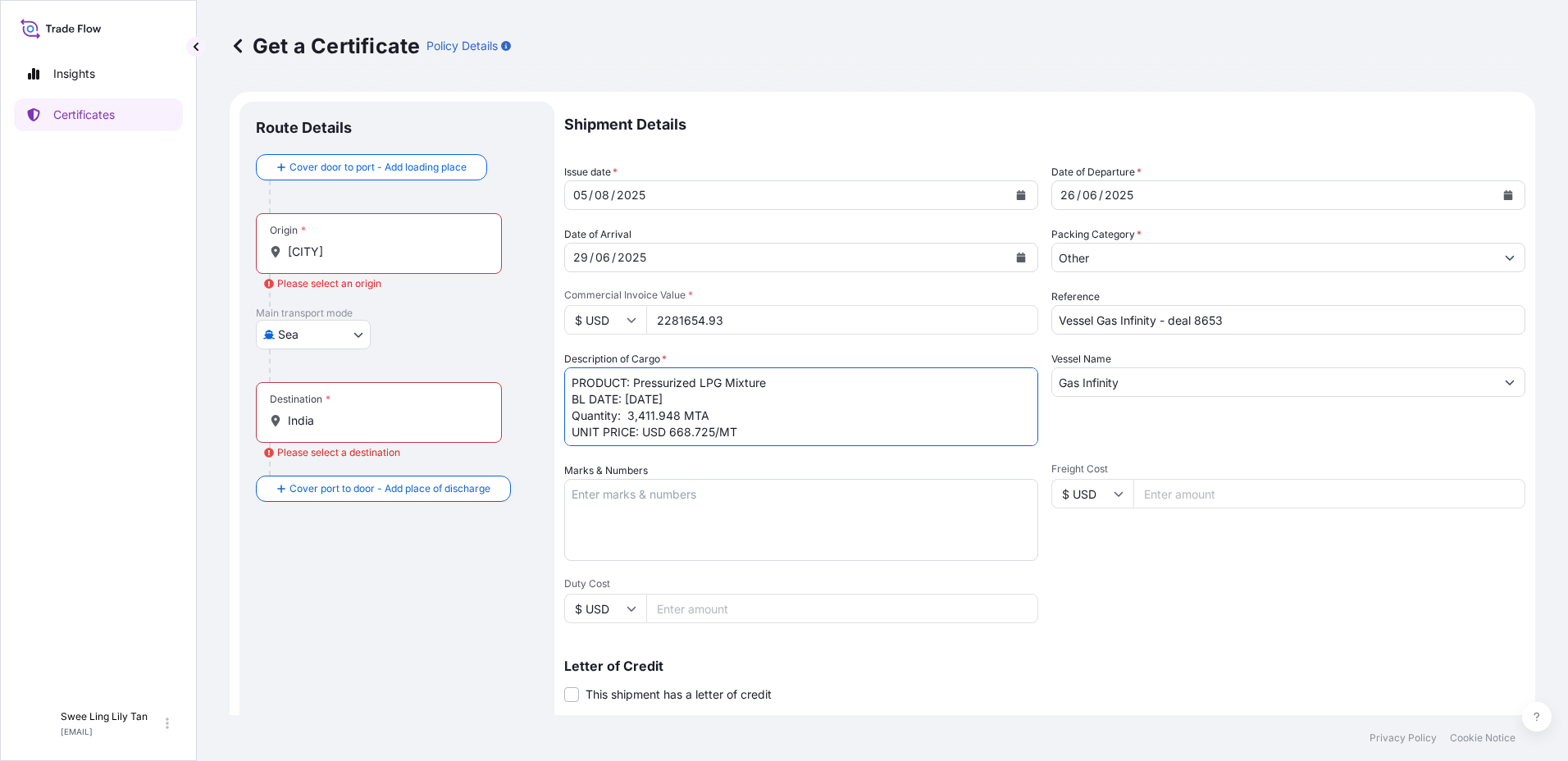 type on "PRODUCT: Pressurized LPG Mixture
BL DATE: [DATE]
Quantity:  3,411.948 MTA
UNIT PRICE: USD 668.725/MT" 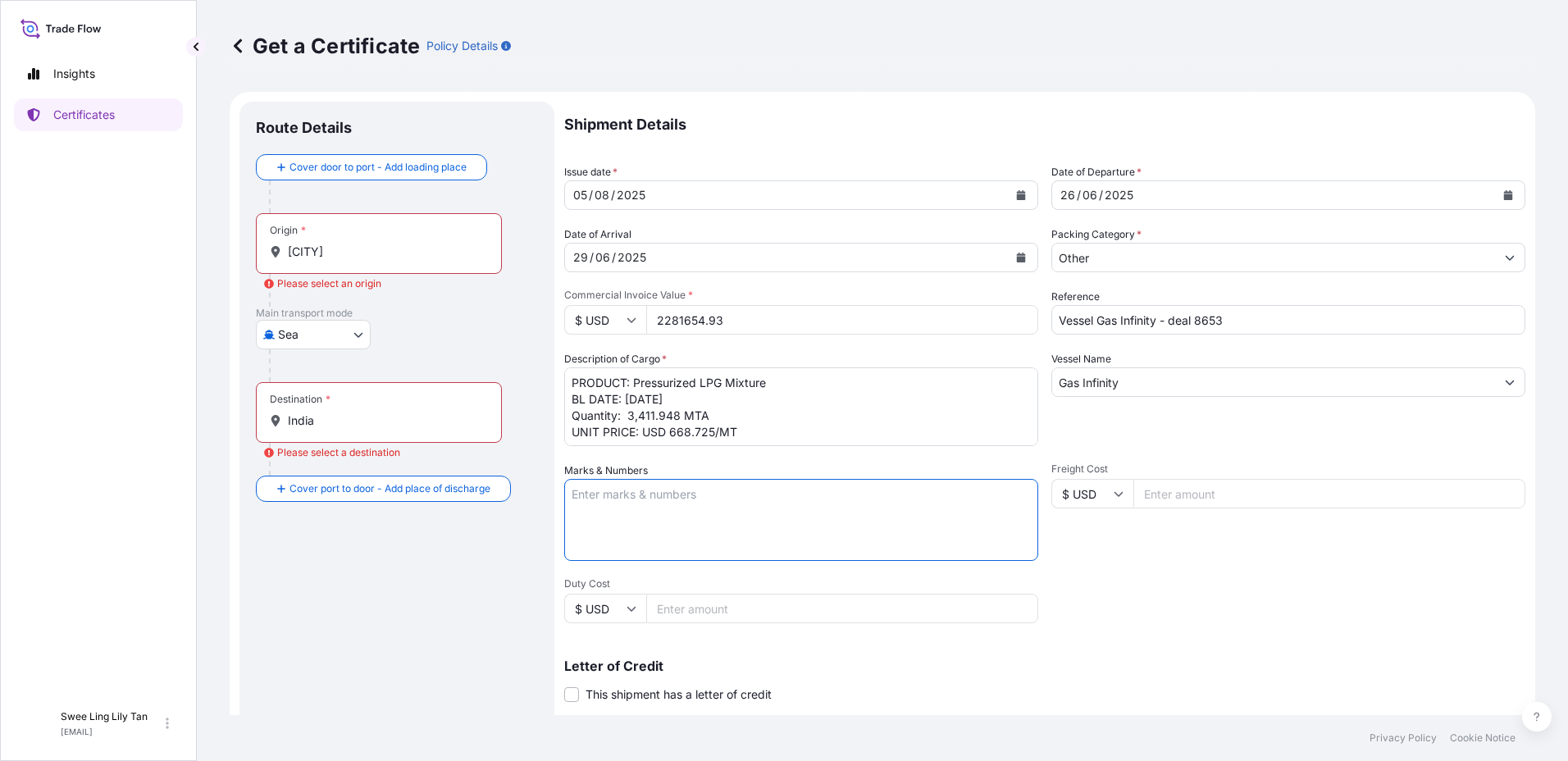 click on "PRODUCT: Pressurized LPG Mixture
BL DATE: [DATE]
Quantity:  3,411.948 MTA
UNIT PRICE: USD 668.725/MT" at bounding box center (801, 407) 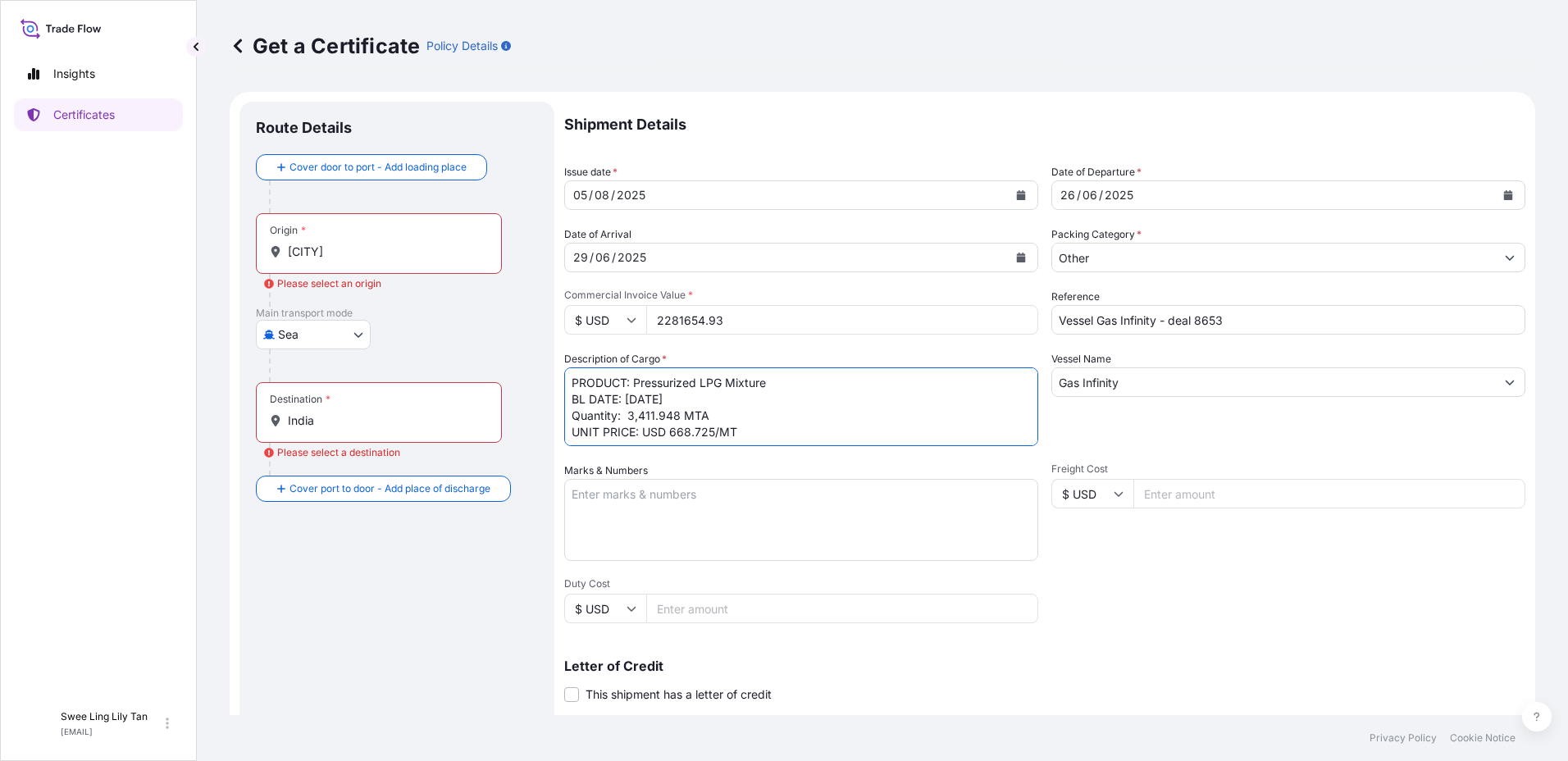 click on "PRODUCT: Pressurized LPG Mixture
BL DATE: [DATE]
Quantity:  3,411.948 MTA
UNIT PRICE: USD 668.725/MT" at bounding box center (801, 407) 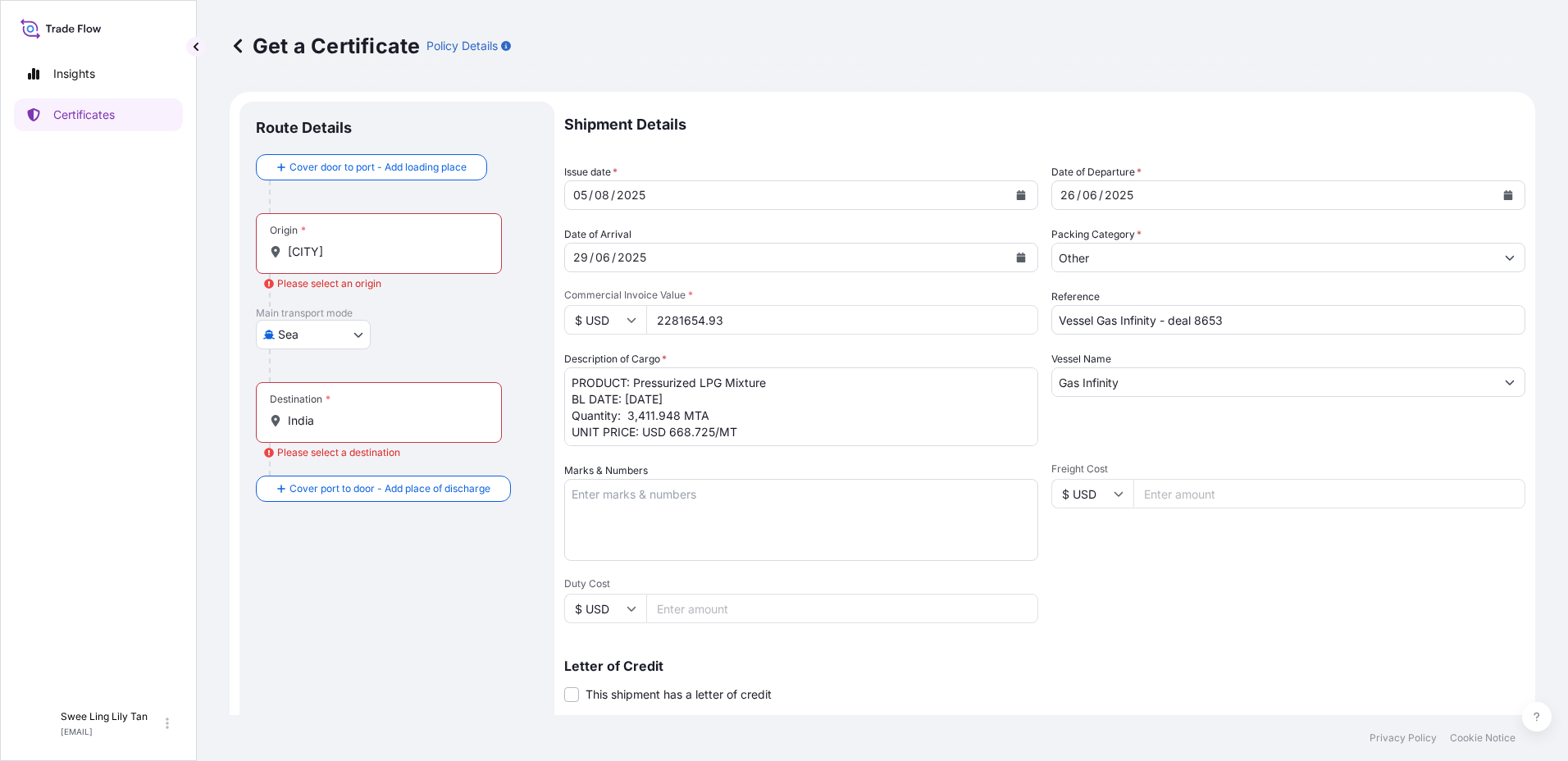 click on "Vessel Name Gas Infinity" at bounding box center [1288, 399] 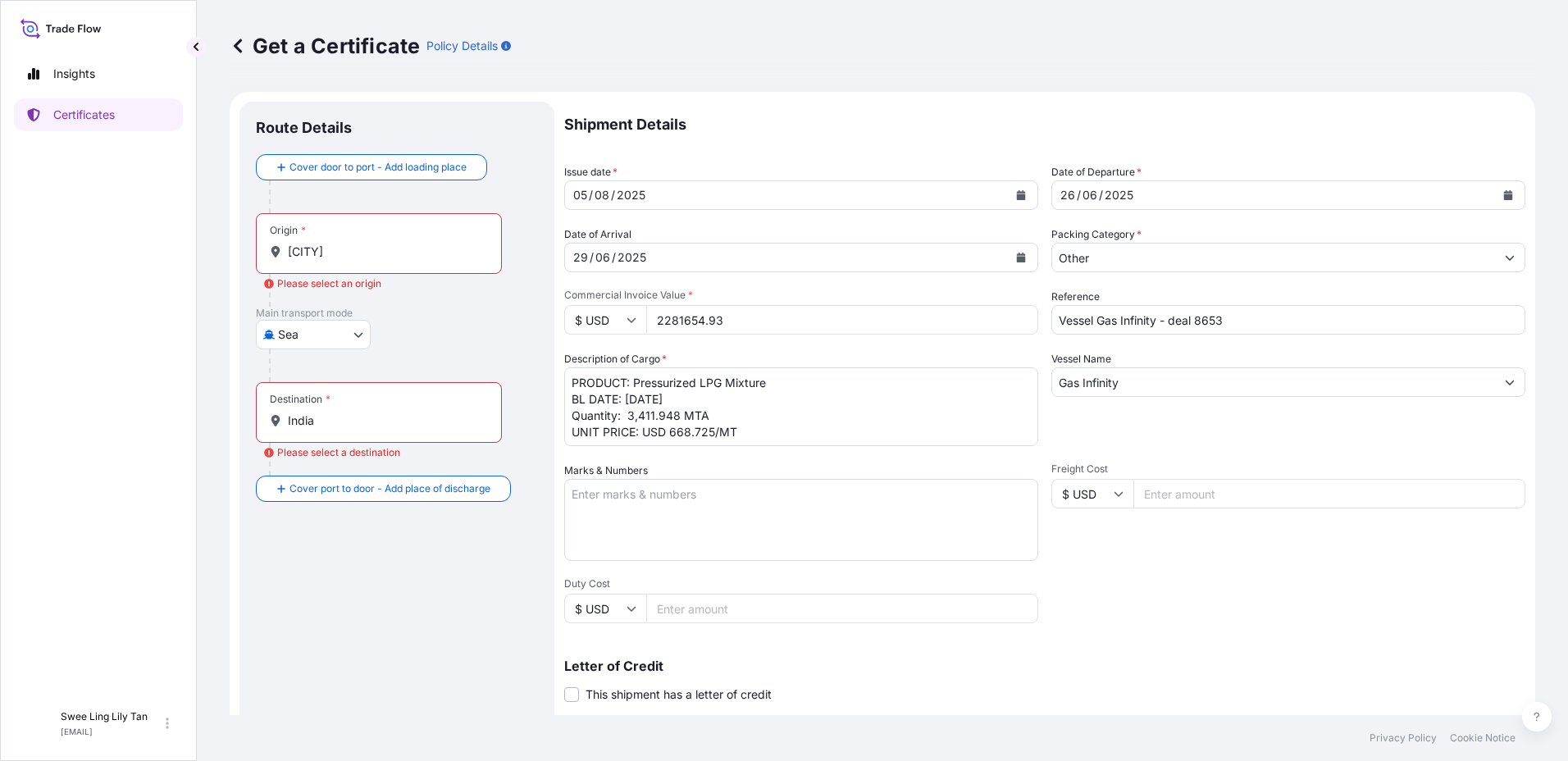 click on "Marks & Numbers" at bounding box center [801, 520] 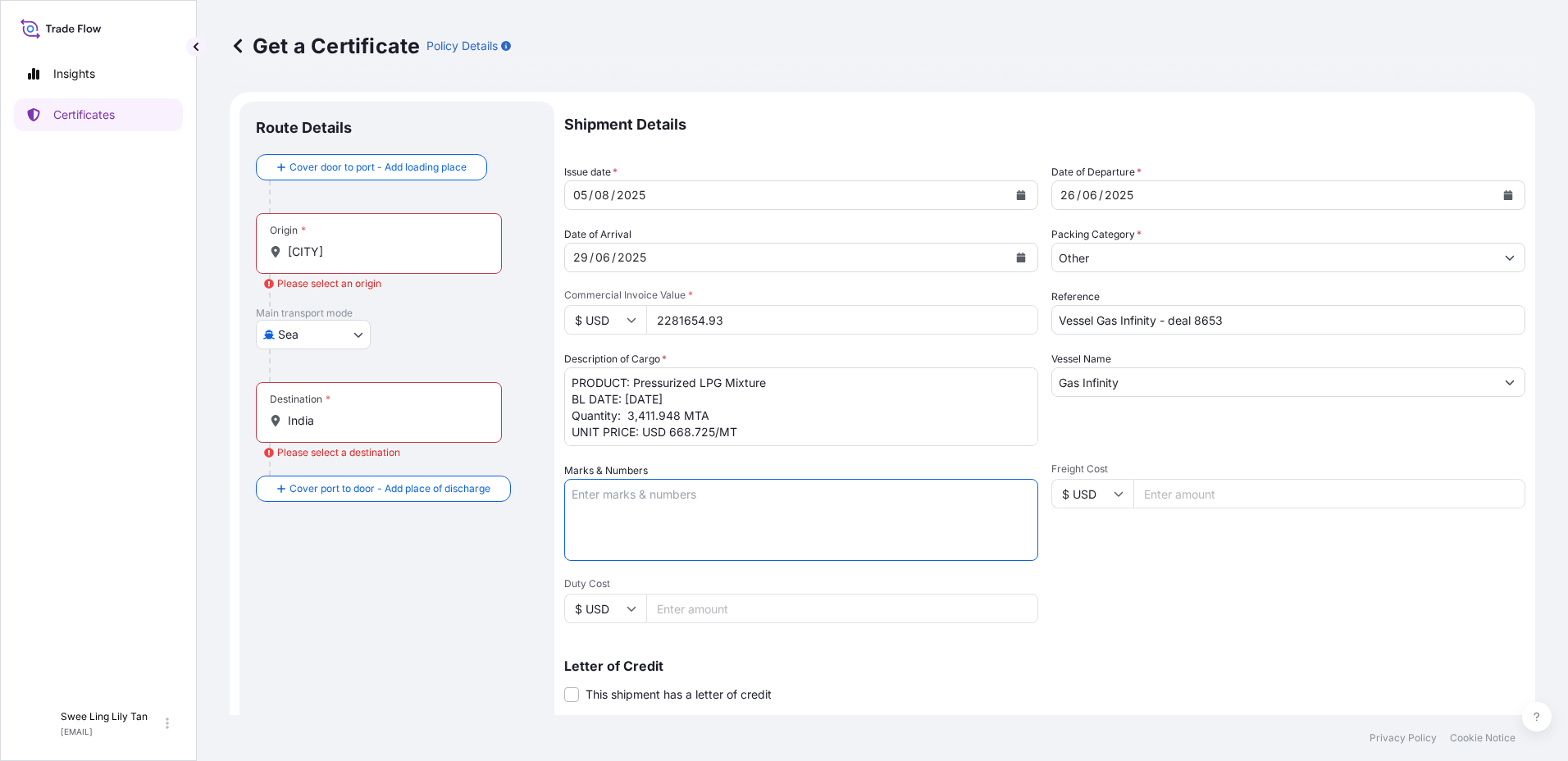 click on "Marks & Numbers" at bounding box center [801, 520] 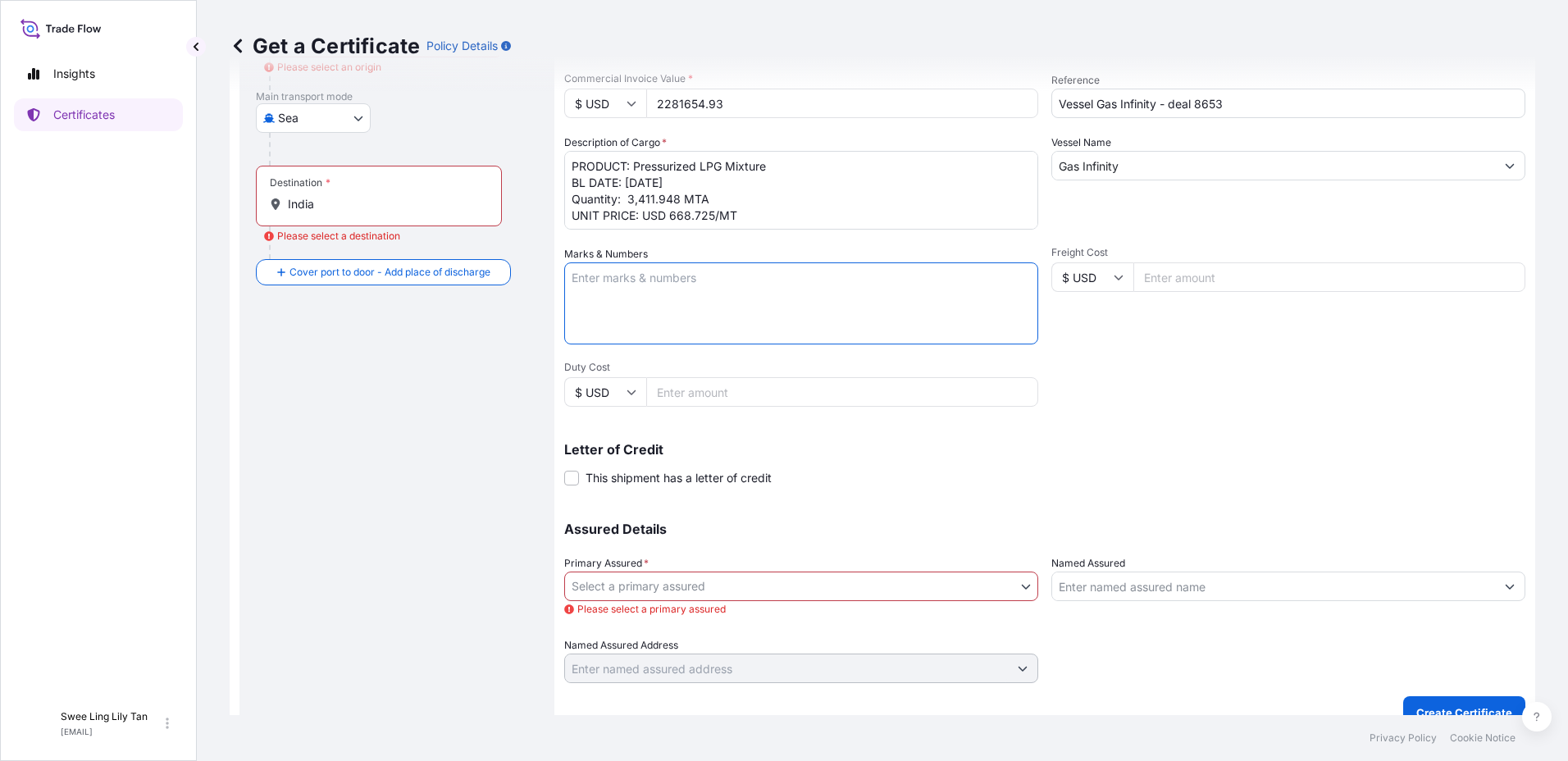 scroll, scrollTop: 240, scrollLeft: 0, axis: vertical 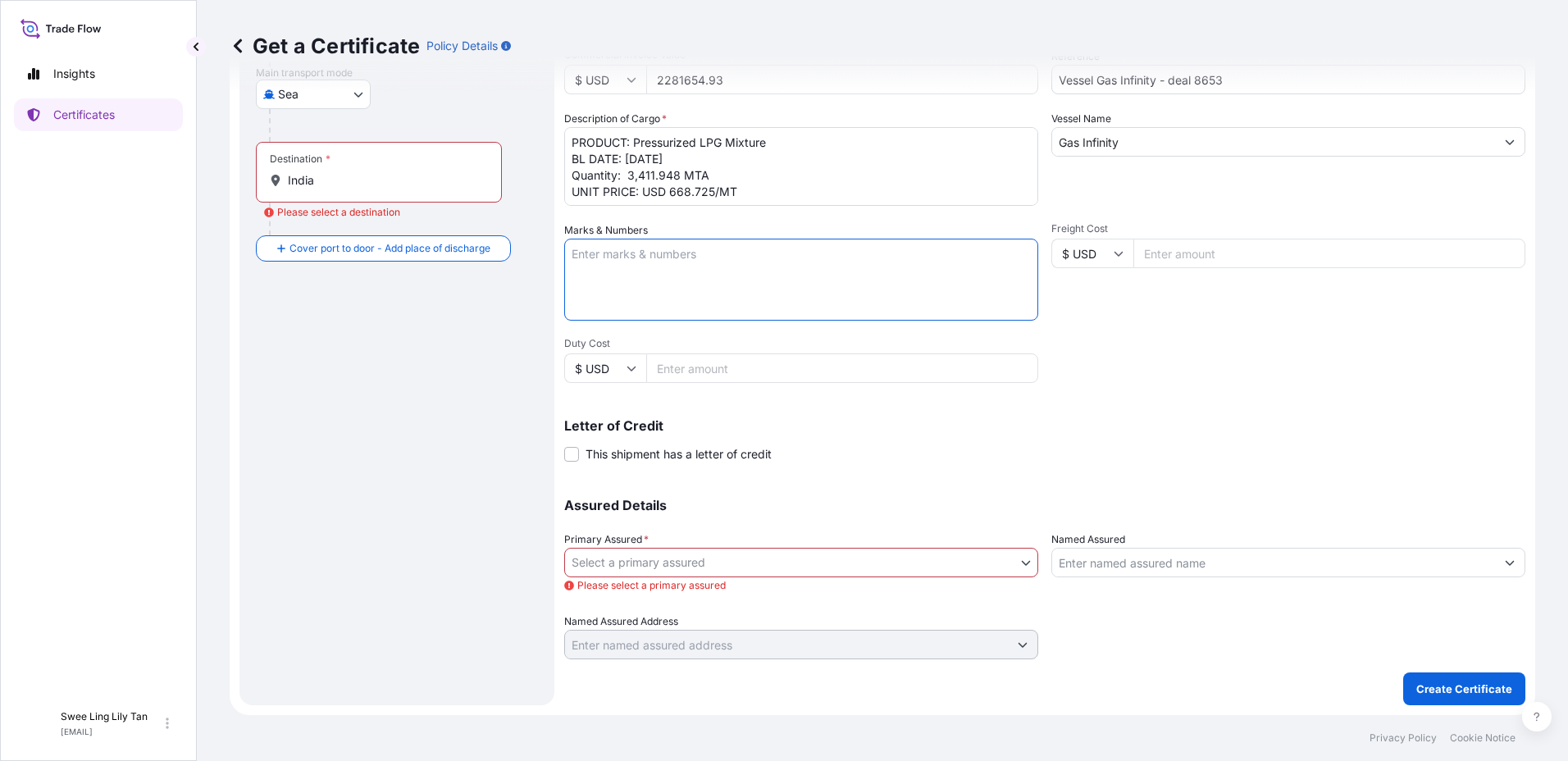 click on "Insights Certificates SLL Swee Ling Lily   Tan [EMAIL] Get a Certificate Policy Details Route Details   Cover door to port - Add loading place Place of loading Road / Inland Road / Inland Origin * Oman Please select an origin Main transport mode Sea Air Road Sea Destination * India Please select a destination Cover port to door - Add place of discharge Road / Inland Road / Inland Place of Discharge Shipment Details Issue date * [DATE] Date of Departure * [DATE] Date of Arrival [DATE] Commodity As Per Policy Declaration Packing Category * Other Commercial Invoice Value    * $ USD 2281654.93 Reference Vessel Gas Infinity - deal 8653 Description of Cargo * PRODUCT: Pressurized LPG Mixture
BL DATE: [DATE]
Quantity:  3,411.948 MTA
UNIT PRICE: USD 668.725/MT Vessel Name Gas Infinity Marks & Numbers Freight Cost   $ USD Duty Cost   $ USD Letter of Credit This shipment has a letter of credit Letter of credit * Letter of credit may not exceed 12000 characters Assured Details" at bounding box center [784, 380] 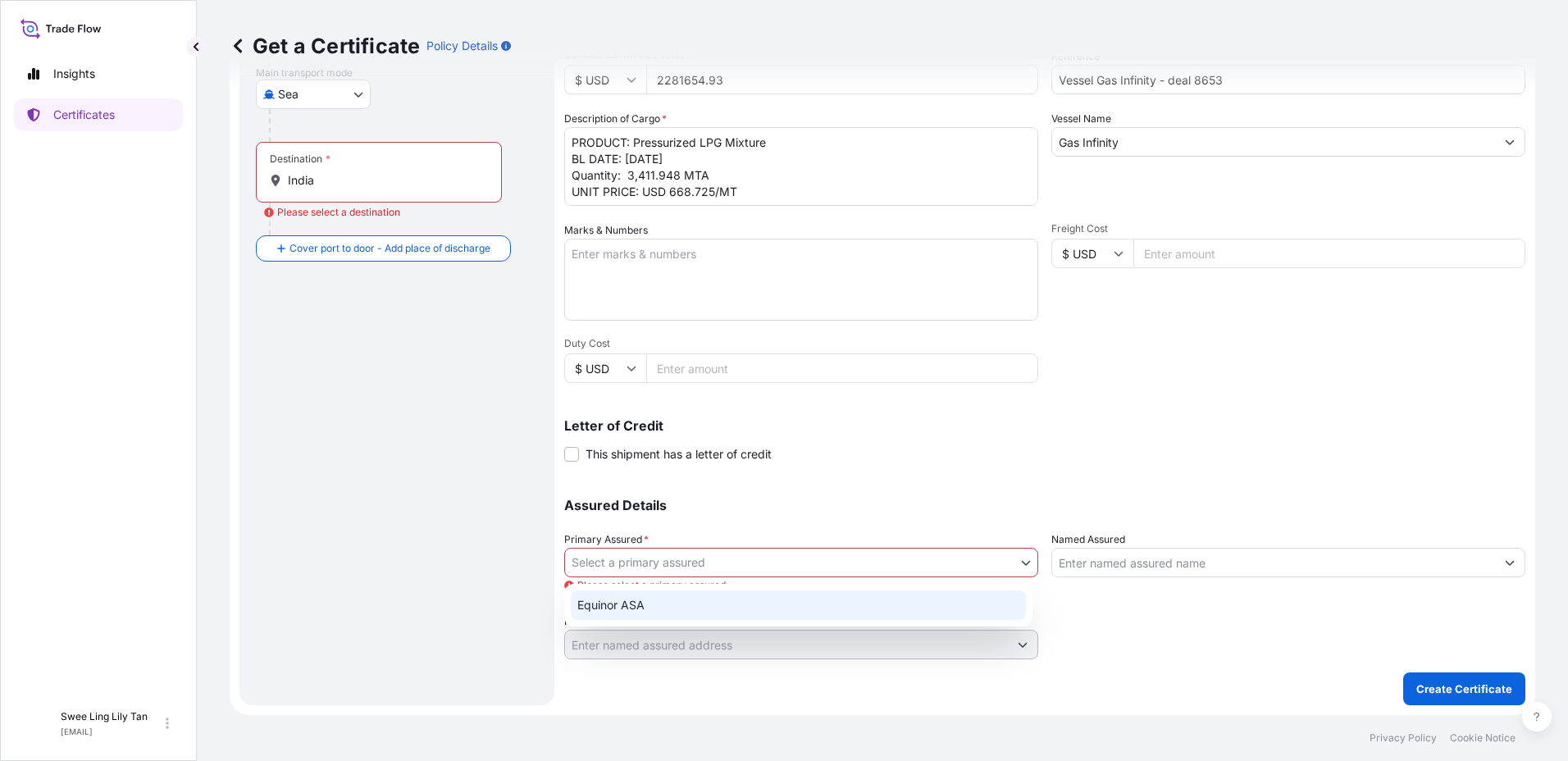 click on "Equinor ASA" at bounding box center [798, 605] 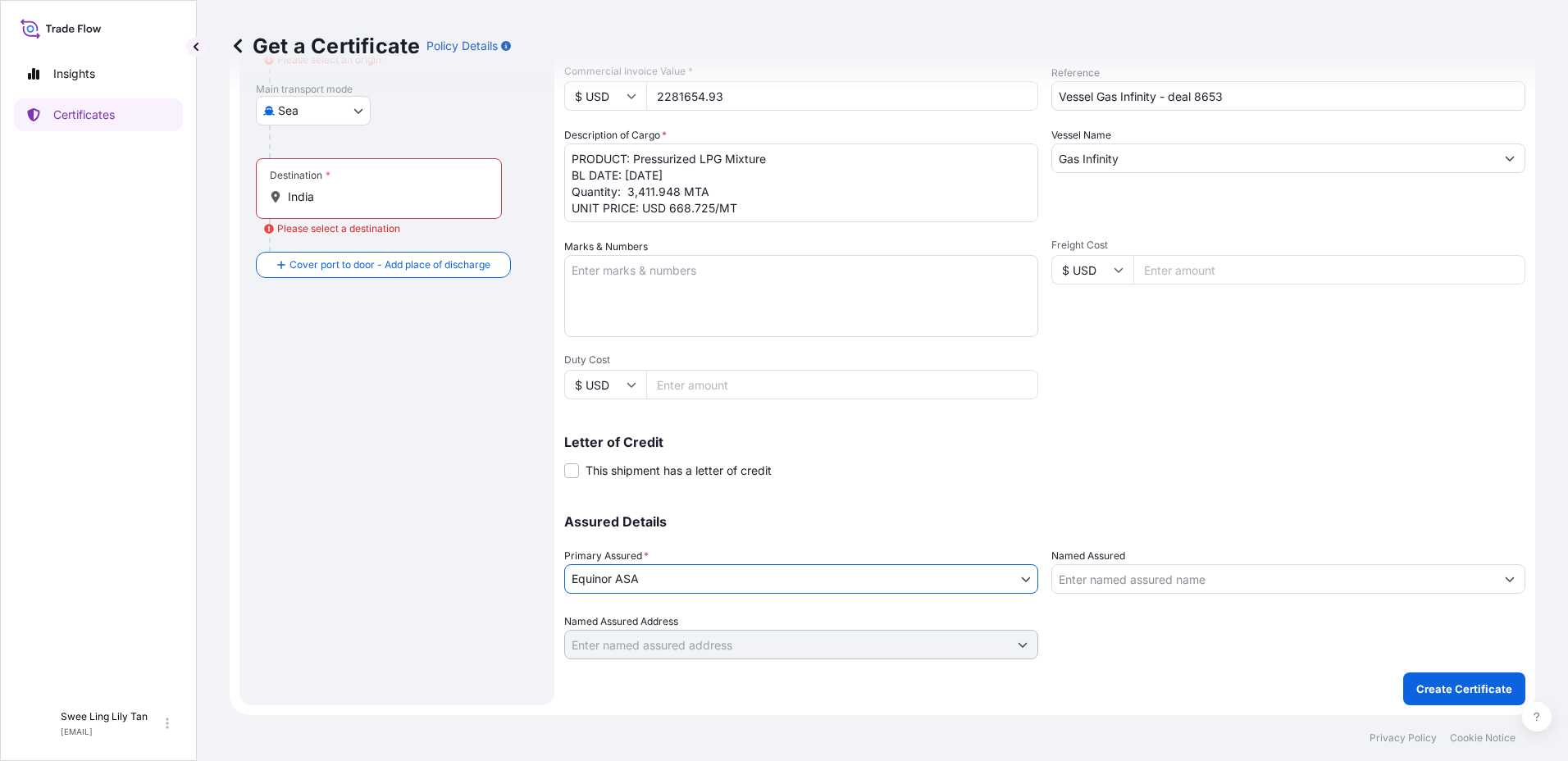 click on "Shipment Details Issue date * [DATE] Date of Departure * [DATE] Date of Arrival [DATE] Commodity As Per Policy Declaration Packing Category * Other Commercial Invoice Value    * $ USD 2281654.93 Reference Vessel Gas Infinity - deal 8653 Description of Cargo * PRODUCT: Pressurized LPG Mixture
BL DATE: [DATE]
Quantity:  3,411.948 MTA
UNIT PRICE: USD 668.725/MT Vessel Name Gas Infinity Marks & Numbers Freight Cost   $ USD Duty Cost   $ USD Letter of Credit This shipment has a letter of credit Letter of credit * Letter of credit may not exceed 12000 characters Assured Details Primary Assured * Equinor ASA Equinor ASA Named Assured Named Assured Address" at bounding box center [1045, 268] 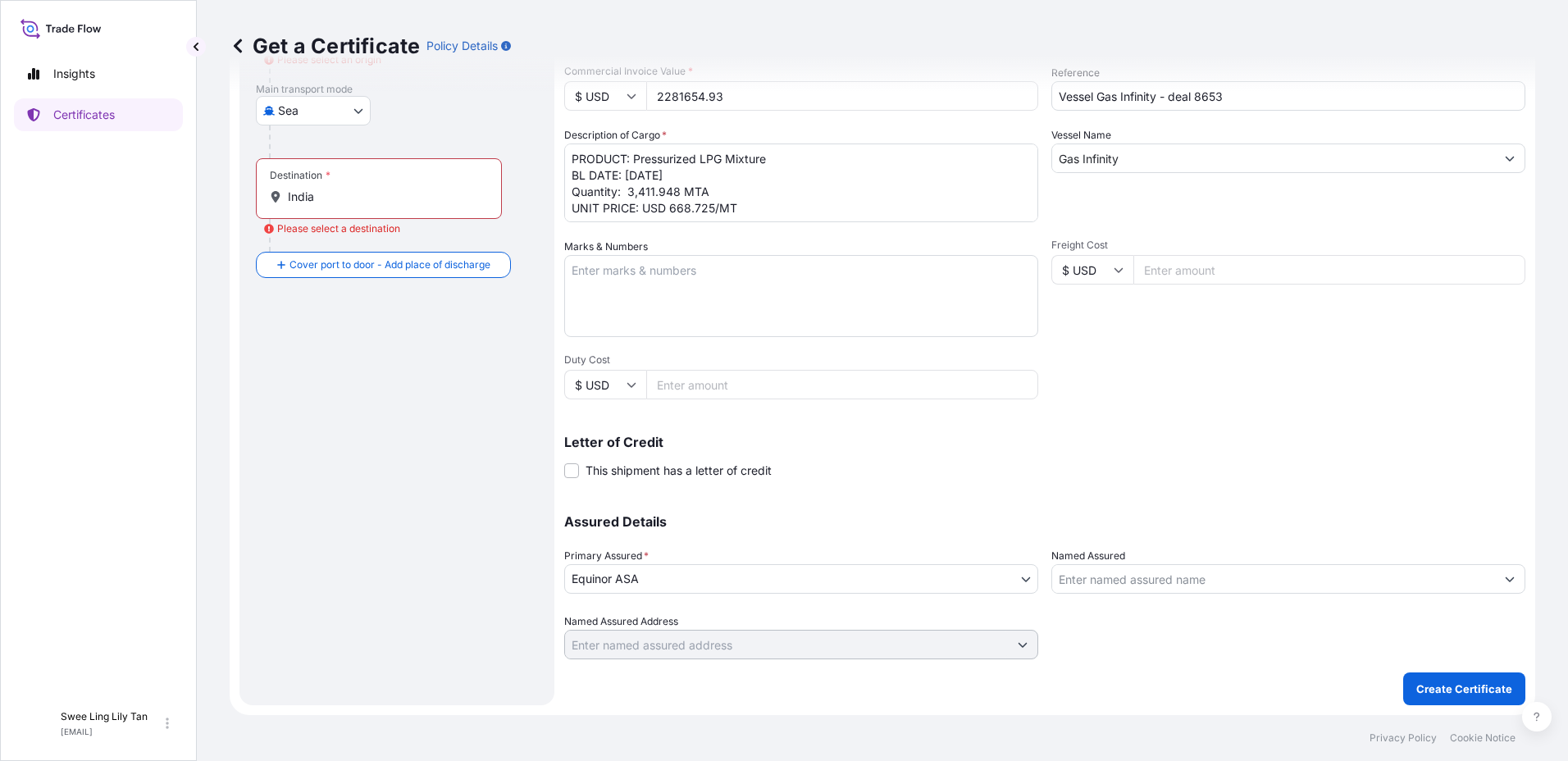 scroll, scrollTop: 0, scrollLeft: 0, axis: both 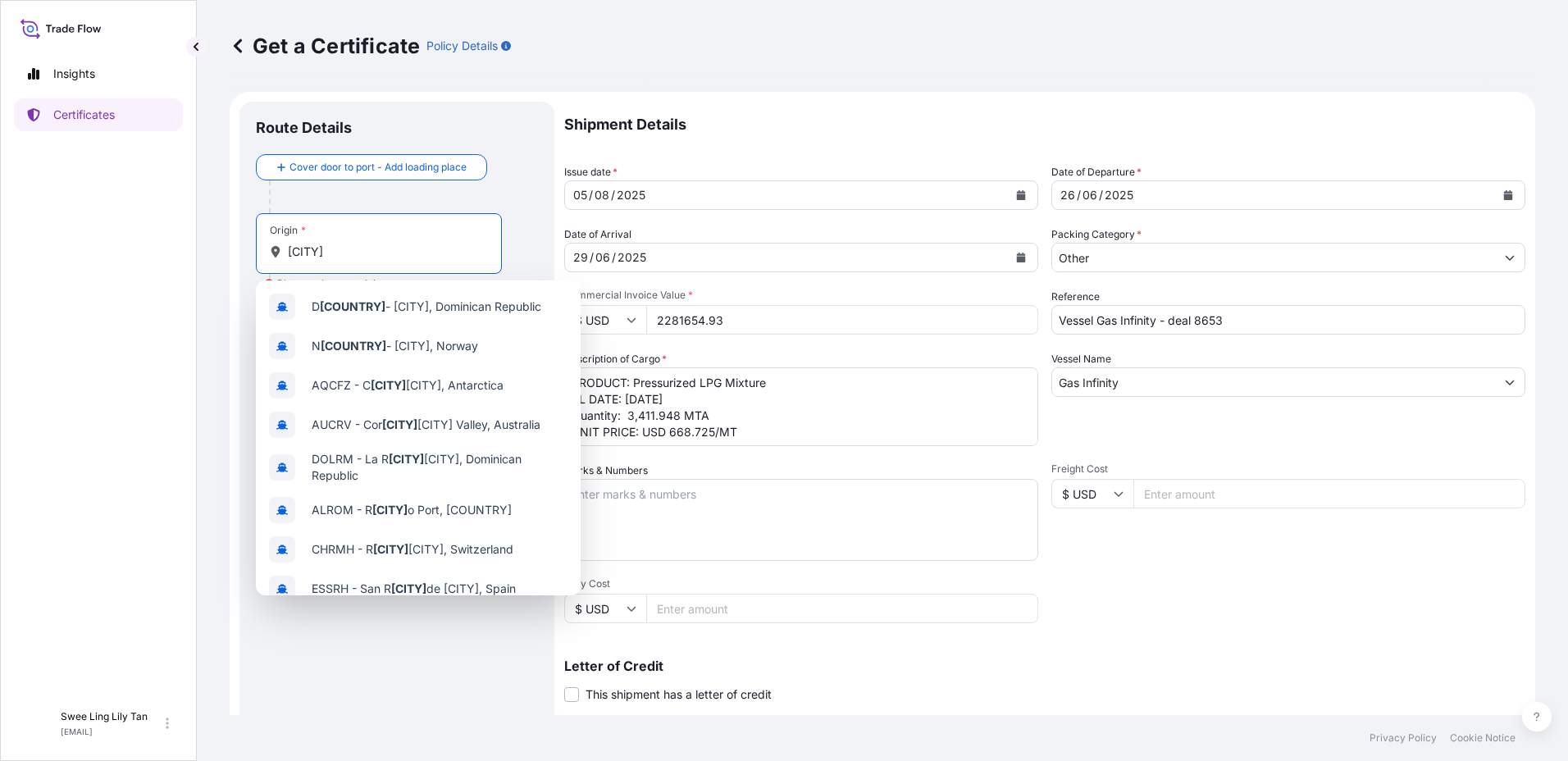 click on "[CITY]" at bounding box center [385, 252] 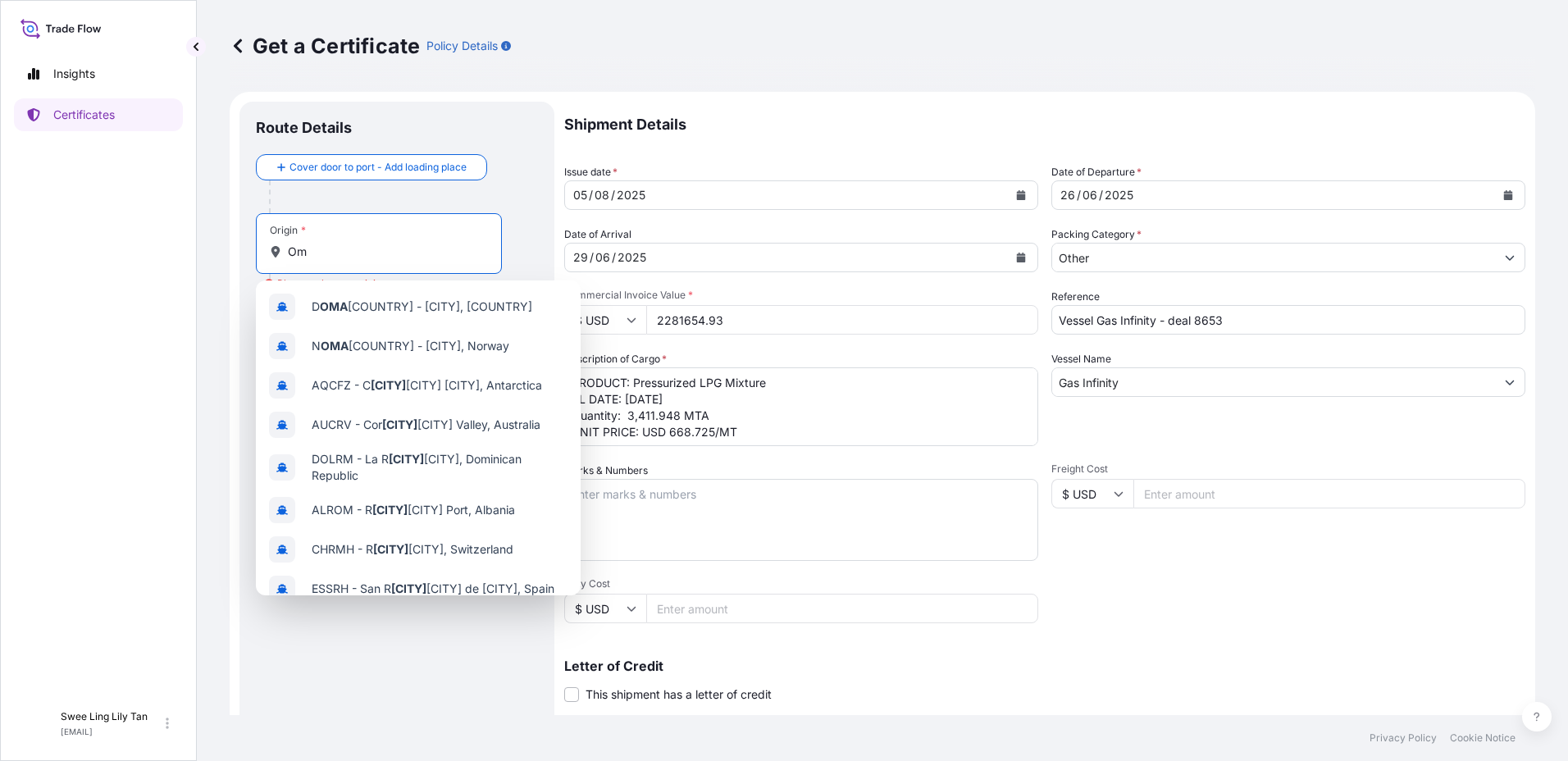 type on "O" 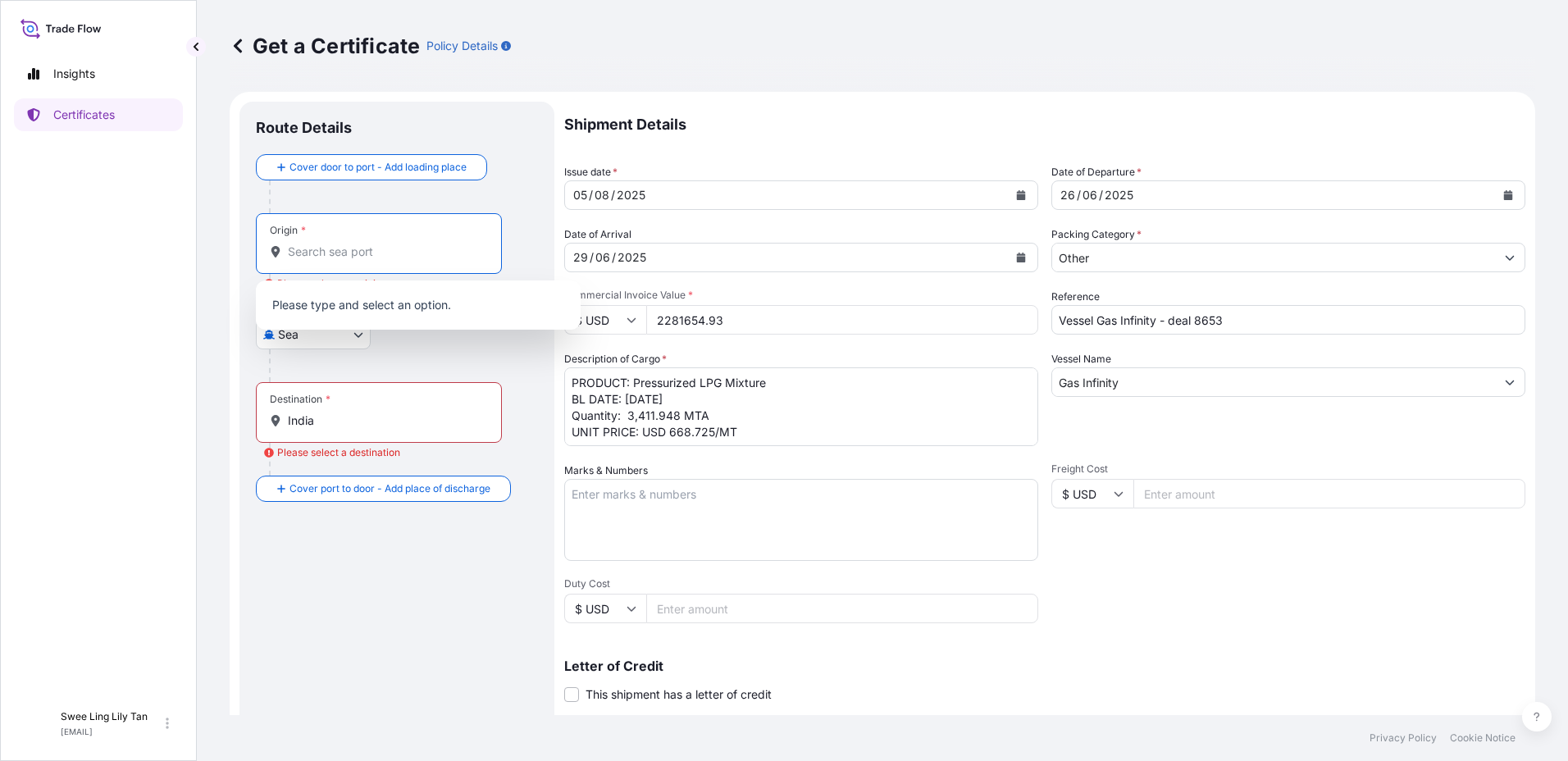 drag, startPoint x: 351, startPoint y: 255, endPoint x: 344, endPoint y: 248, distance: 9.8994949 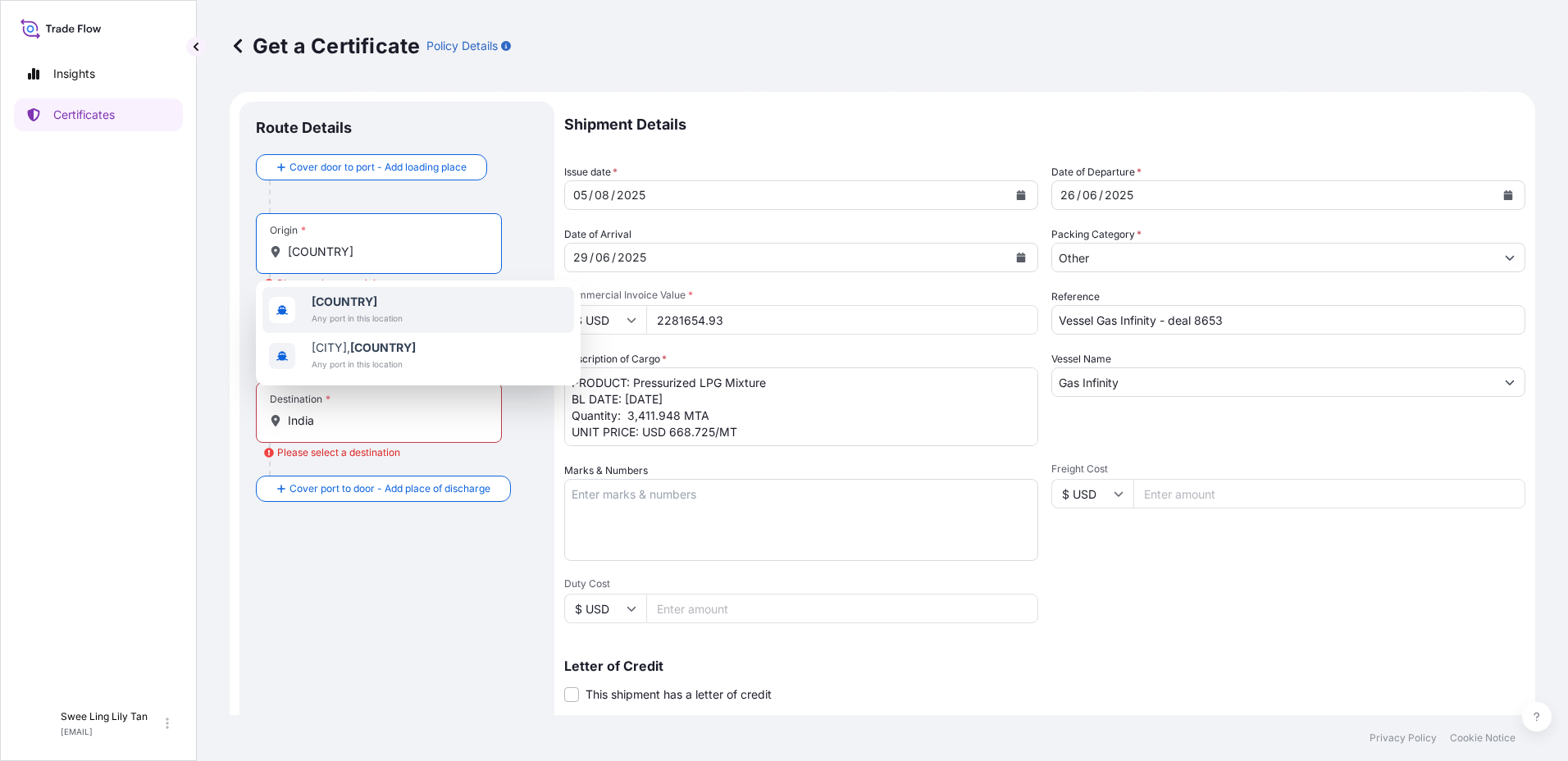 click on "[COUNTRY]" at bounding box center (357, 302) 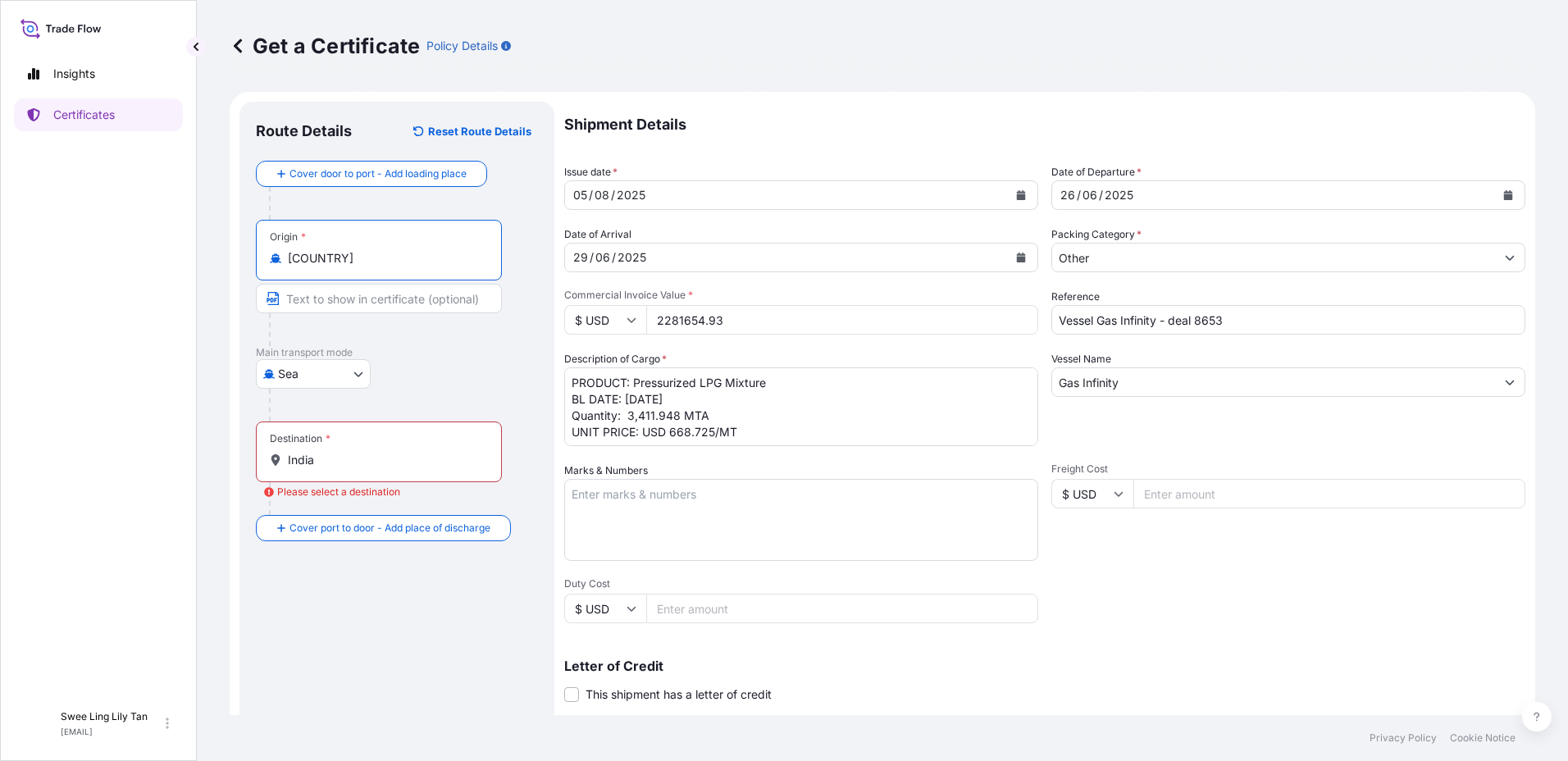 type on "[COUNTRY]" 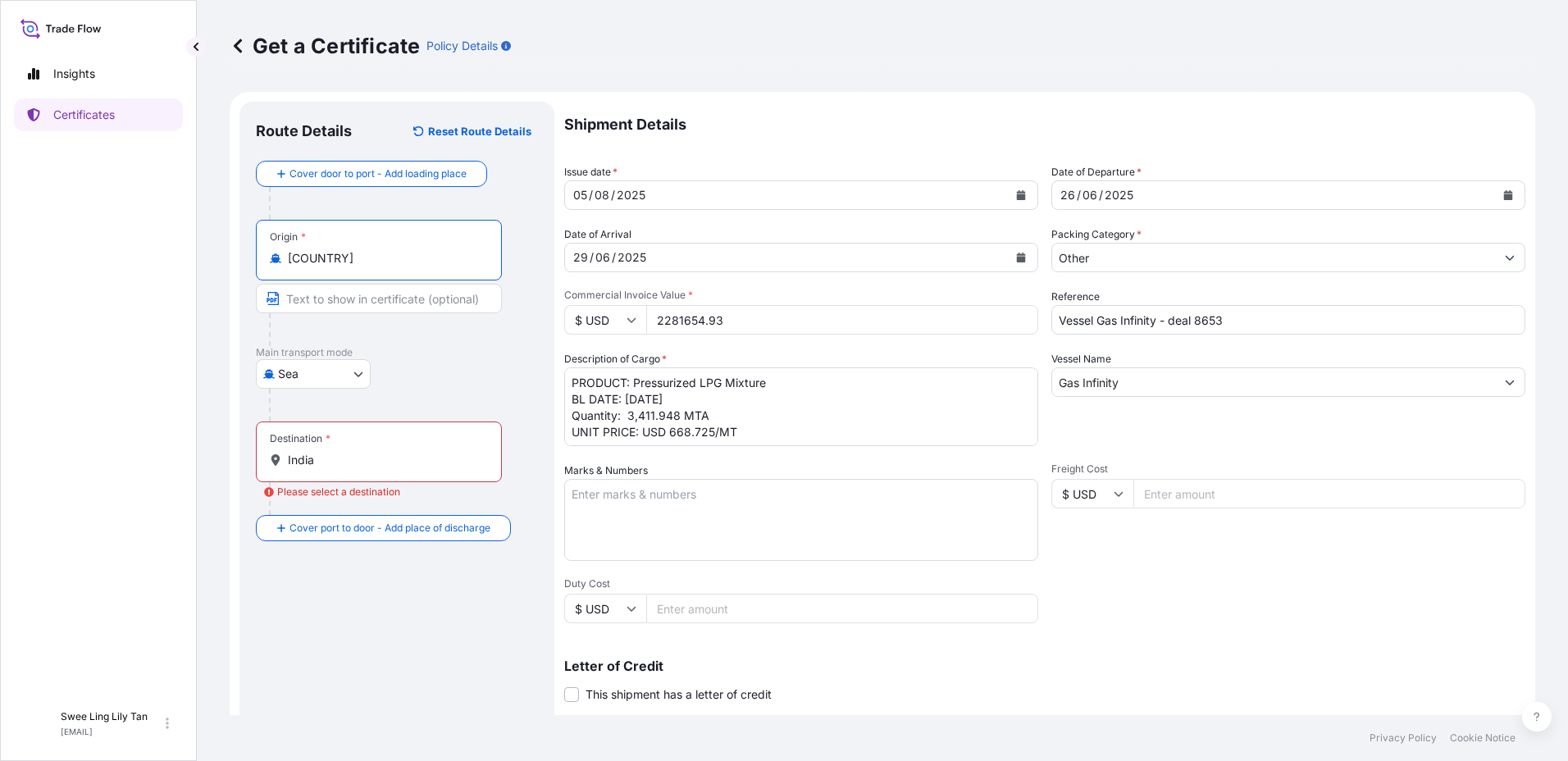 click at bounding box center (379, 298) 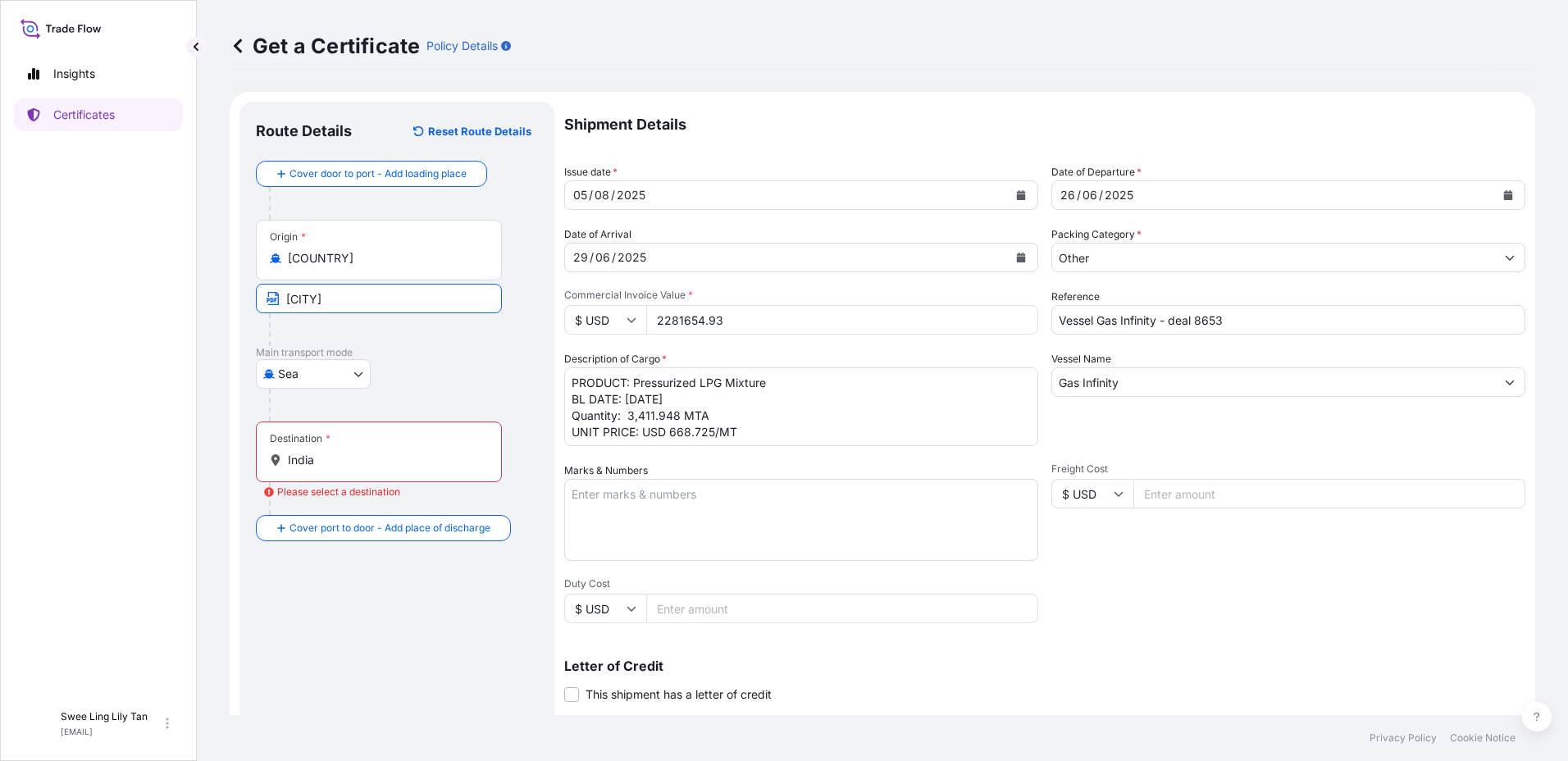 type on "[CITY]" 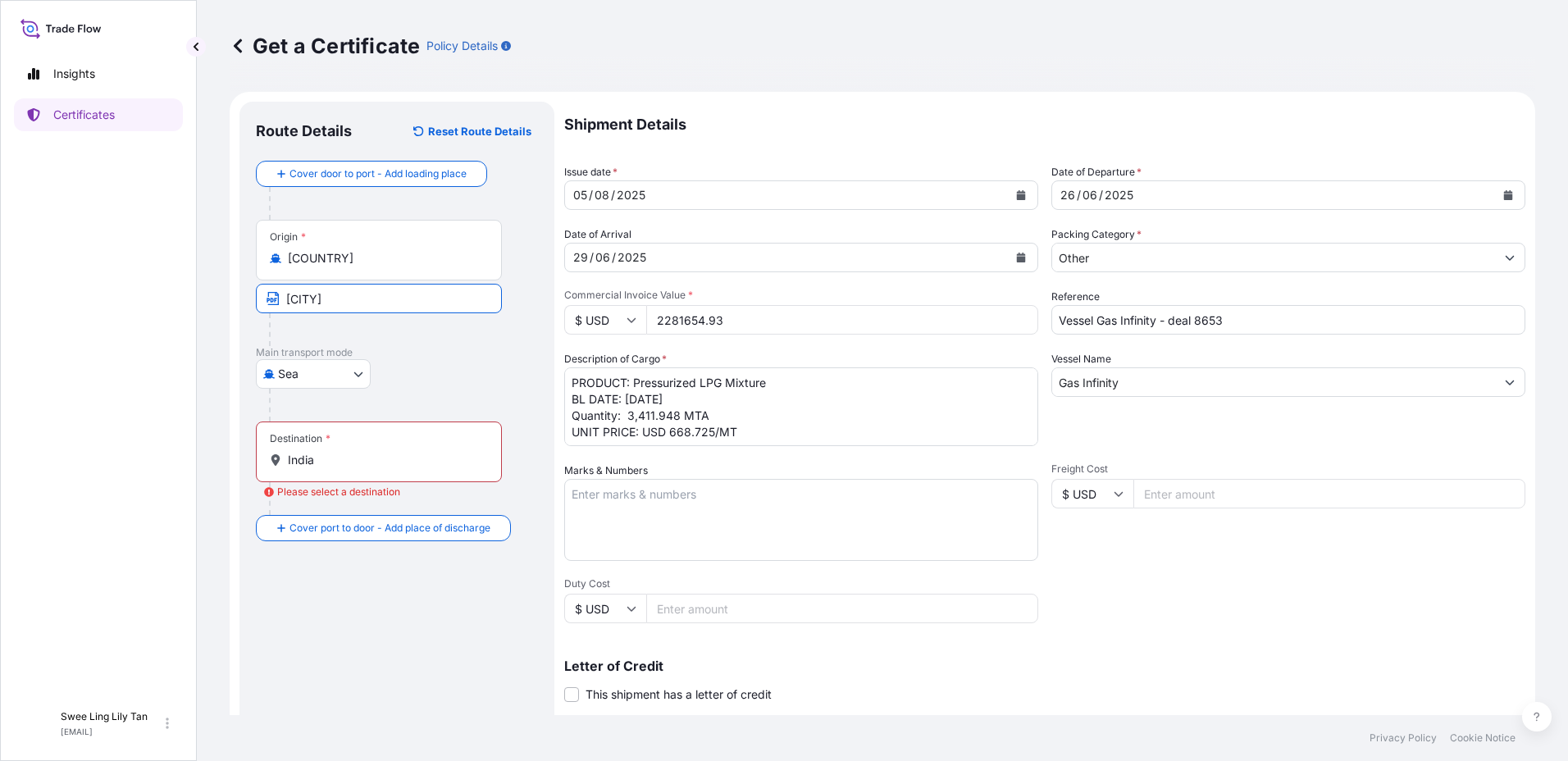 drag, startPoint x: 369, startPoint y: 303, endPoint x: 122, endPoint y: 274, distance: 248.6966 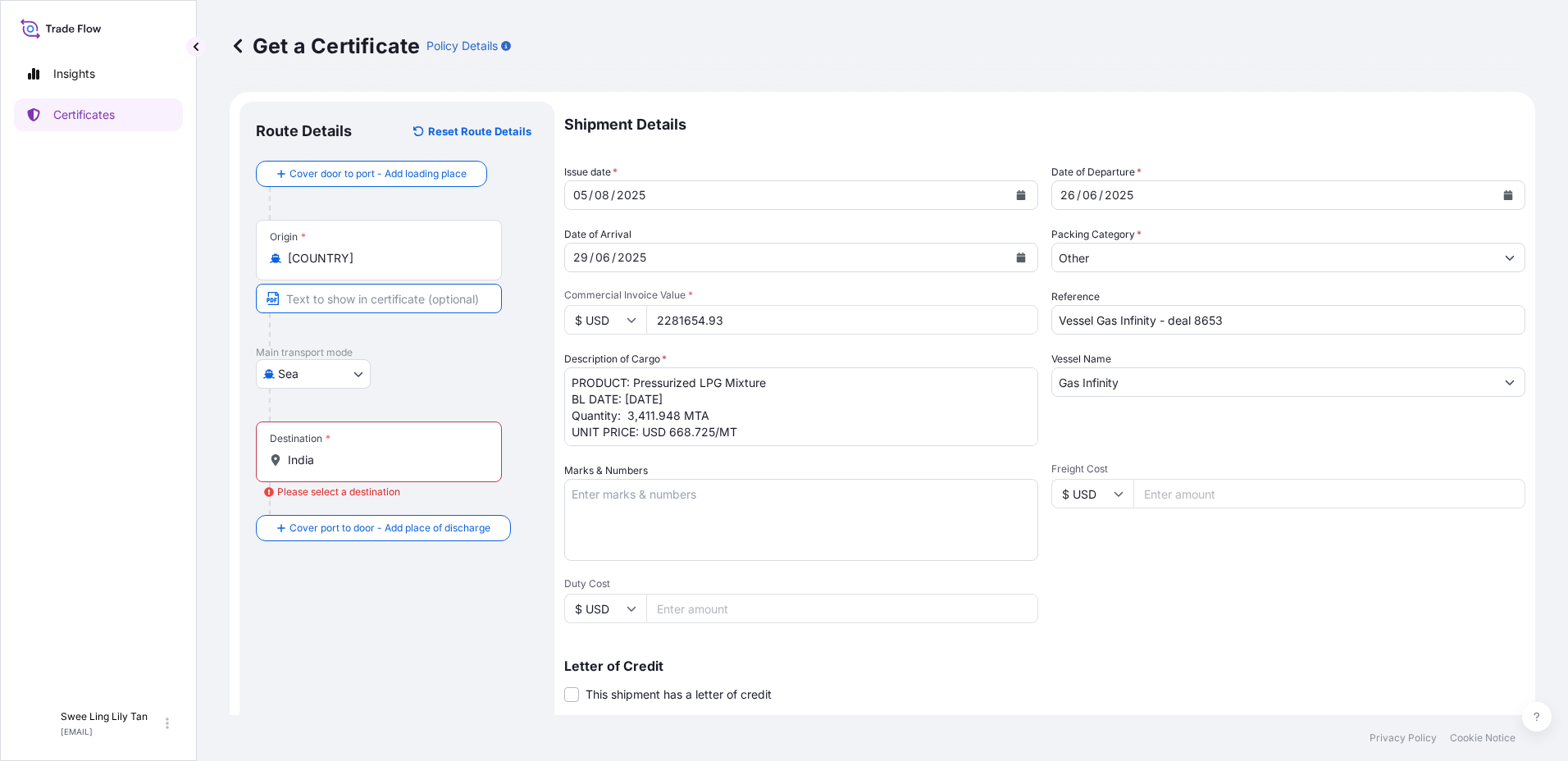 type on "m" 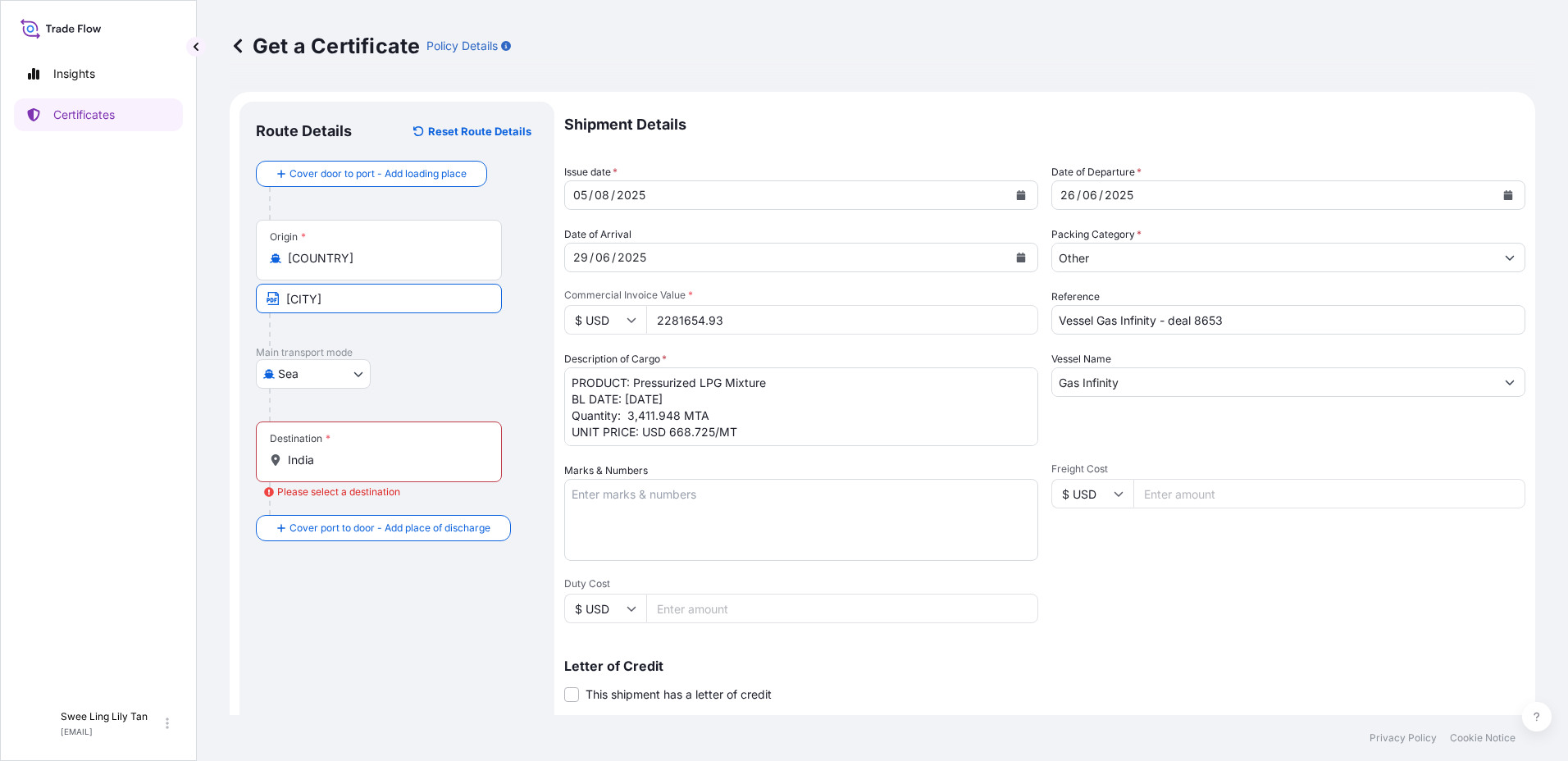 type on "[CITY]" 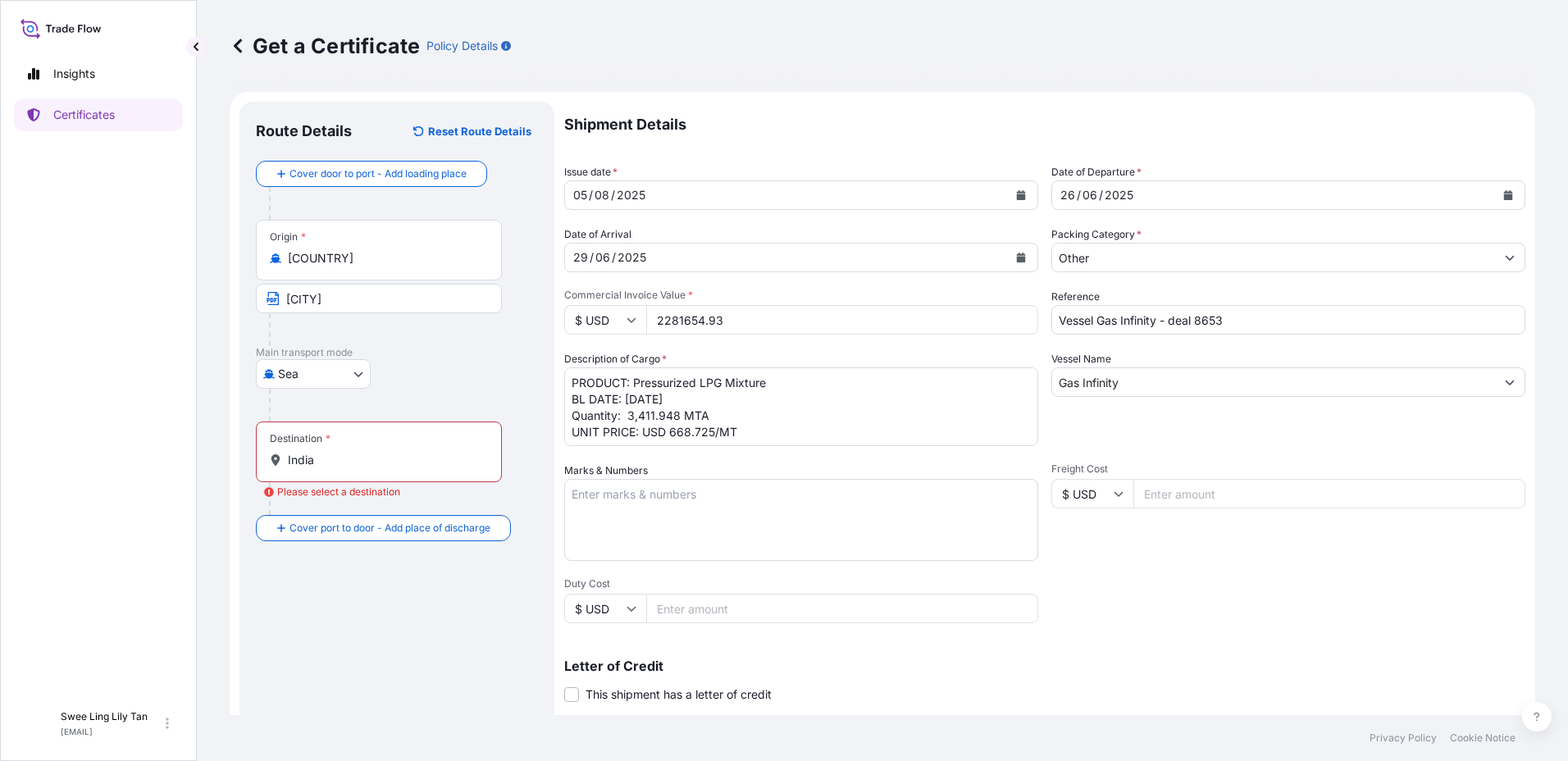 click on "India" at bounding box center (385, 460) 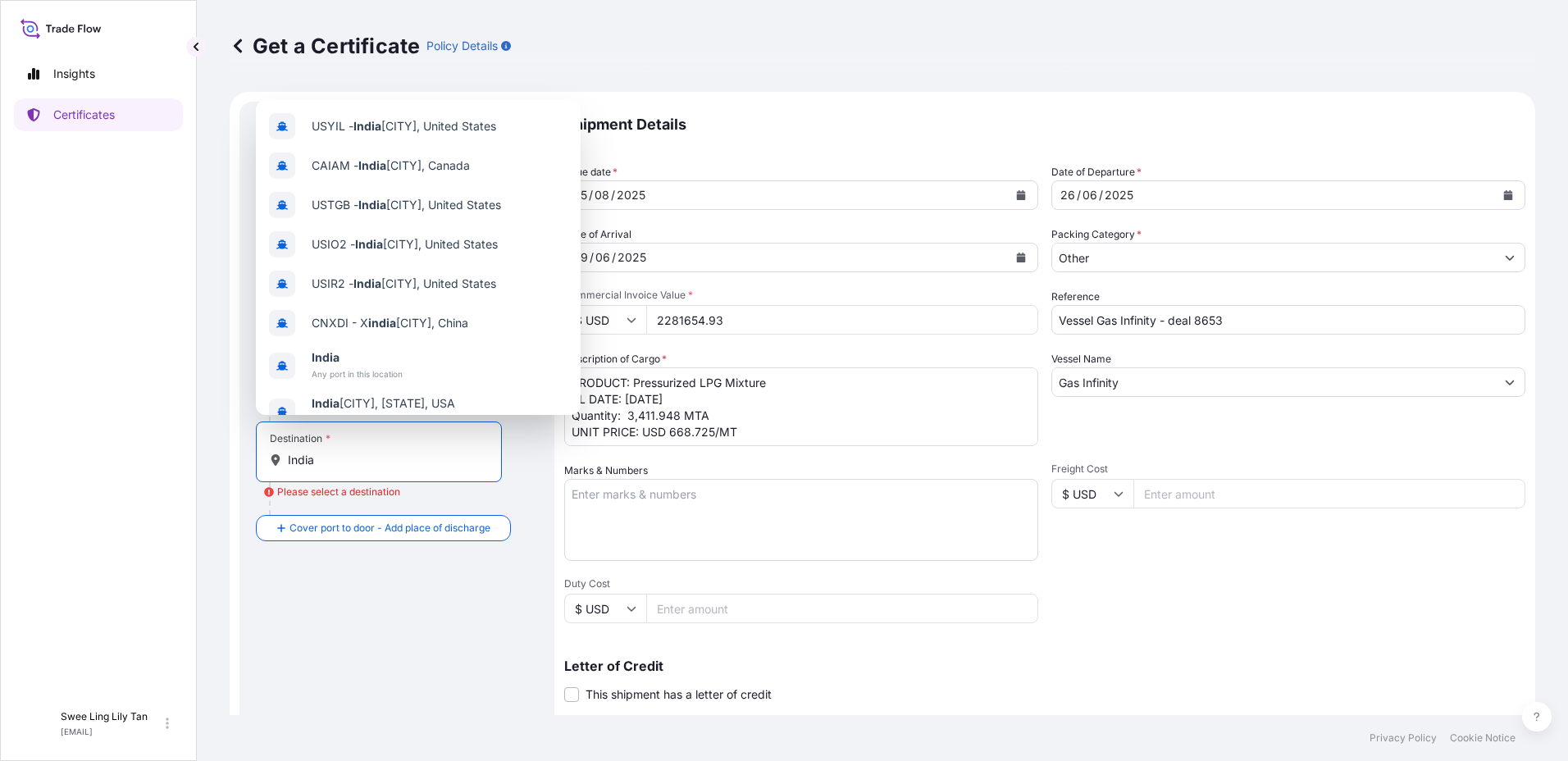 click at bounding box center (385, 499) 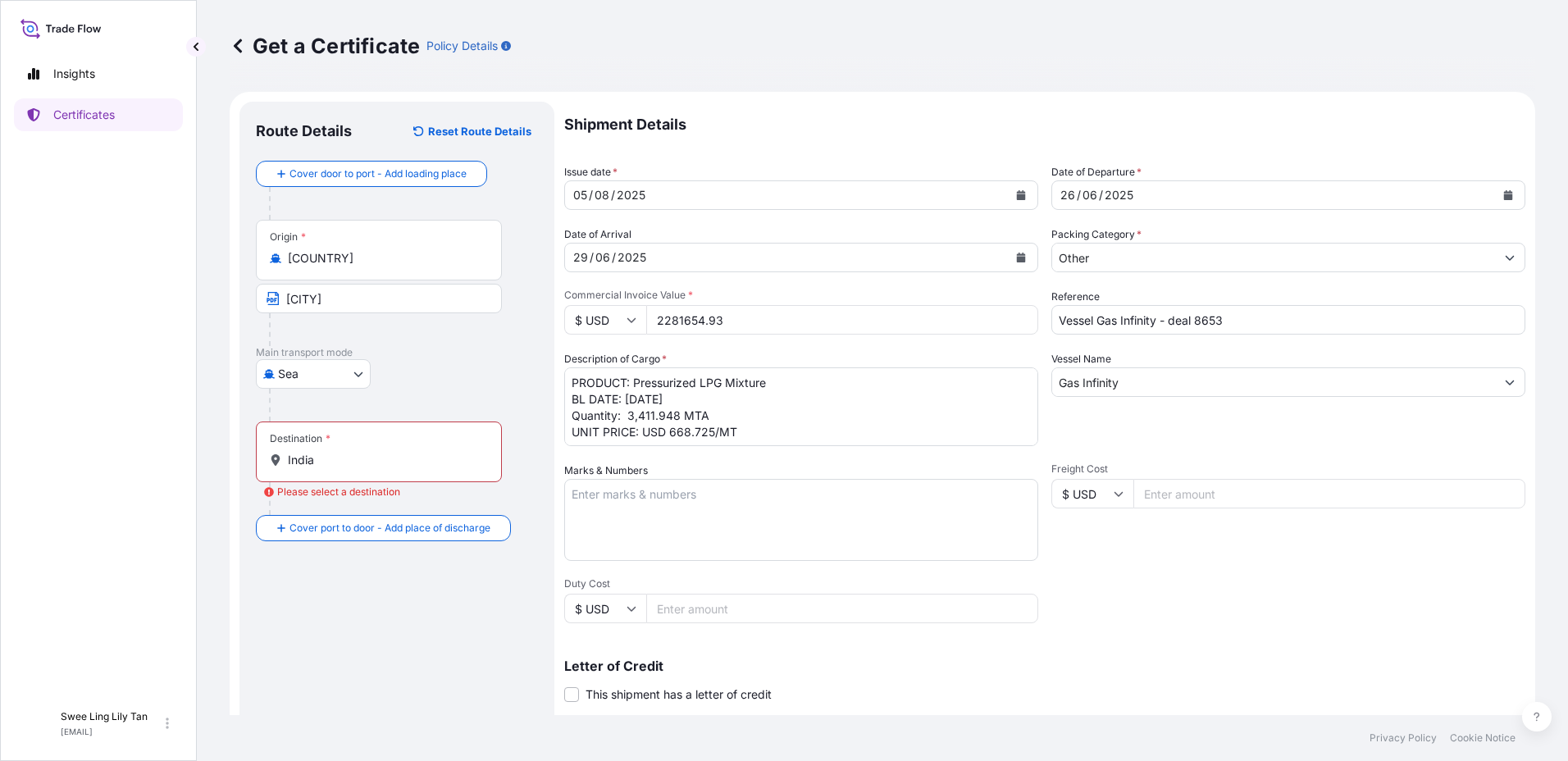 click on "Please select a destination" at bounding box center (332, 492) 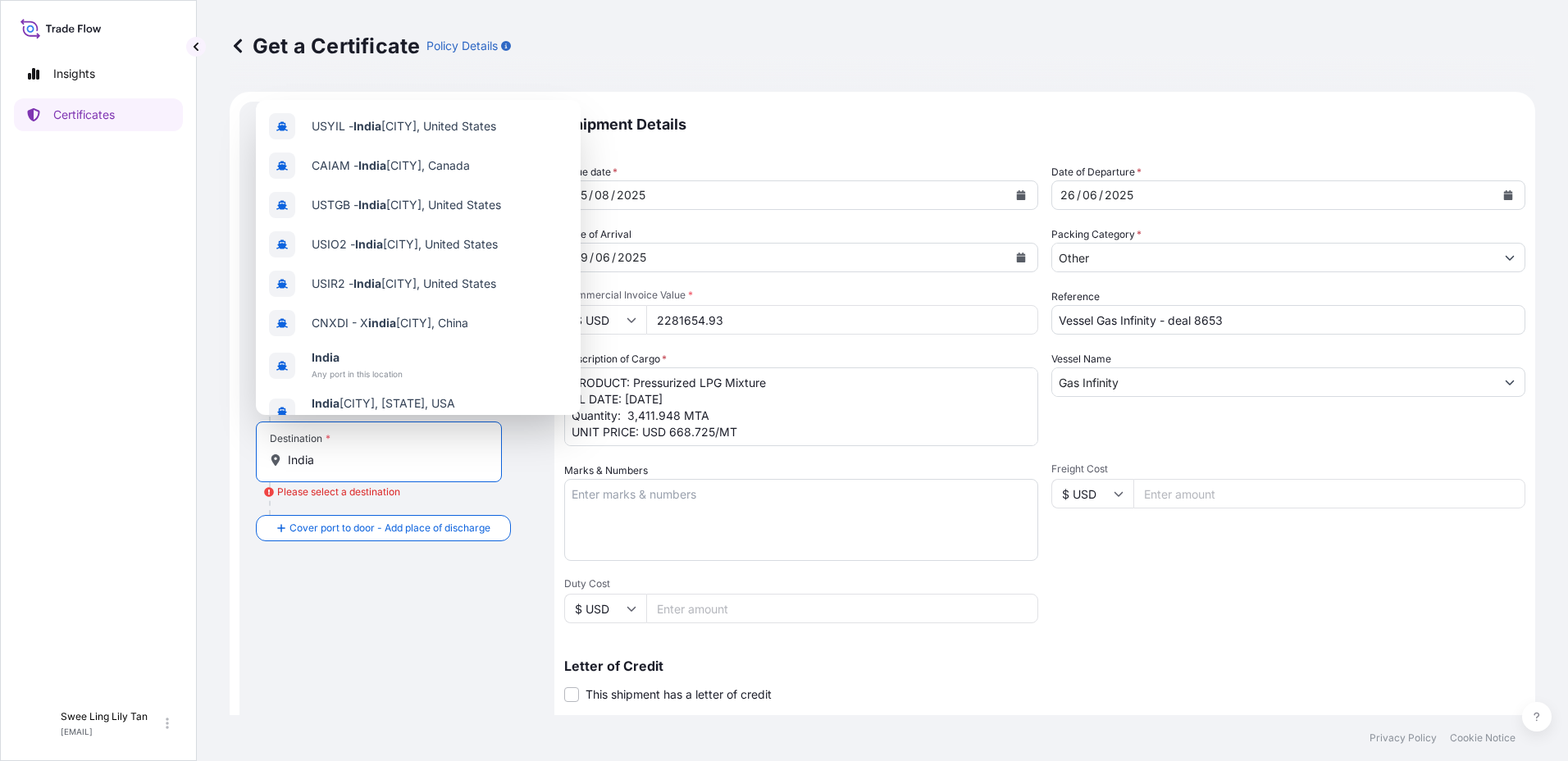 click on "India" at bounding box center [385, 460] 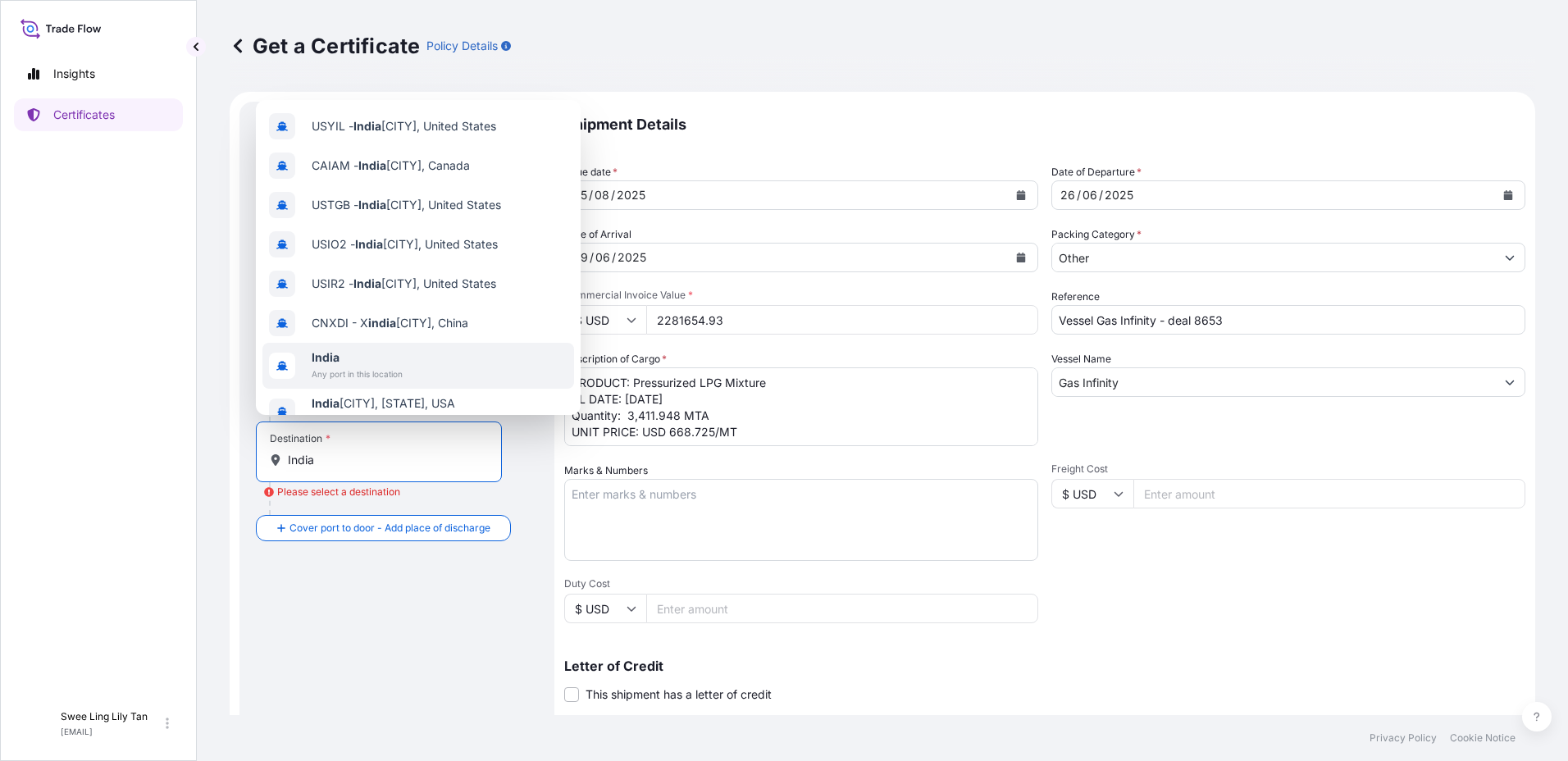 click on "India" at bounding box center [326, 357] 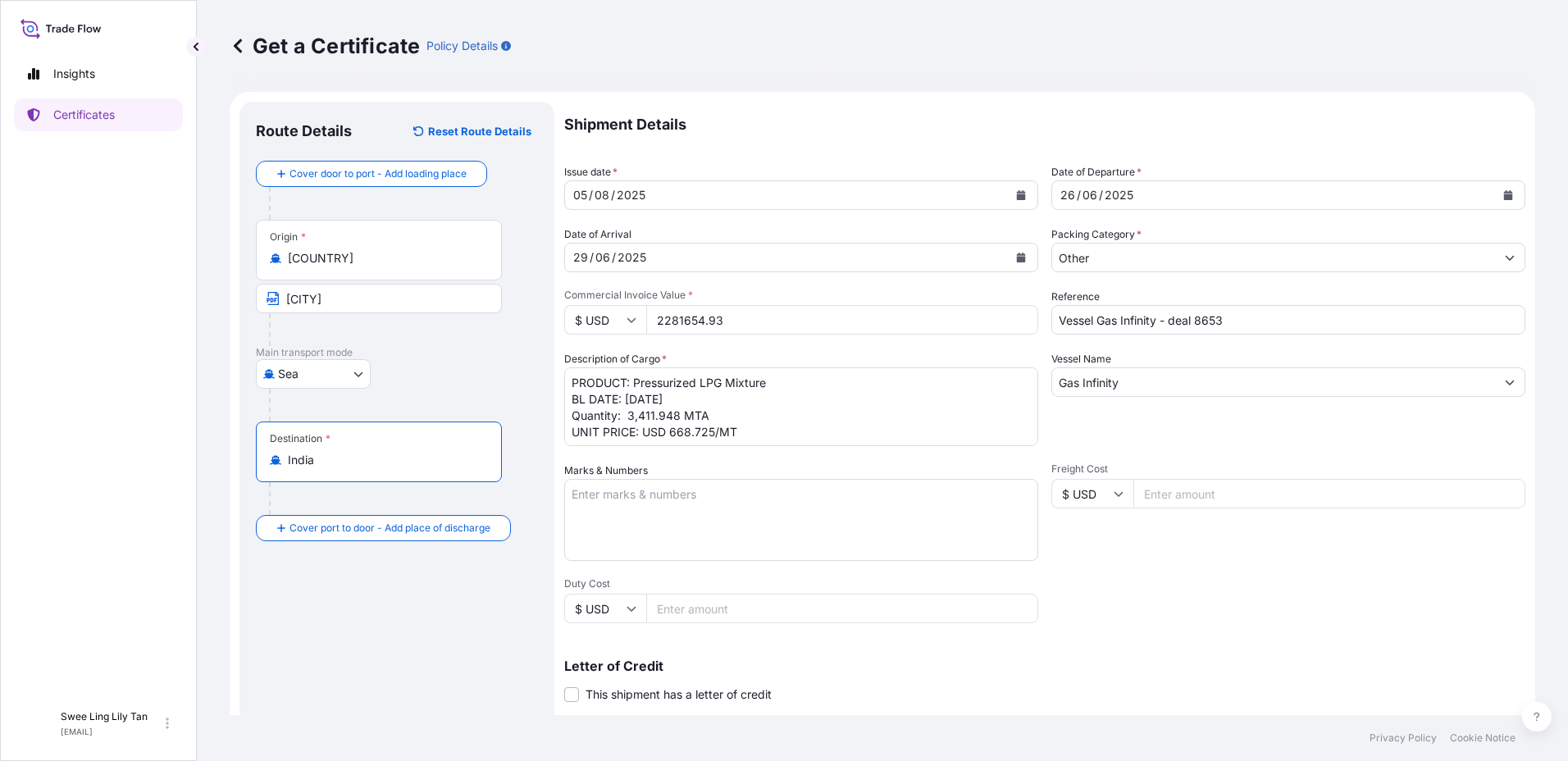 click on "Destination * India" at bounding box center (397, 468) 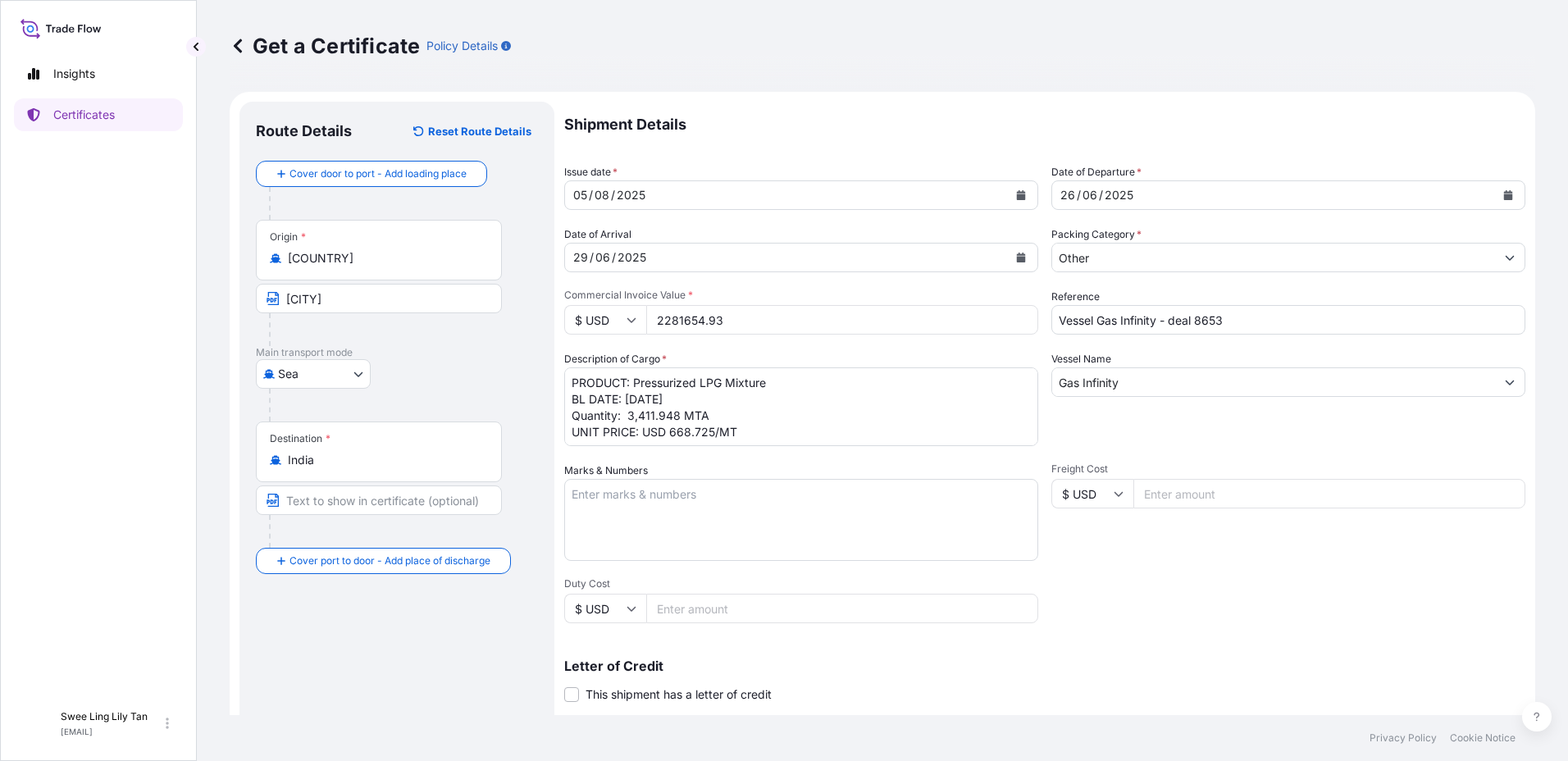 click at bounding box center [379, 500] 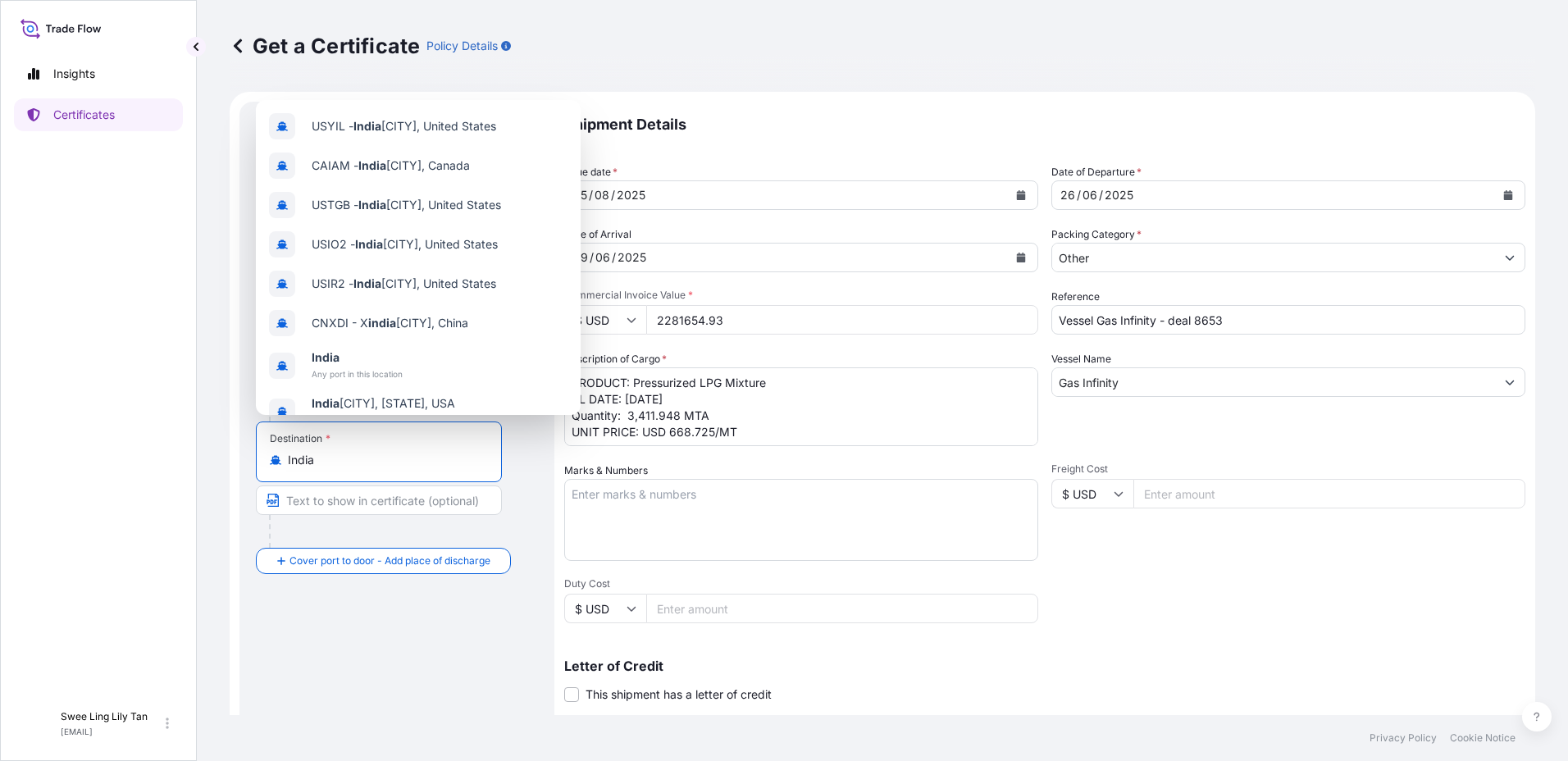 drag, startPoint x: 309, startPoint y: 455, endPoint x: 234, endPoint y: 453, distance: 75.026662 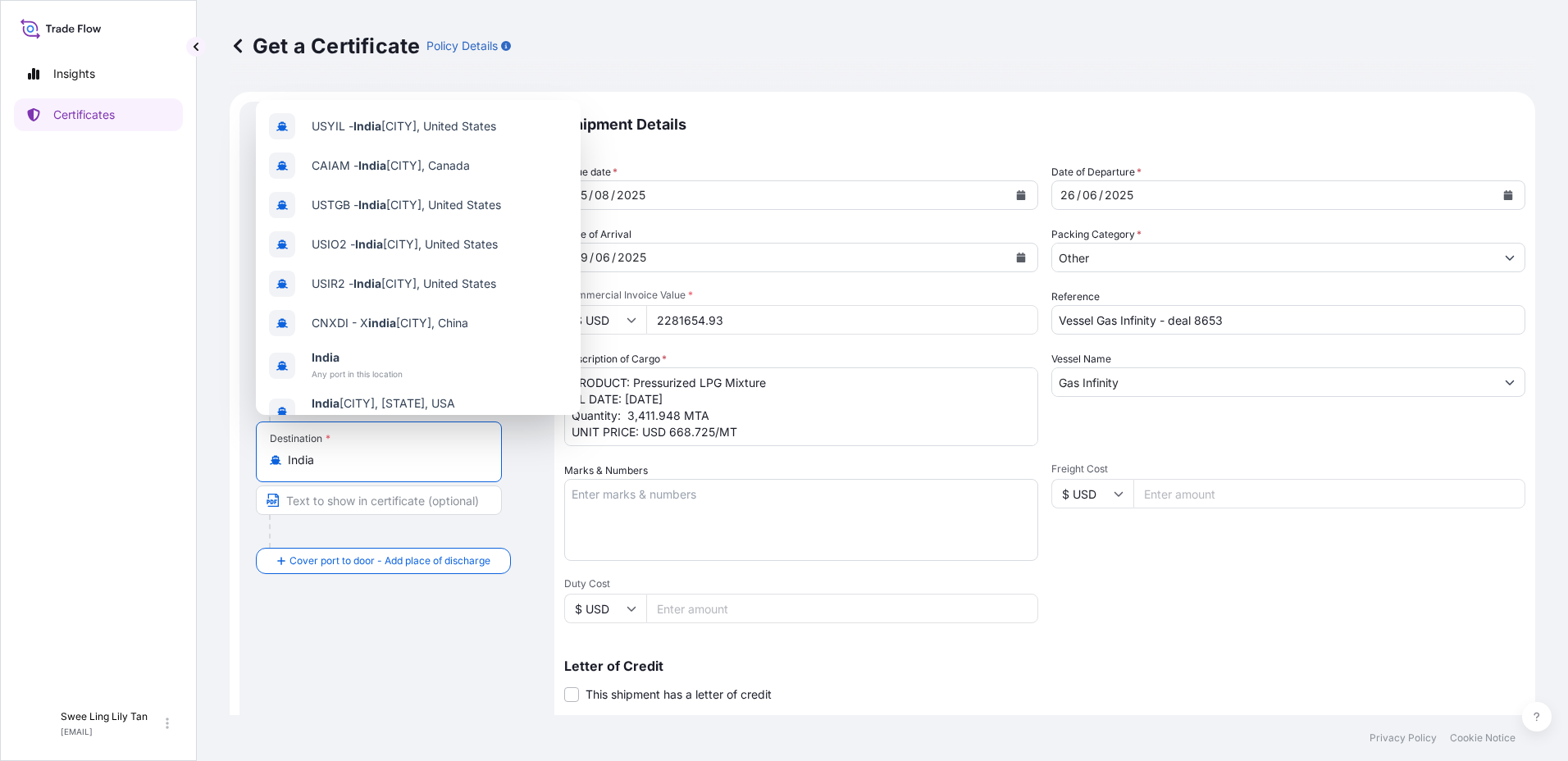 click on "Route Details Reset Route Details   Cover door to port - Add loading place Place of loading Road / Inland Road / Inland Origin * Brunei MUARA Main transport mode Sea Air Road Sea Destination * India Cover port to door - Add place of discharge Road / Inland Road / Inland Place of Discharge Shipment Details Issue date * [DATE] Date of Departure * [DATE] Date of Arrival [DATE] Commodity As Per Policy Declaration Packing Category * Other Commercial Invoice Value    * $ USD 2281654.93 Reference Vessel Gas Infinity - deal 8653 Description of Cargo * PRODUCT: Pressurized LPG Mixture
BL DATE: [DATE]
Quantity:  3,411.948 MTA
UNIT PRICE: USD 668.725/MT Vessel Name Gas Infinity Marks & Numbers Freight Cost   $ USD Duty Cost   $ USD Letter of Credit This shipment has a letter of credit Letter of credit * Letter of credit may not exceed 12000 characters Assured Details Primary Assured * Equinor ASA Equinor ASA Named Assured Named Assured Address Create Certificate" at bounding box center [882, 515] 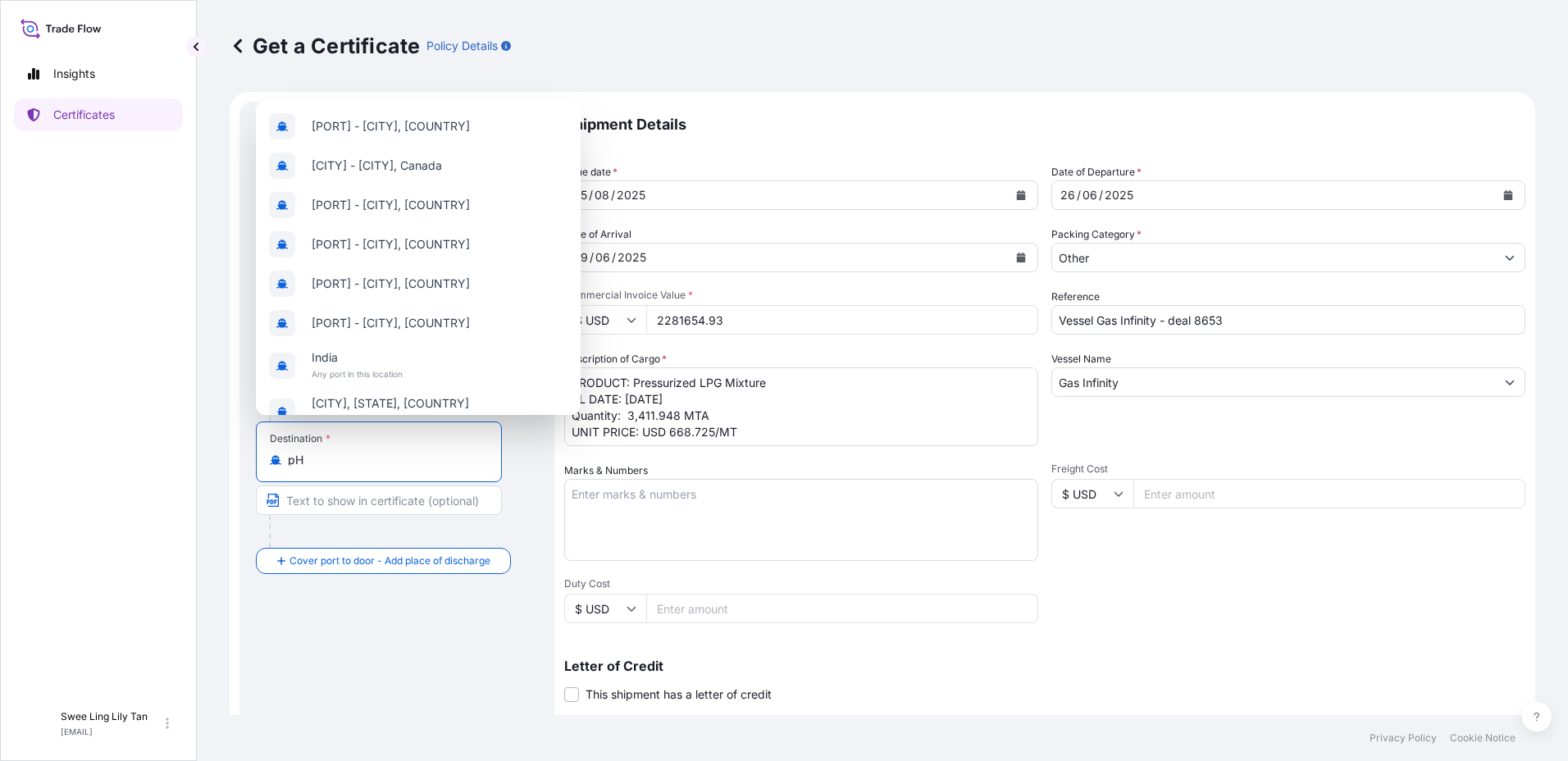 type on "p" 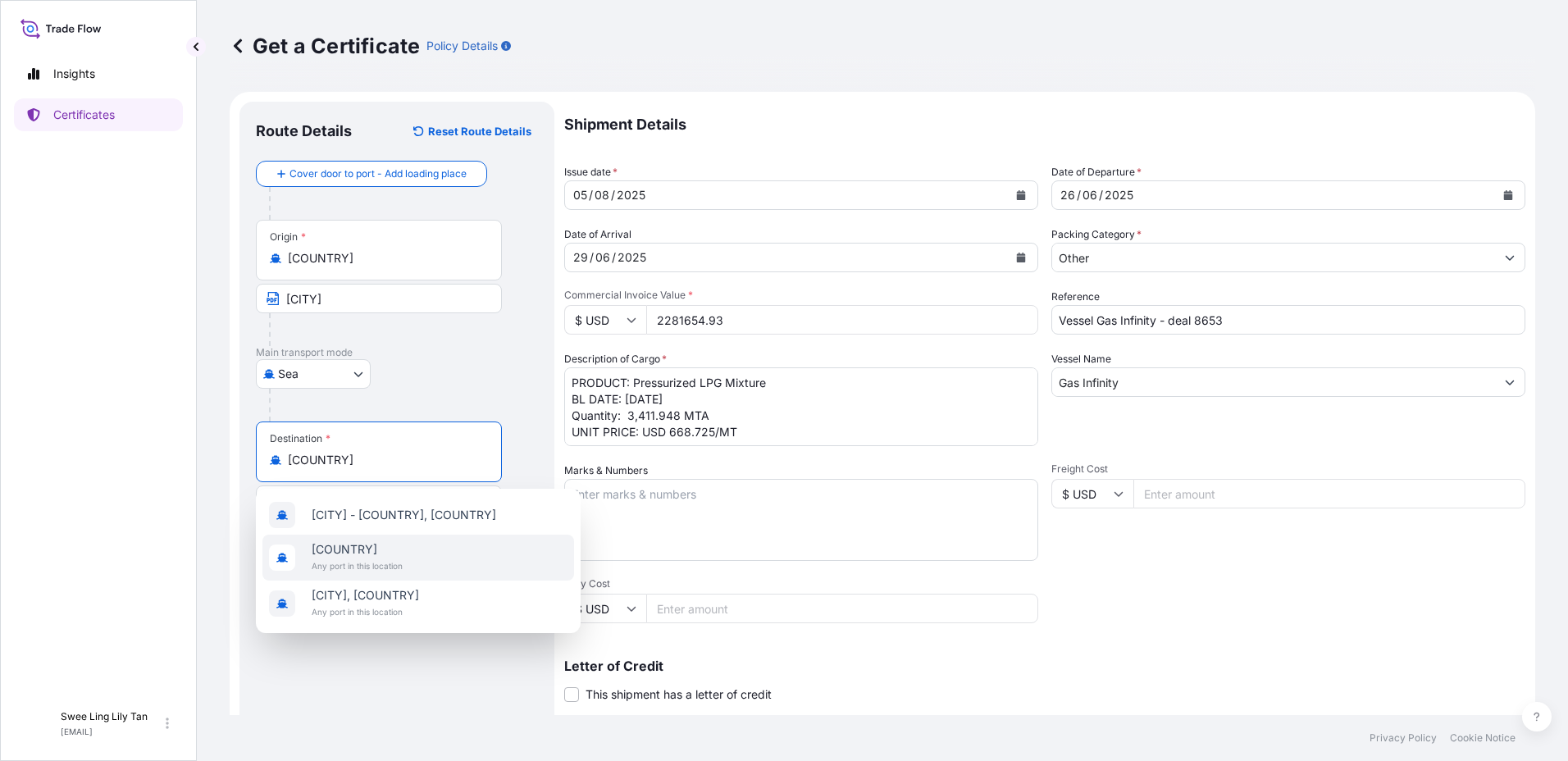 click on "Any port in this location" at bounding box center [357, 566] 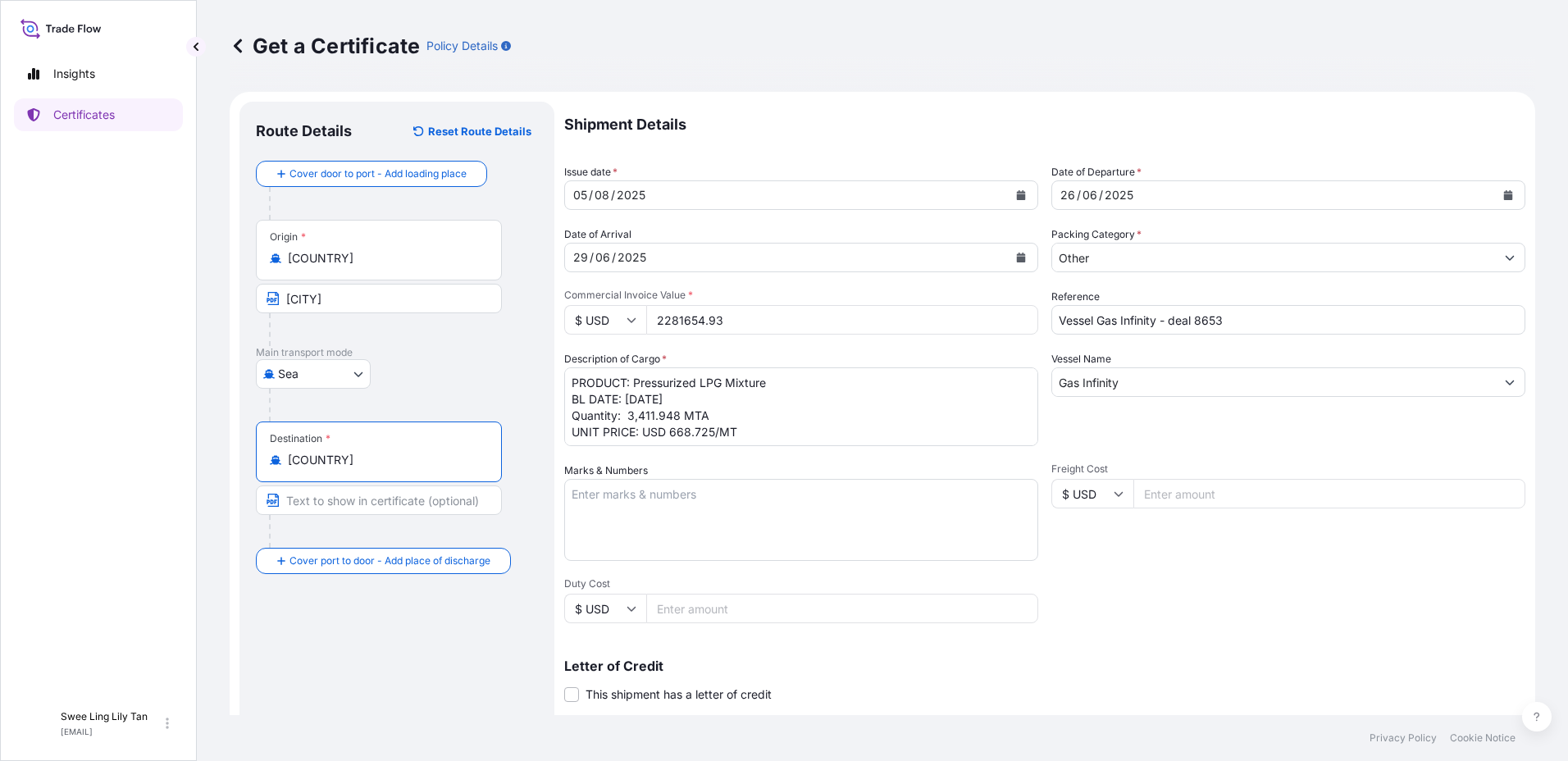 type on "[COUNTRY]" 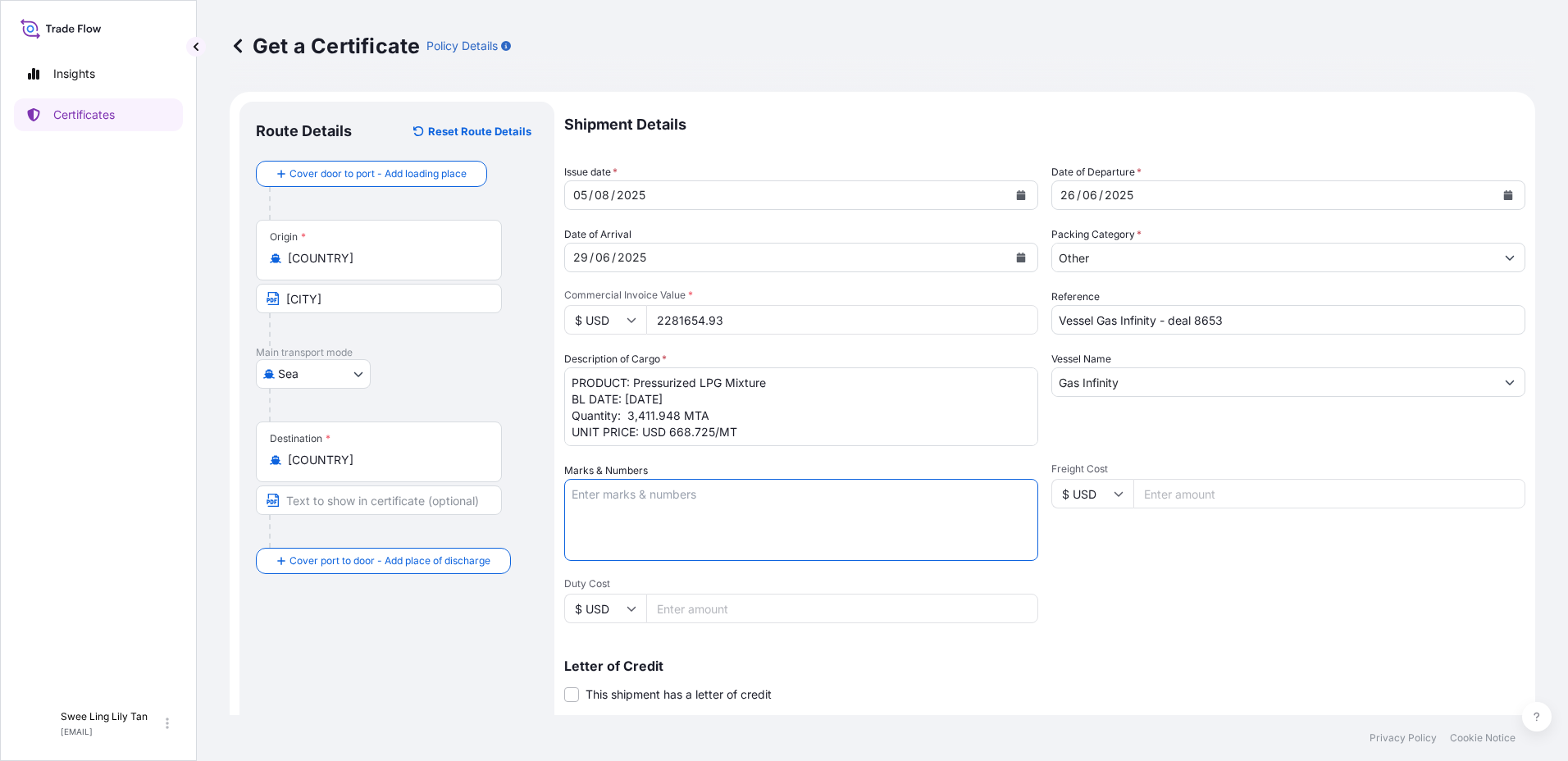 click on "Marks & Numbers" at bounding box center [801, 520] 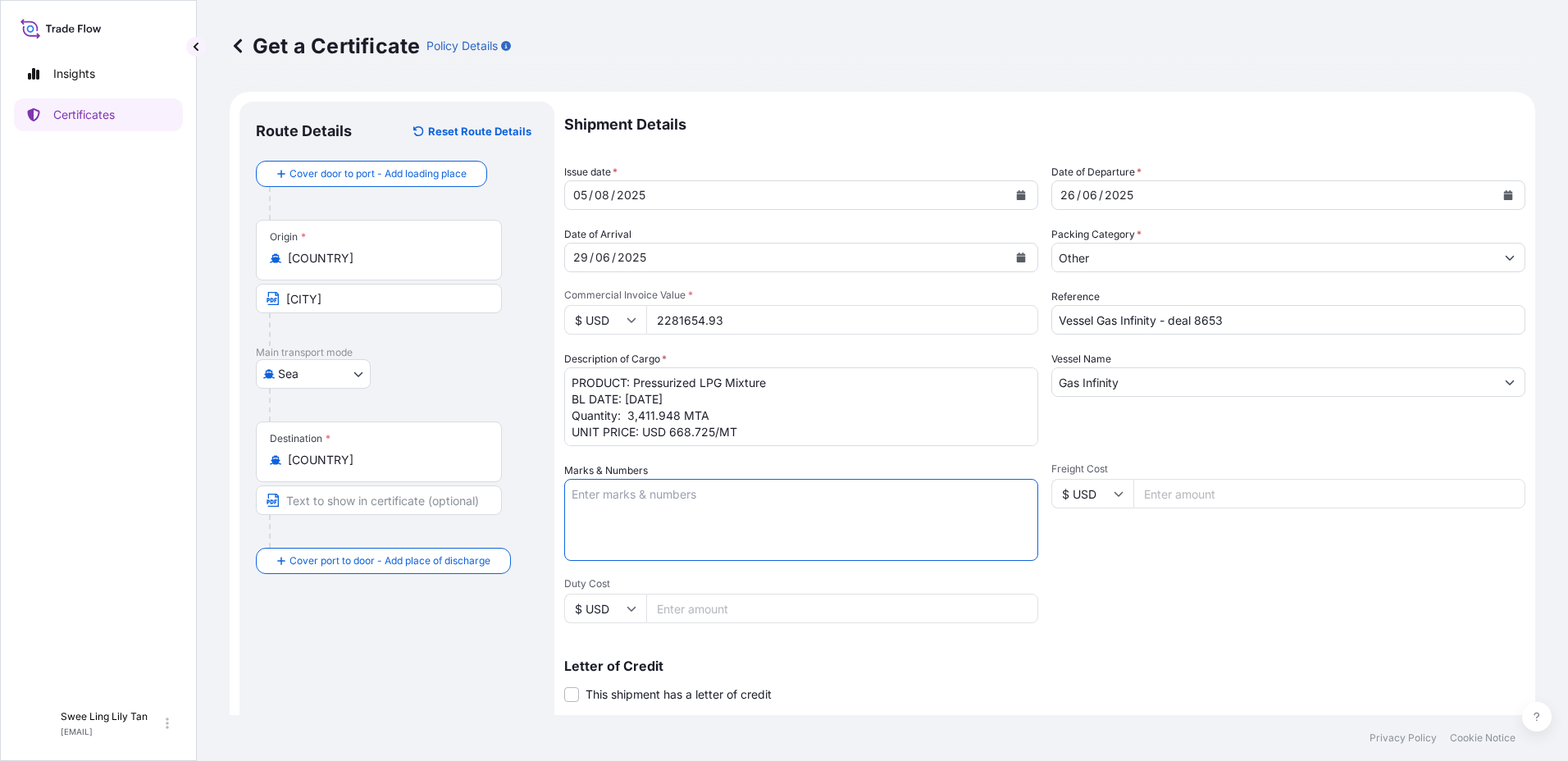 drag, startPoint x: 346, startPoint y: 498, endPoint x: 355, endPoint y: 499, distance: 9.05539 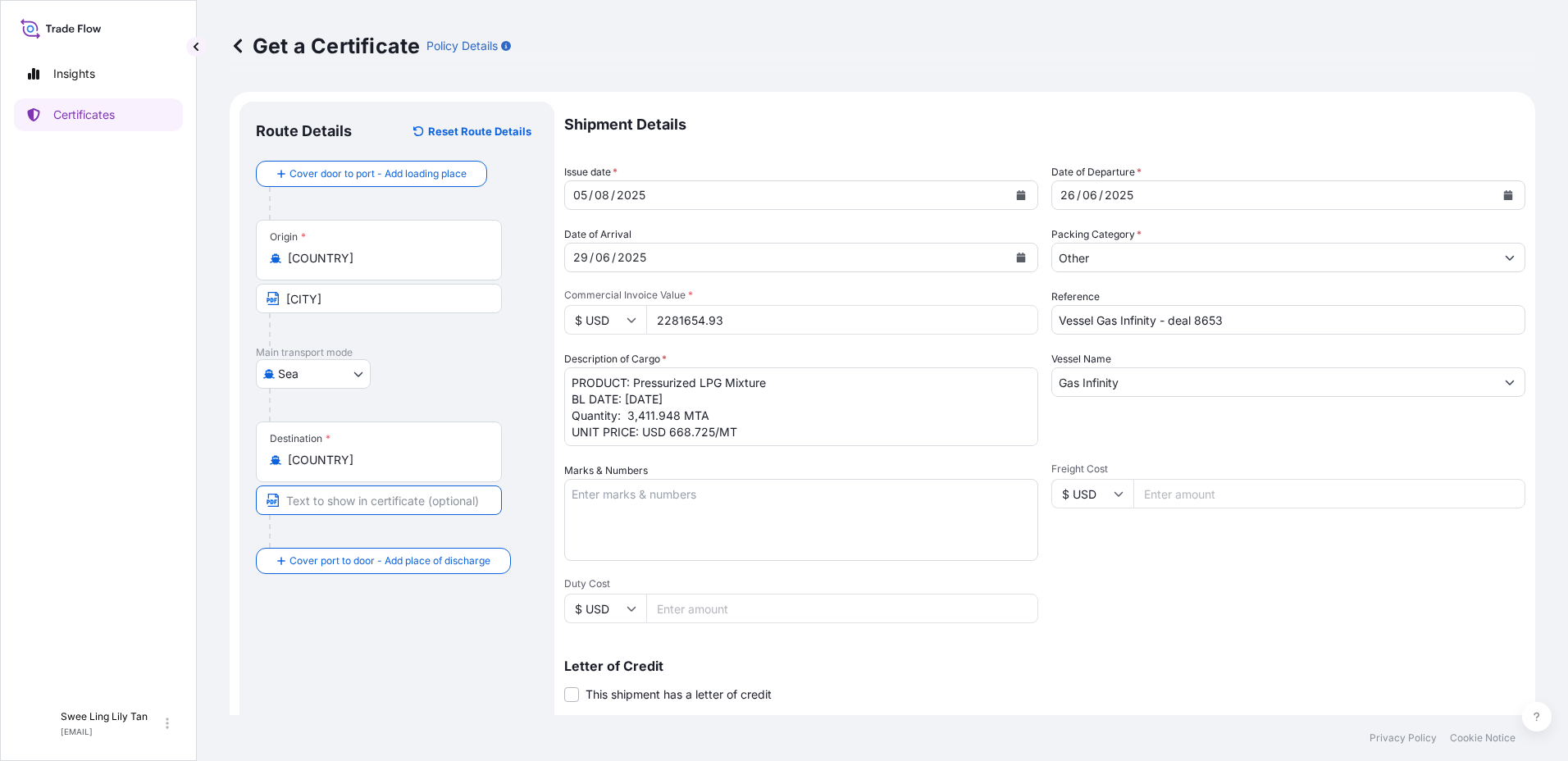 click at bounding box center [379, 500] 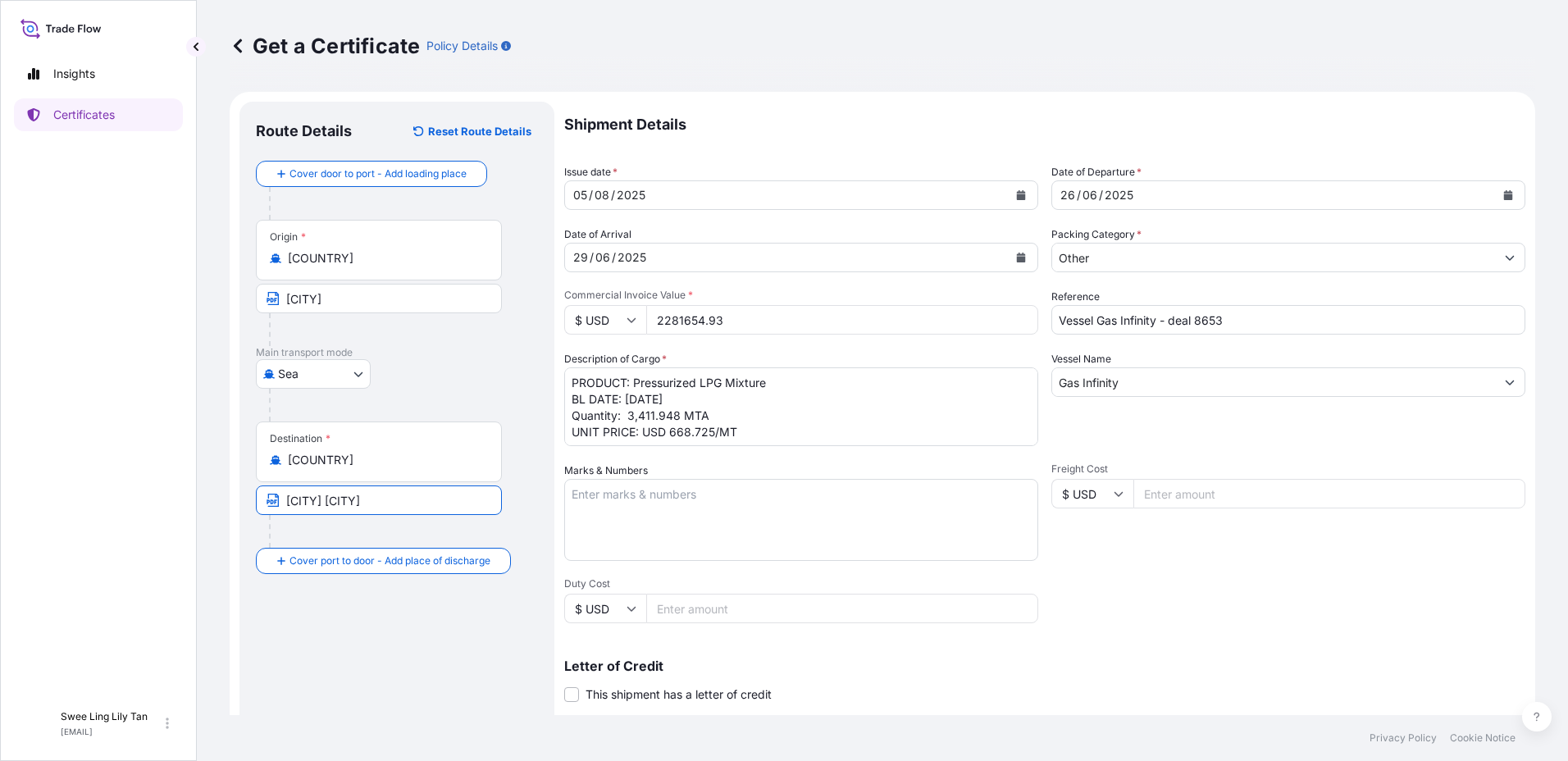 type on "[CITY] [CITY]" 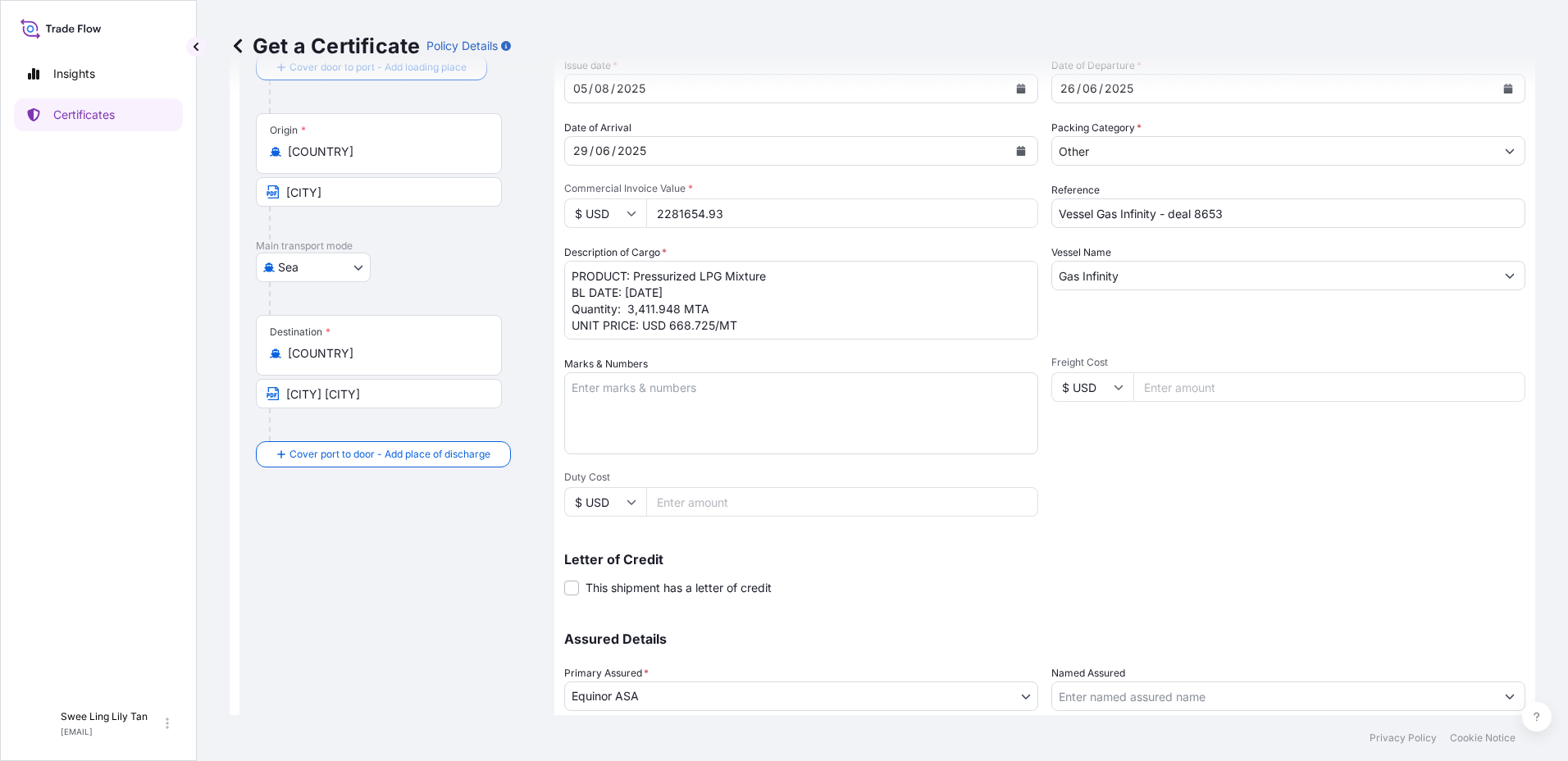 scroll, scrollTop: 224, scrollLeft: 0, axis: vertical 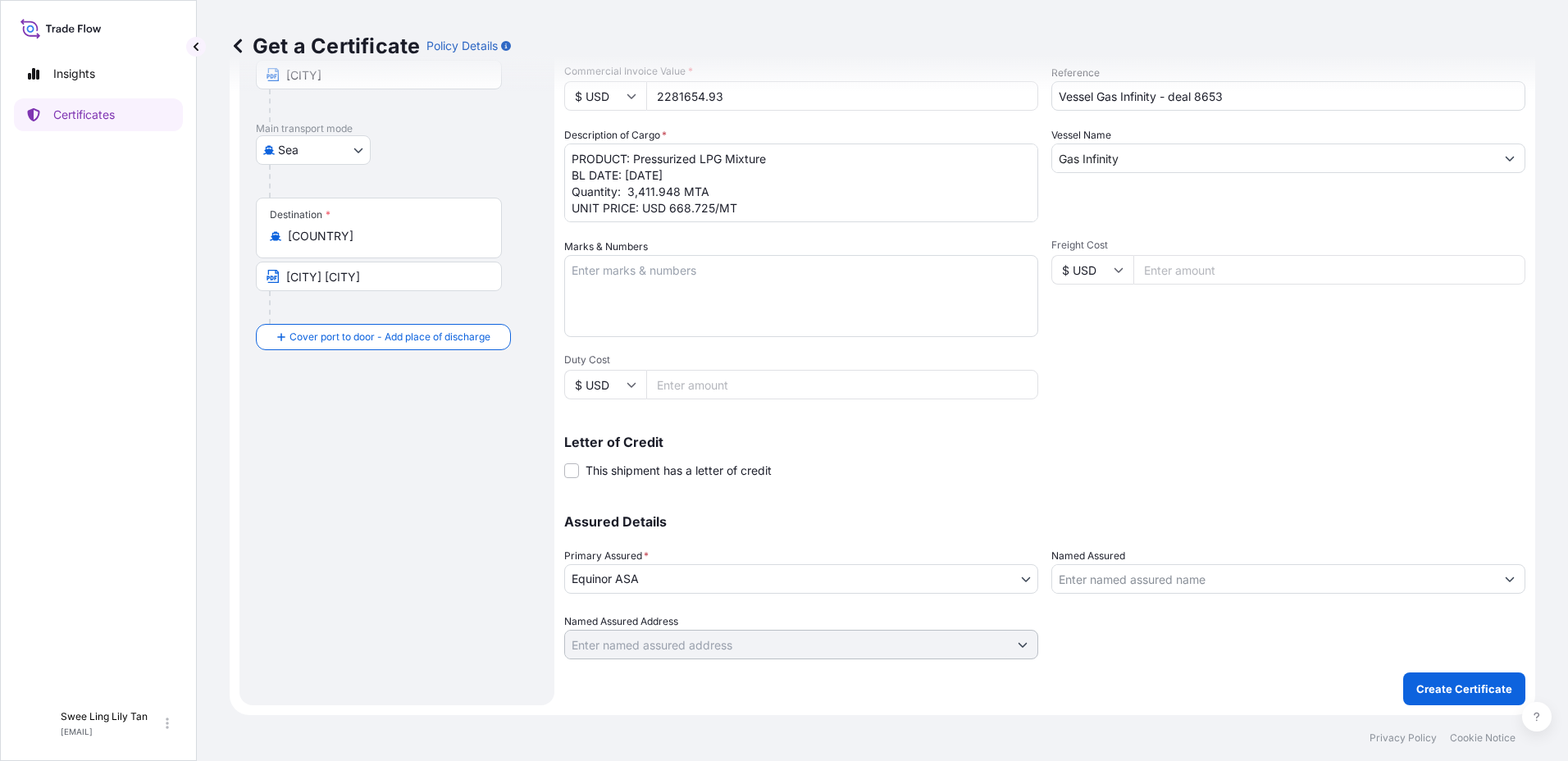 click on "Letter of Credit This shipment has a letter of credit Letter of credit * Letter of credit may not exceed 12000 characters" at bounding box center [1045, 457] 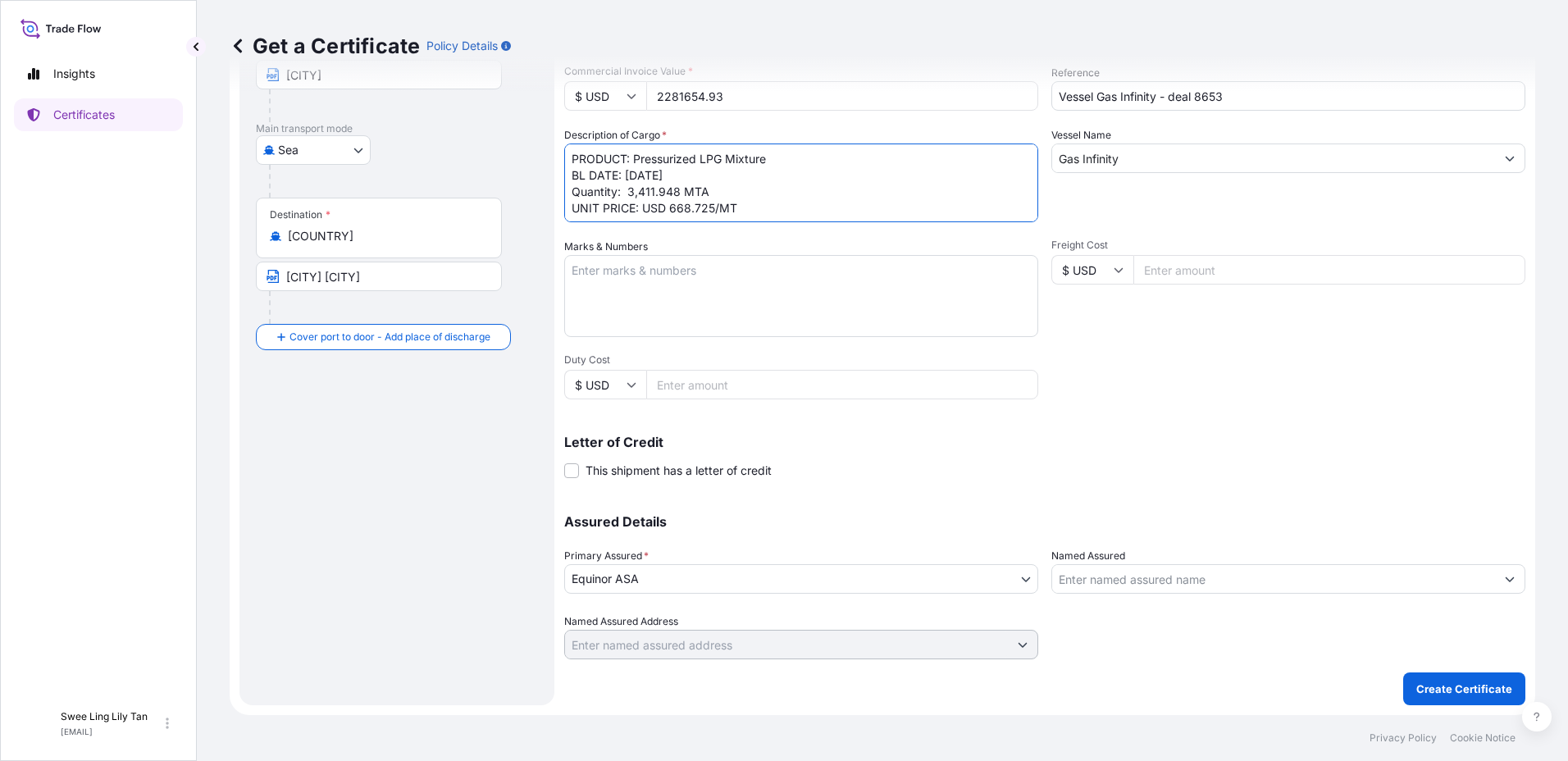 click on "PRODUCT: Pressurized LPG Mixture
BL DATE: [DATE]
Quantity:  3,411.948 MTA
UNIT PRICE: USD 668.725/MT" at bounding box center [801, 183] 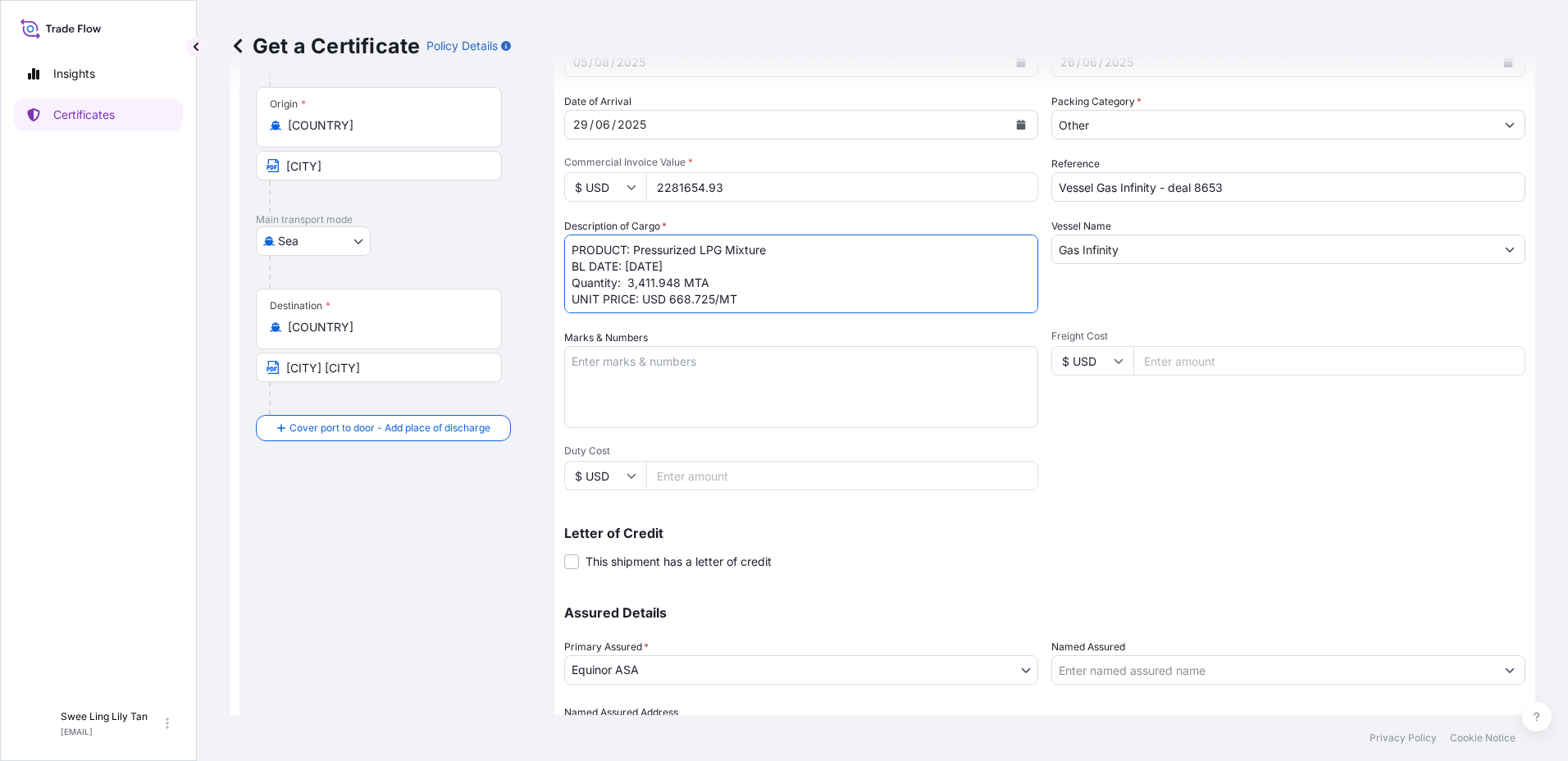 scroll, scrollTop: 224, scrollLeft: 0, axis: vertical 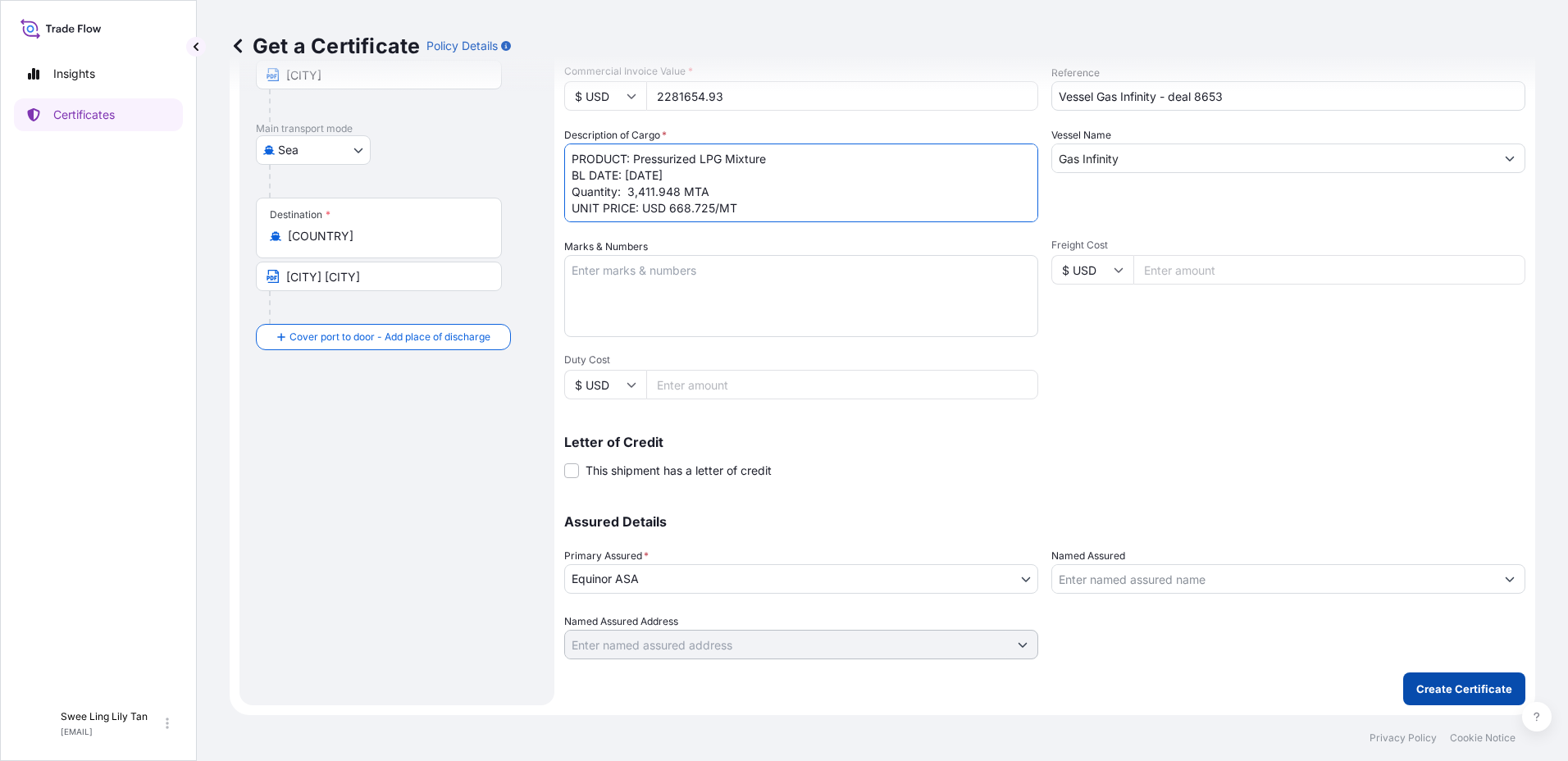 click on "Create Certificate" at bounding box center (1464, 689) 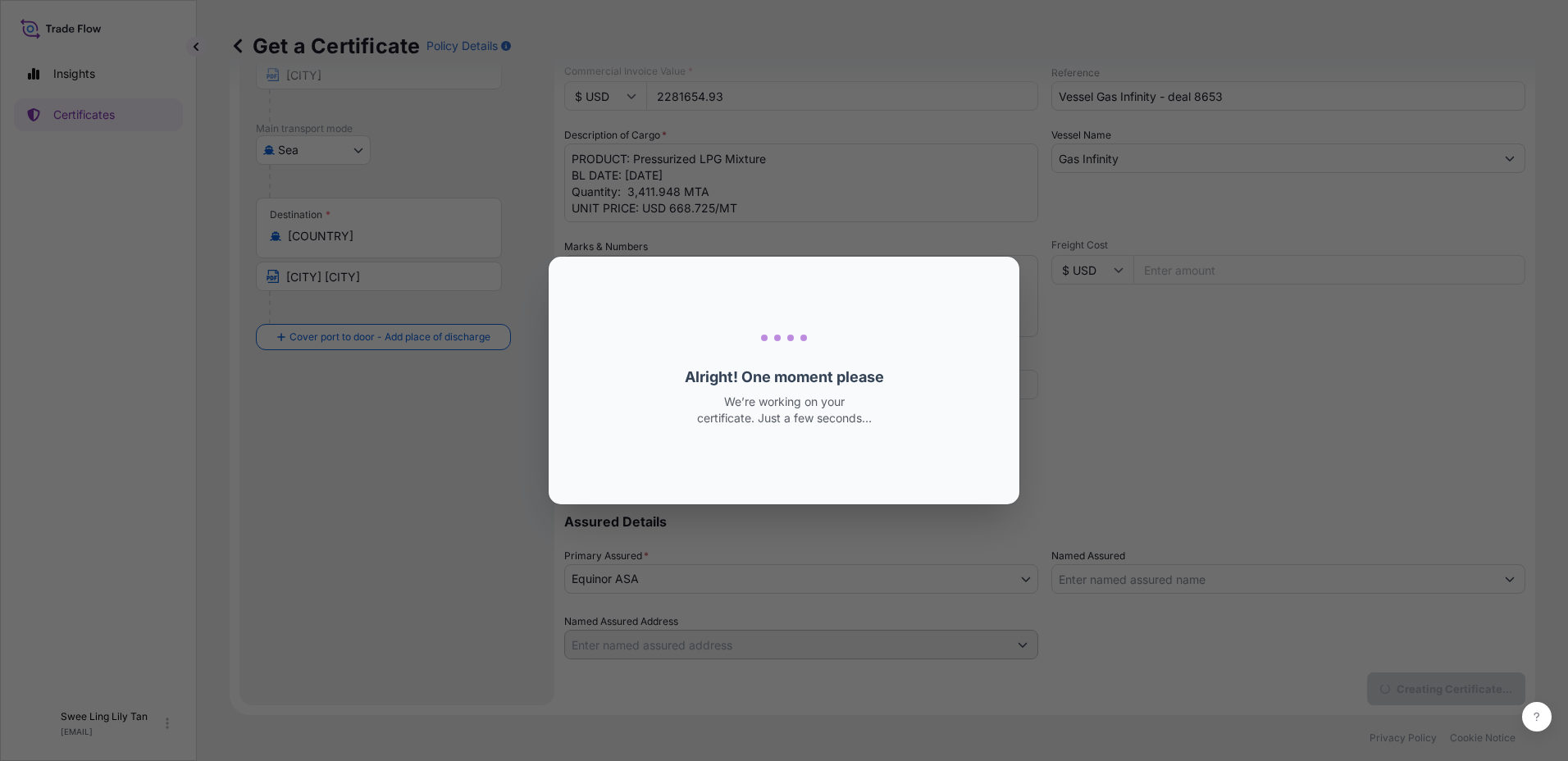 scroll, scrollTop: 0, scrollLeft: 0, axis: both 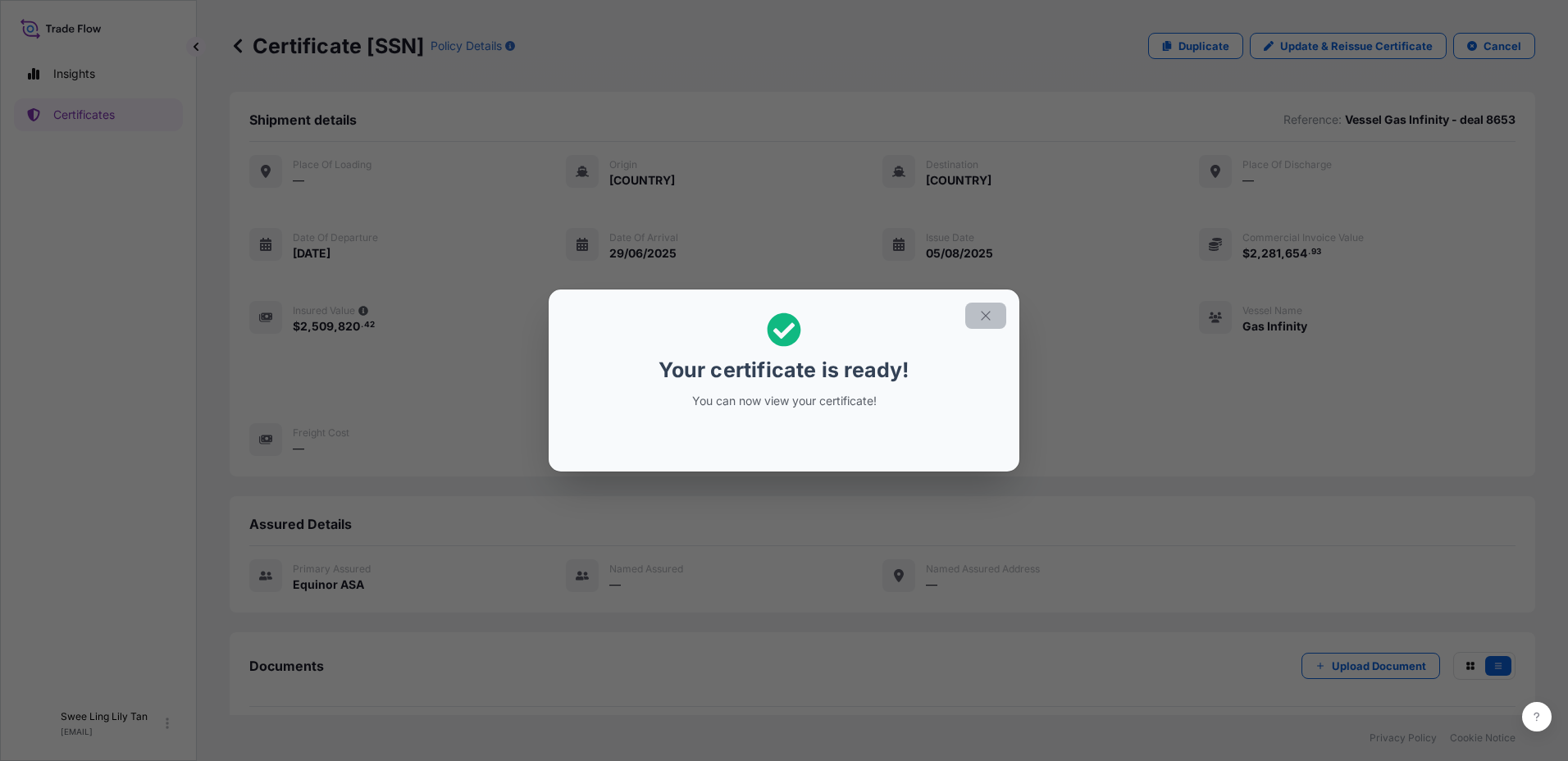 click 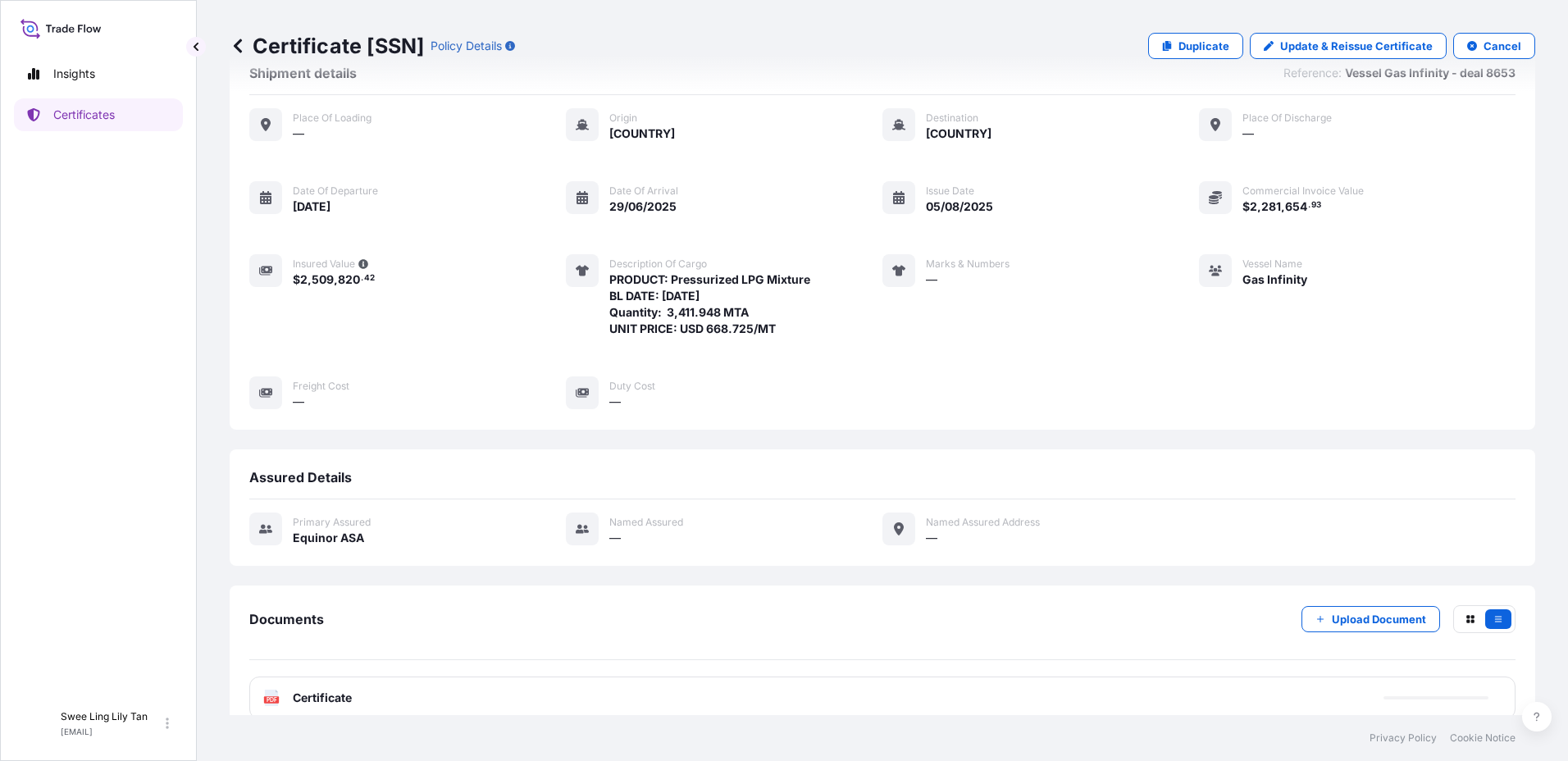 scroll, scrollTop: 71, scrollLeft: 0, axis: vertical 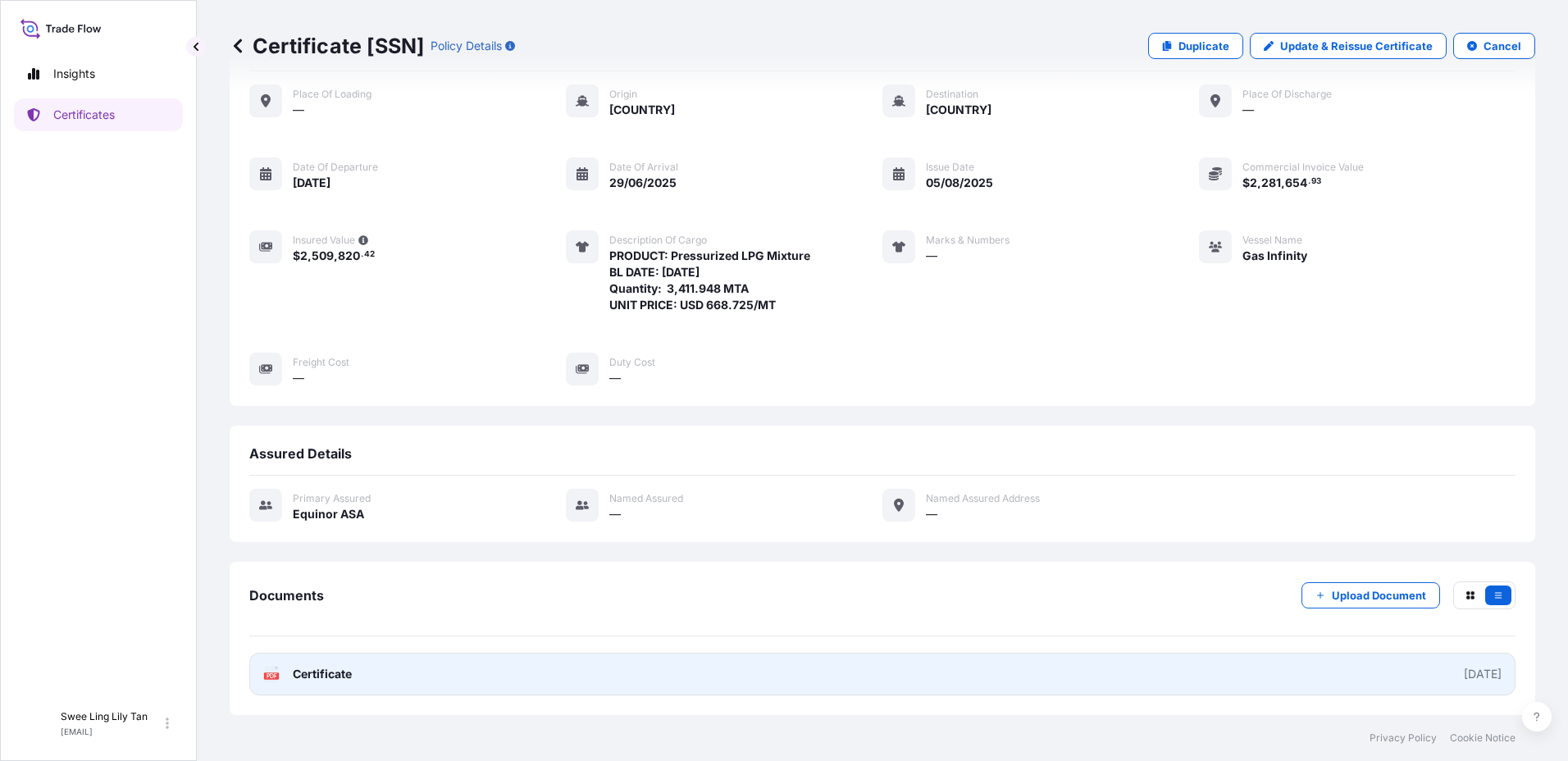 click on "Certificate" at bounding box center (322, 674) 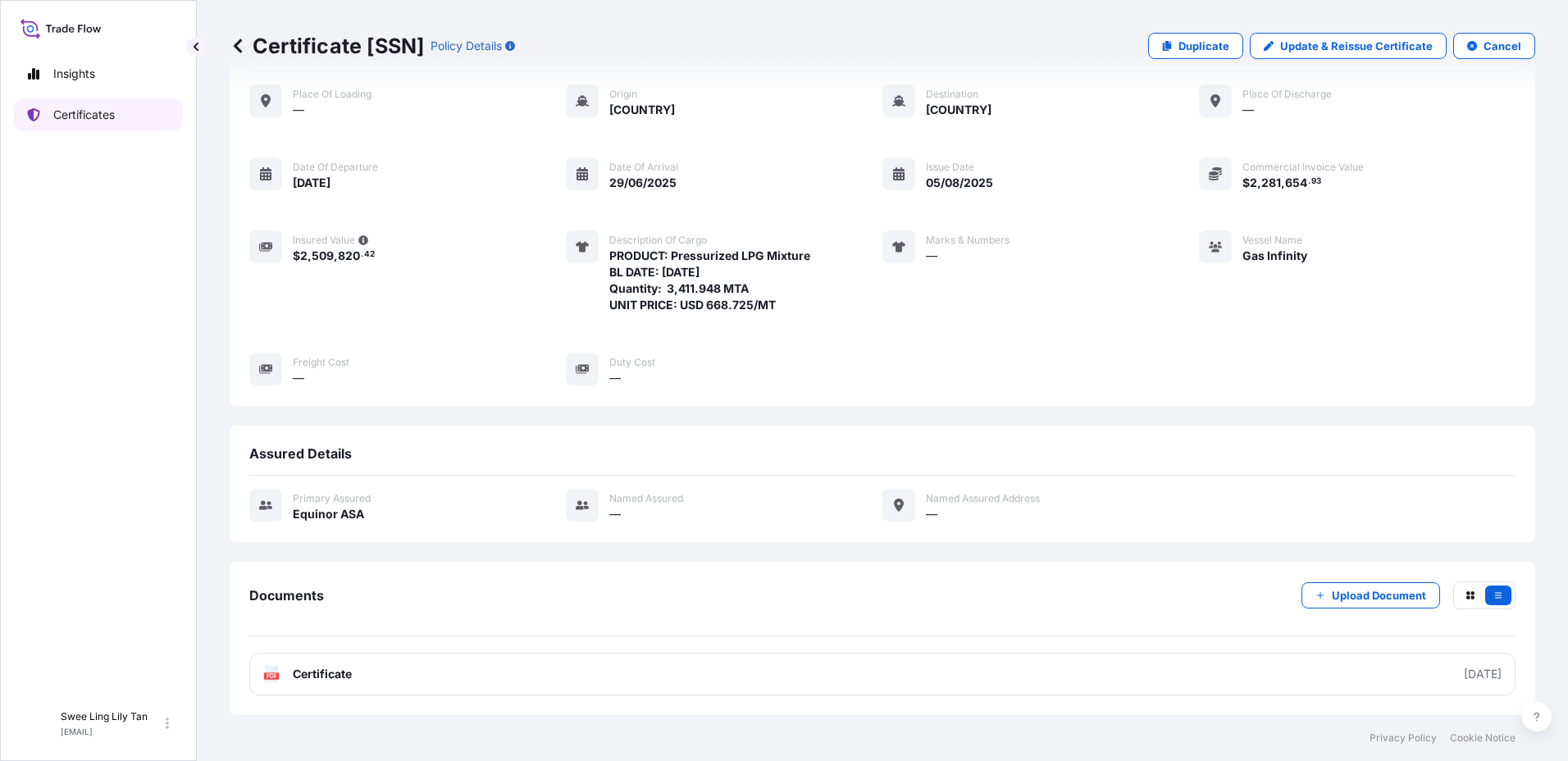 click on "Certificates" at bounding box center (98, 115) 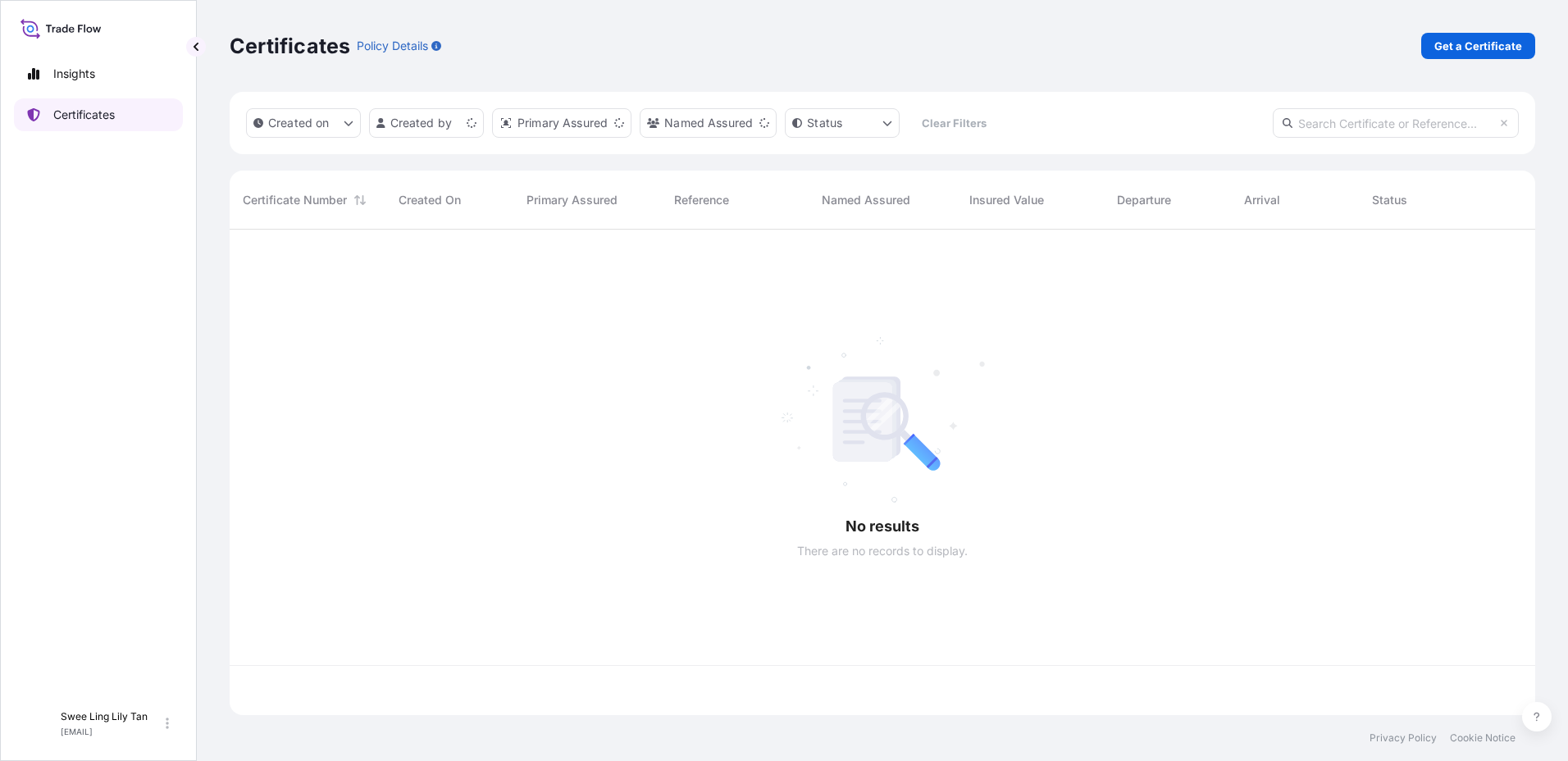 scroll, scrollTop: 0, scrollLeft: 0, axis: both 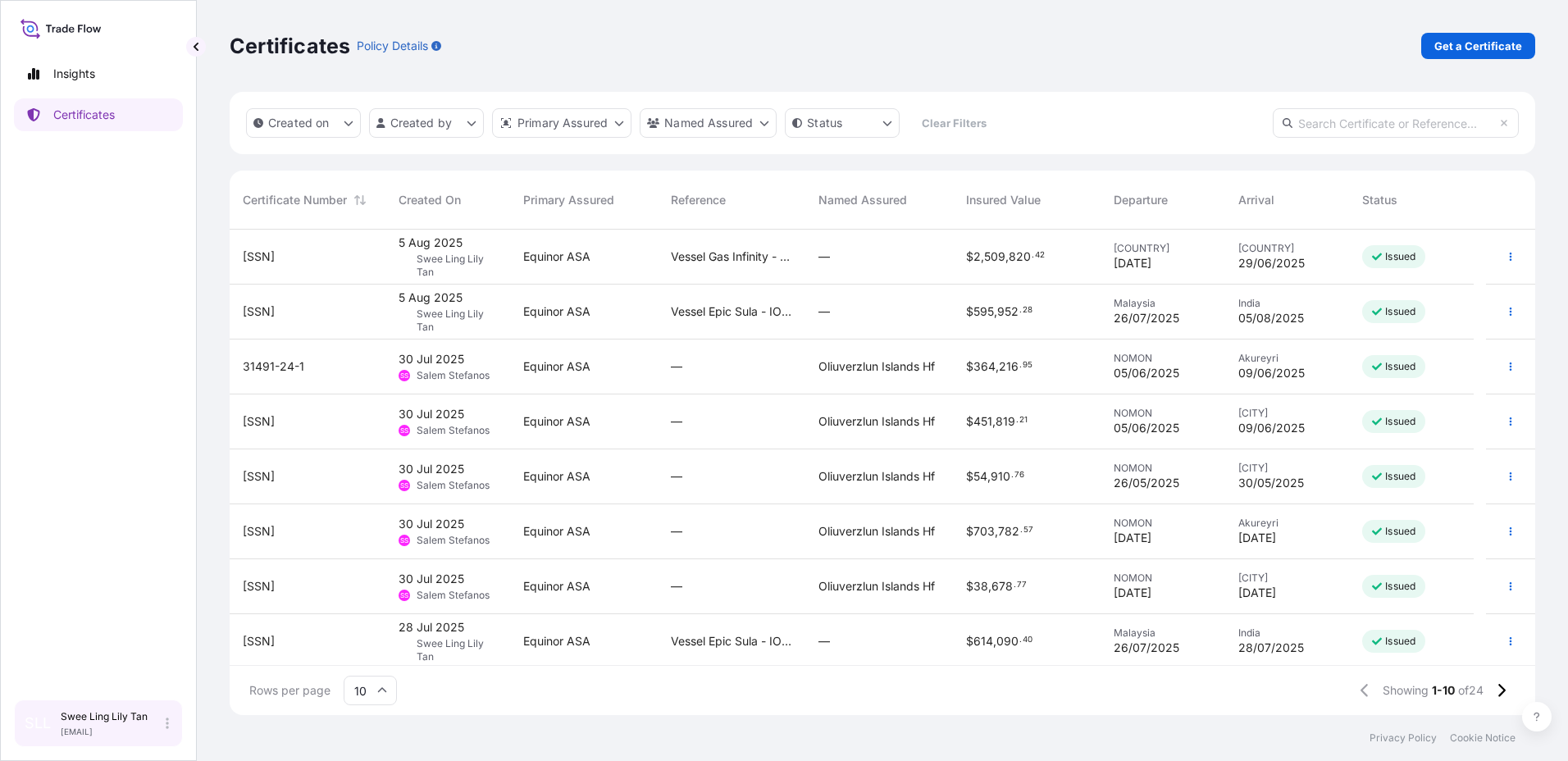 click on "SLL Swee Ling Lily   Tan [EMAIL]" at bounding box center (98, 723) 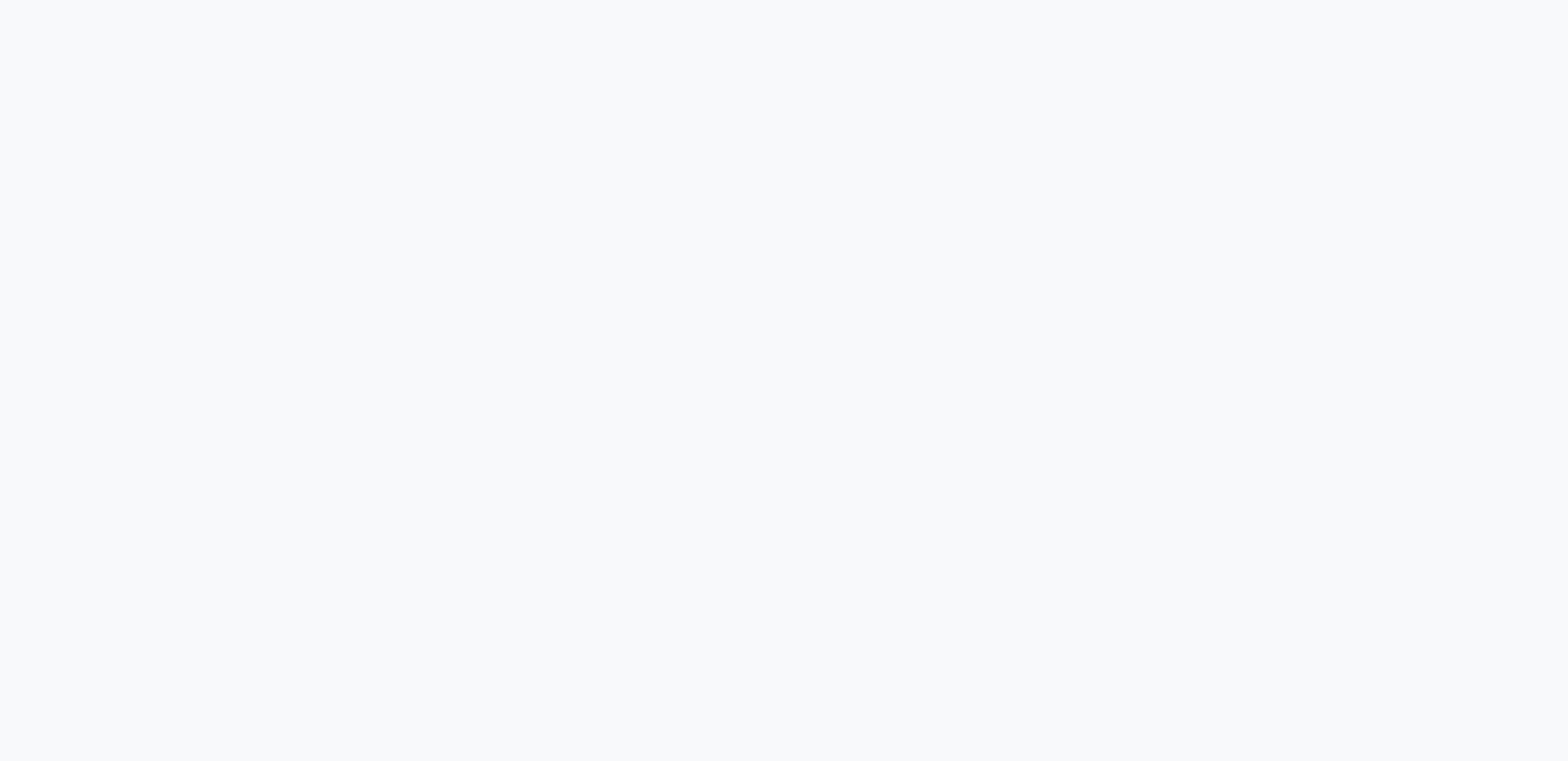 scroll, scrollTop: 0, scrollLeft: 0, axis: both 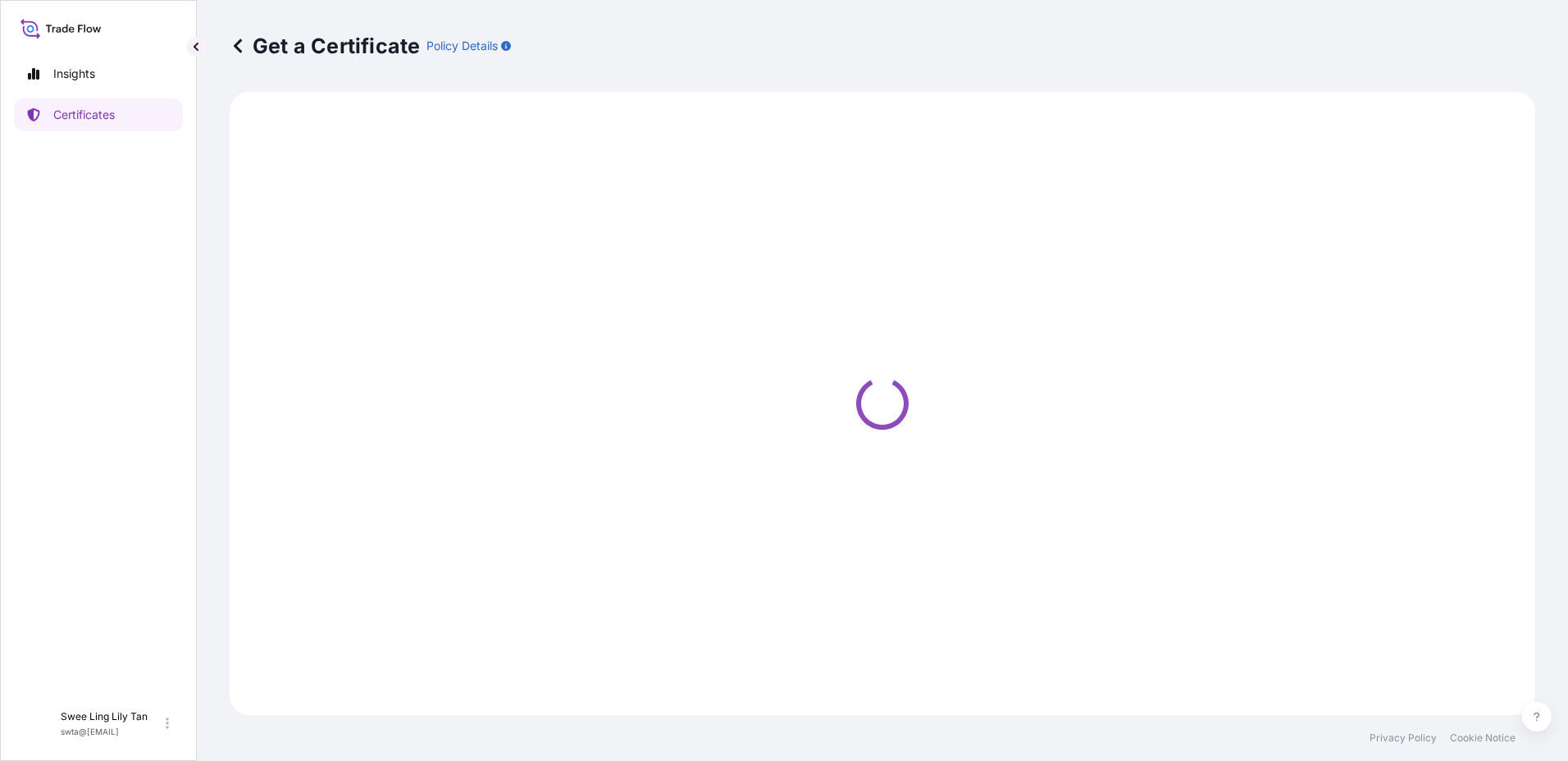 select on "Sea" 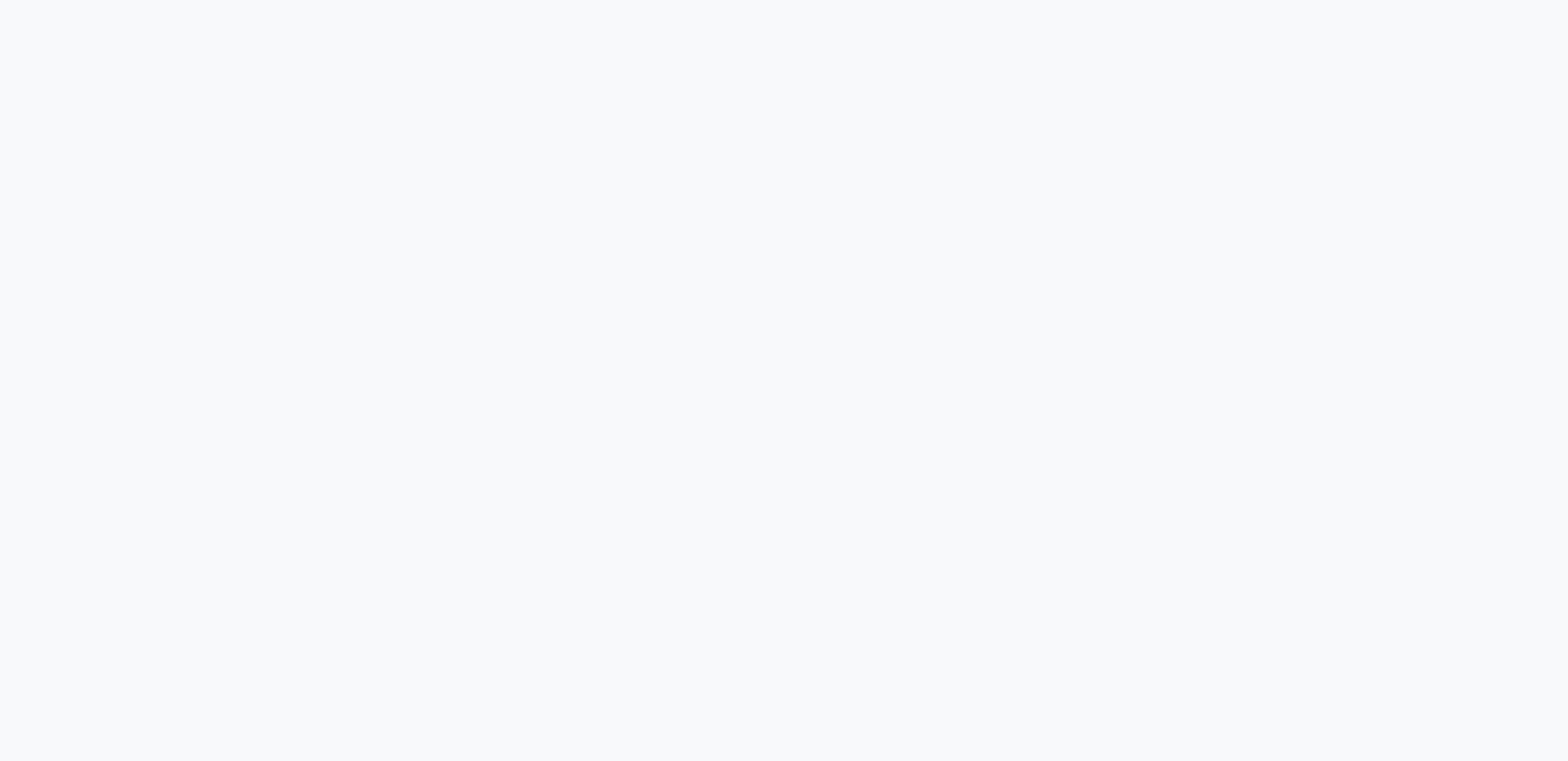 scroll, scrollTop: 0, scrollLeft: 0, axis: both 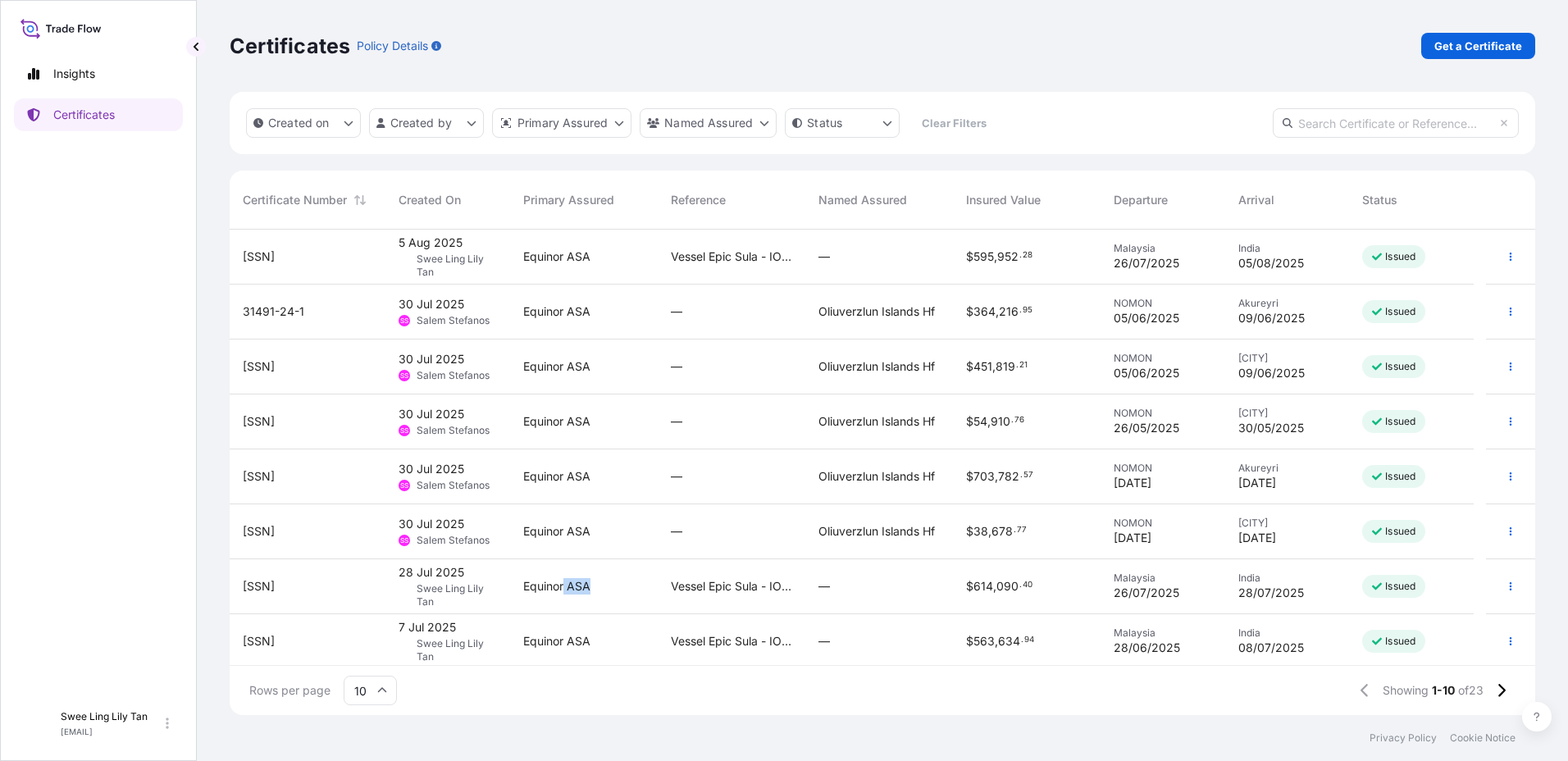 click on "Equinor ASA" at bounding box center [584, 586] 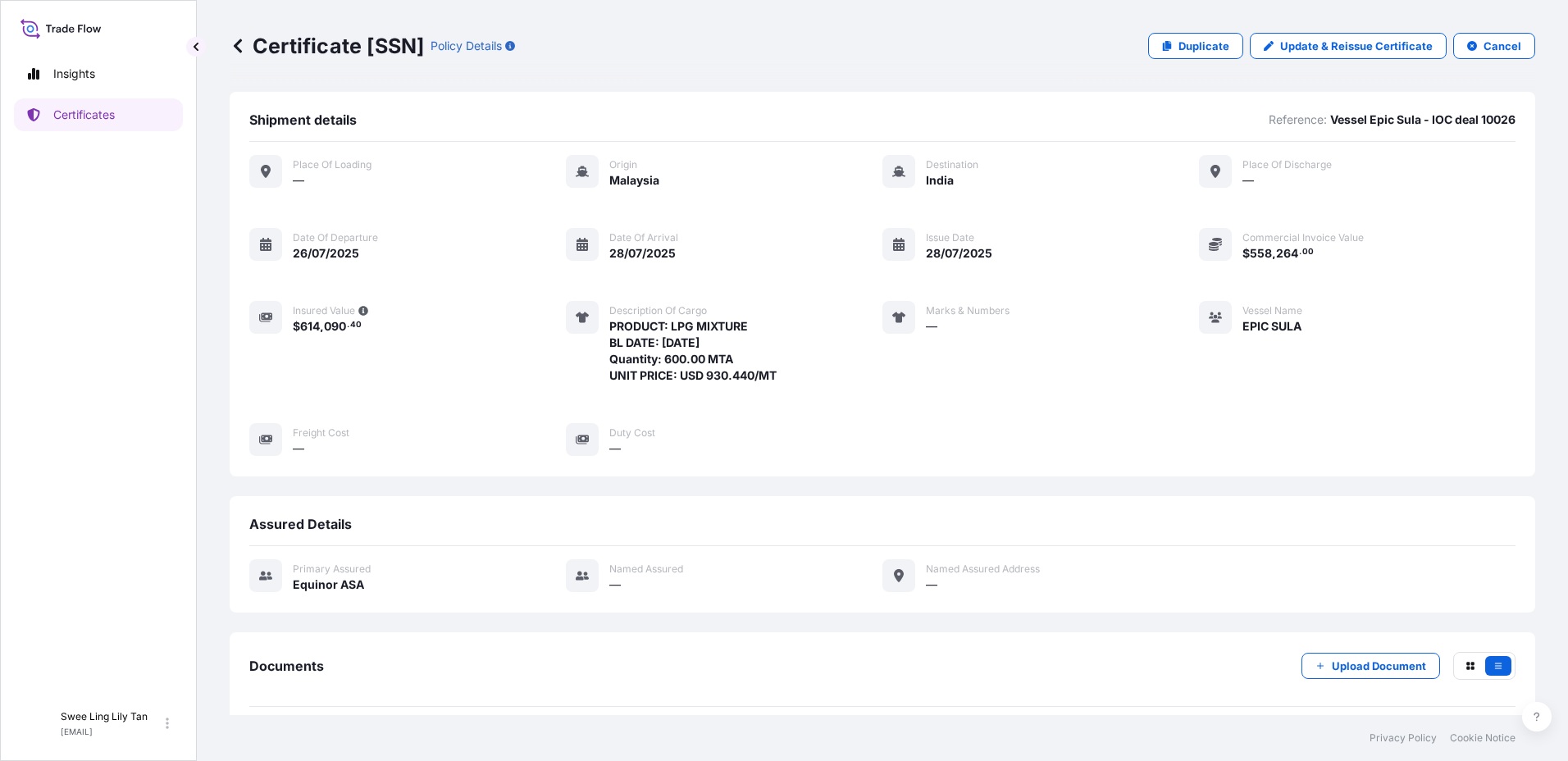 click on "PRODUCT: LPG MIXTURE
BL DATE: [DATE].[MONTH].[YEAR]
Quantity: 600.00 MTA
UNIT PRICE: USD 930.440/MT" at bounding box center (693, 351) 